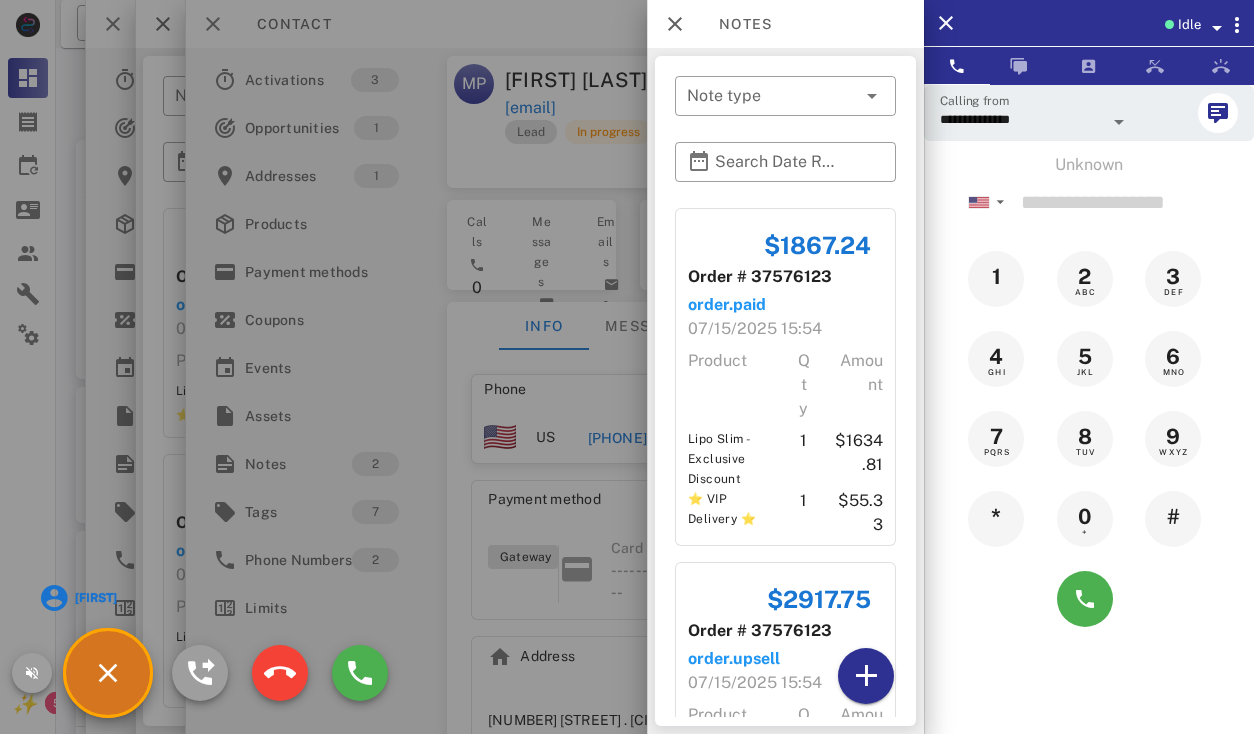 scroll, scrollTop: 118, scrollLeft: 0, axis: vertical 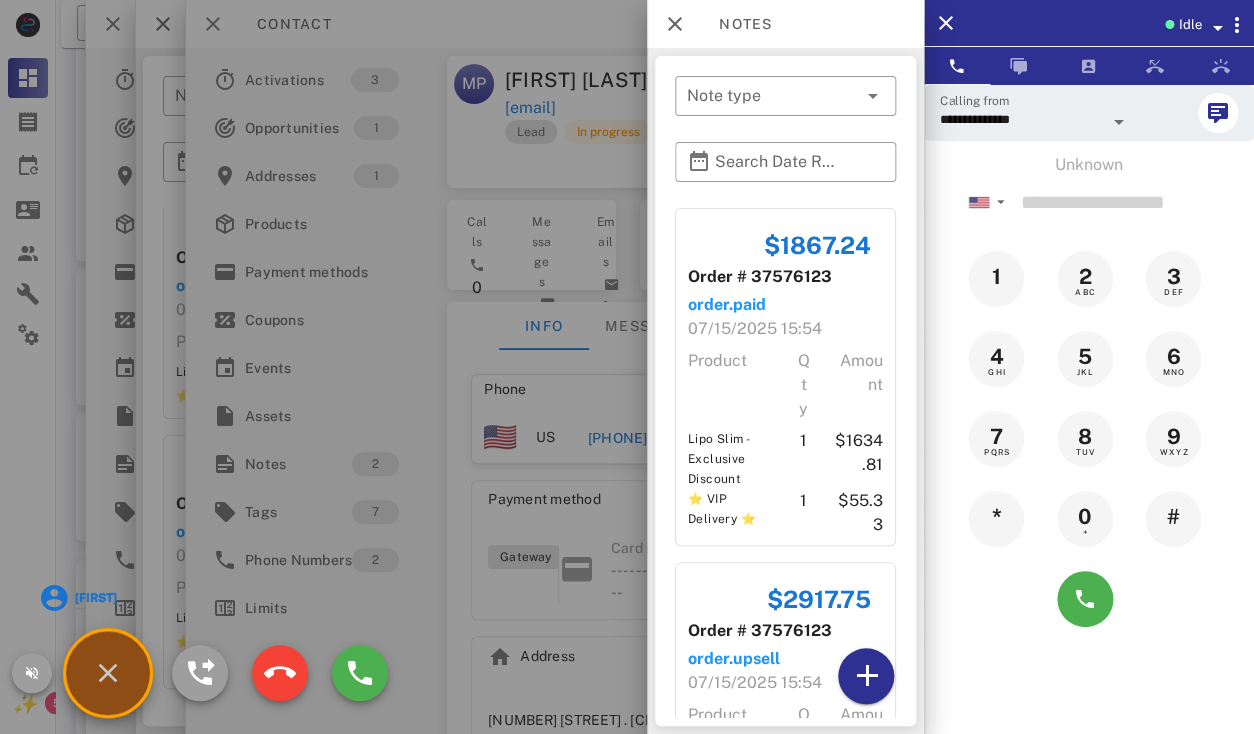 click on "Kandie" at bounding box center (95, 598) 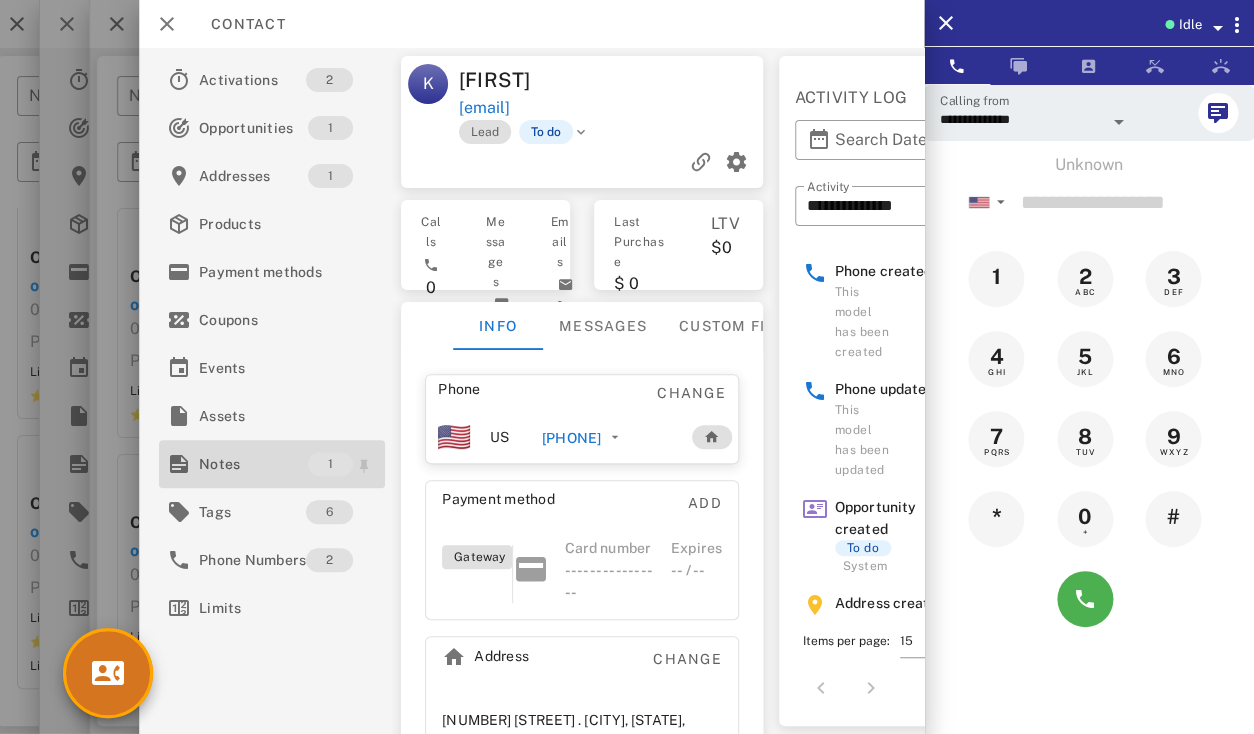 click on "Notes" at bounding box center (253, 464) 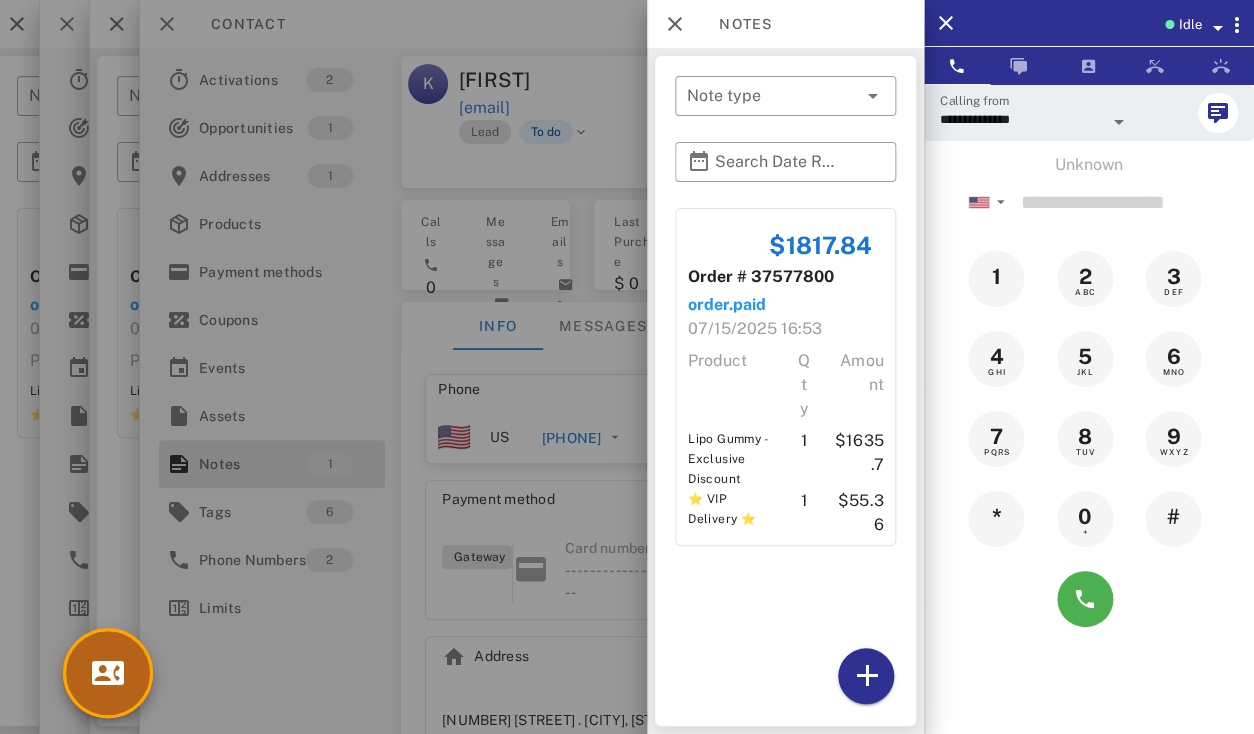 click at bounding box center [108, 673] 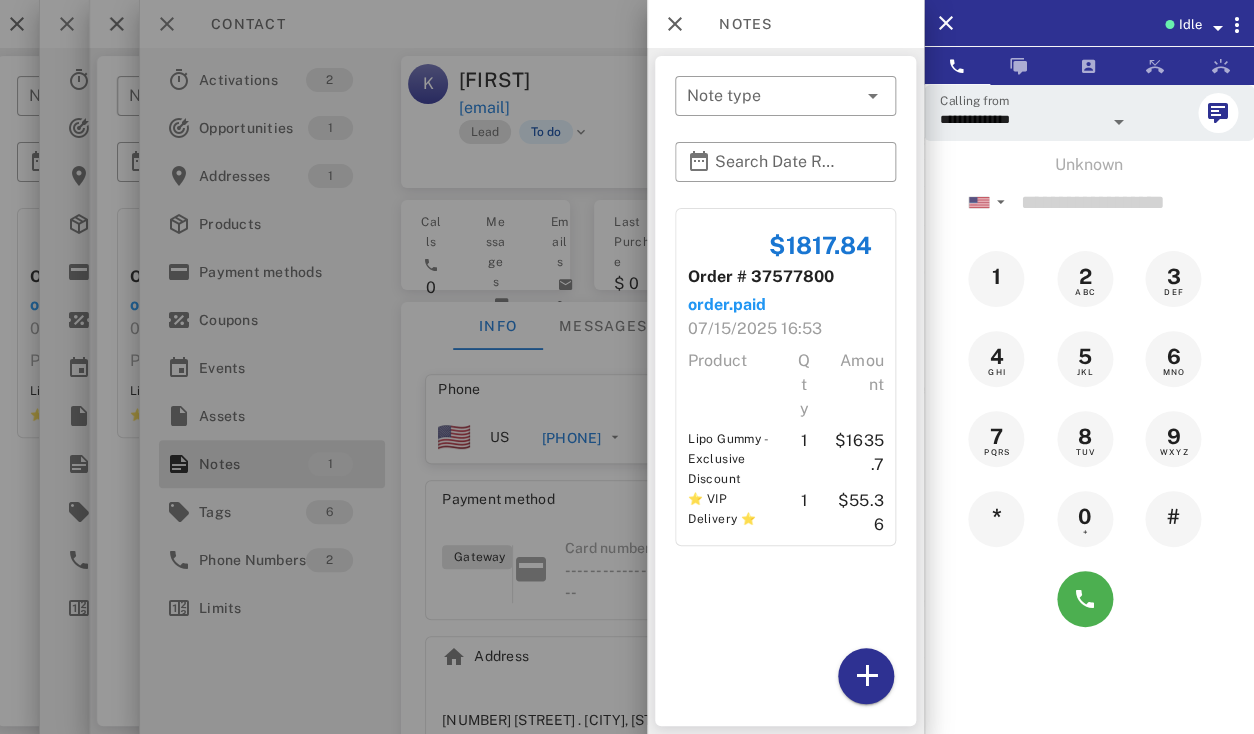 click at bounding box center [627, 367] 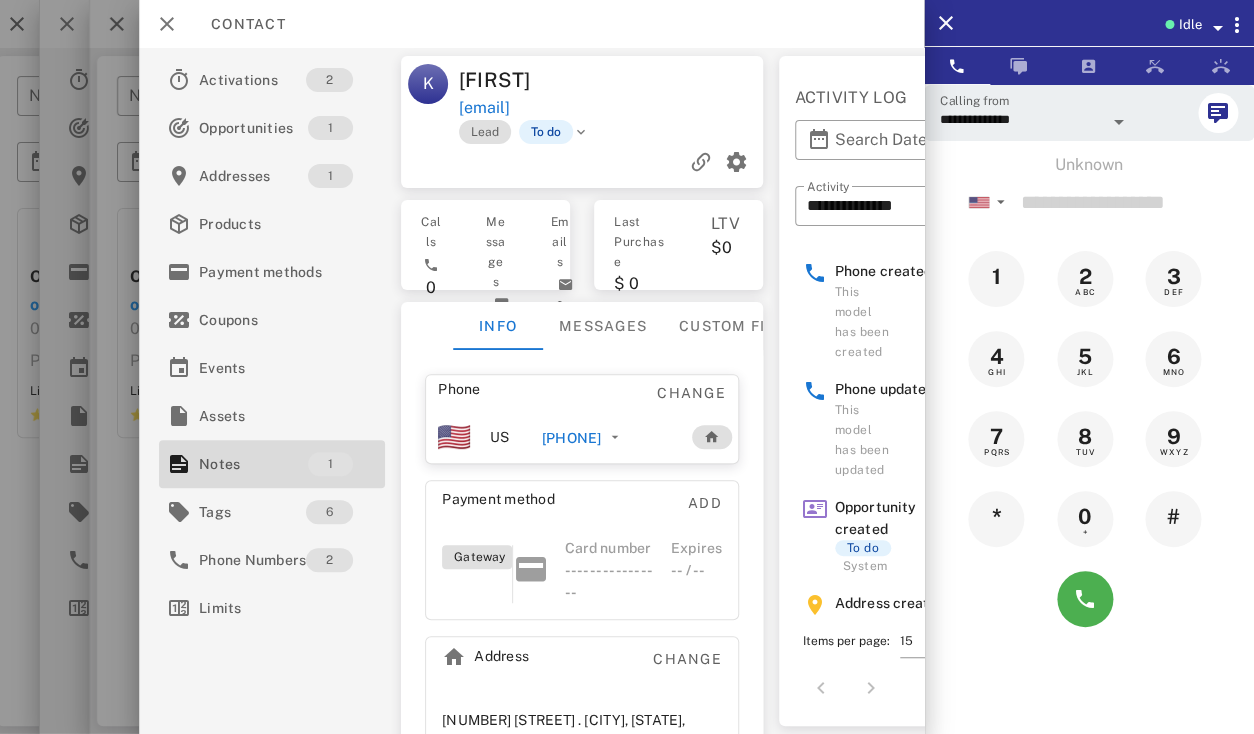 click on "+11717451281" at bounding box center (571, 438) 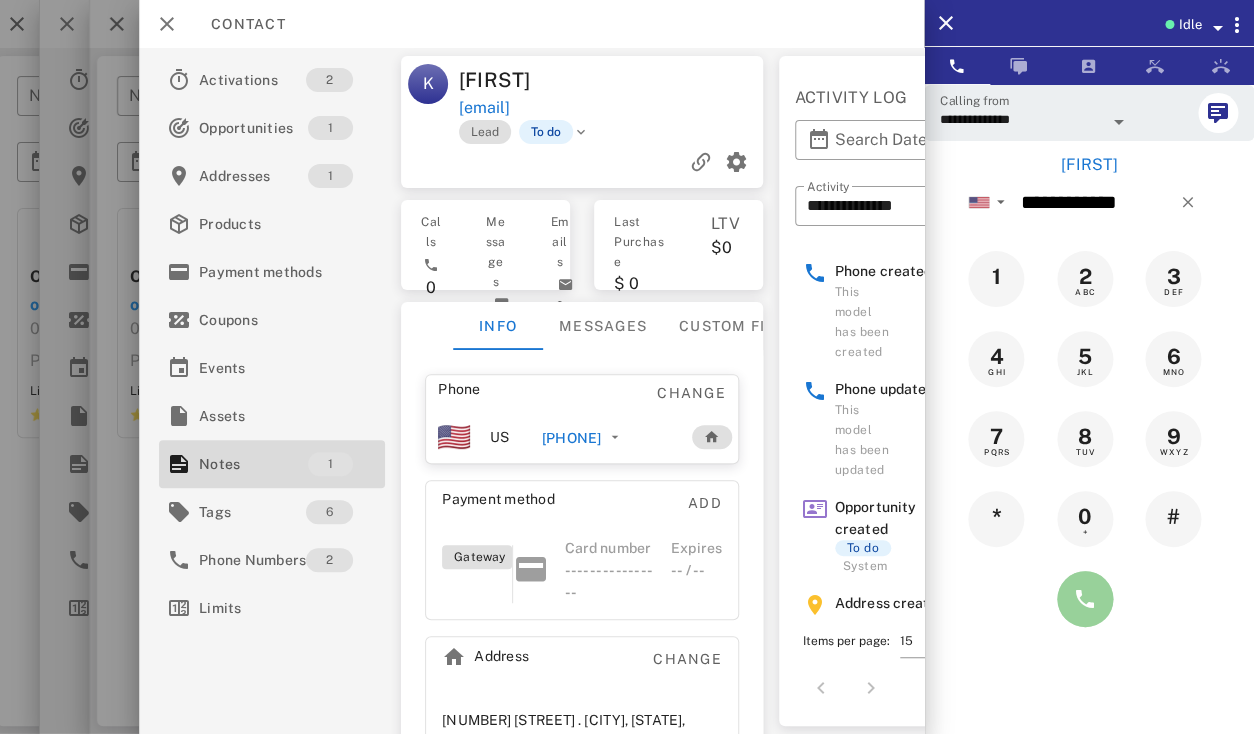 click at bounding box center [1085, 599] 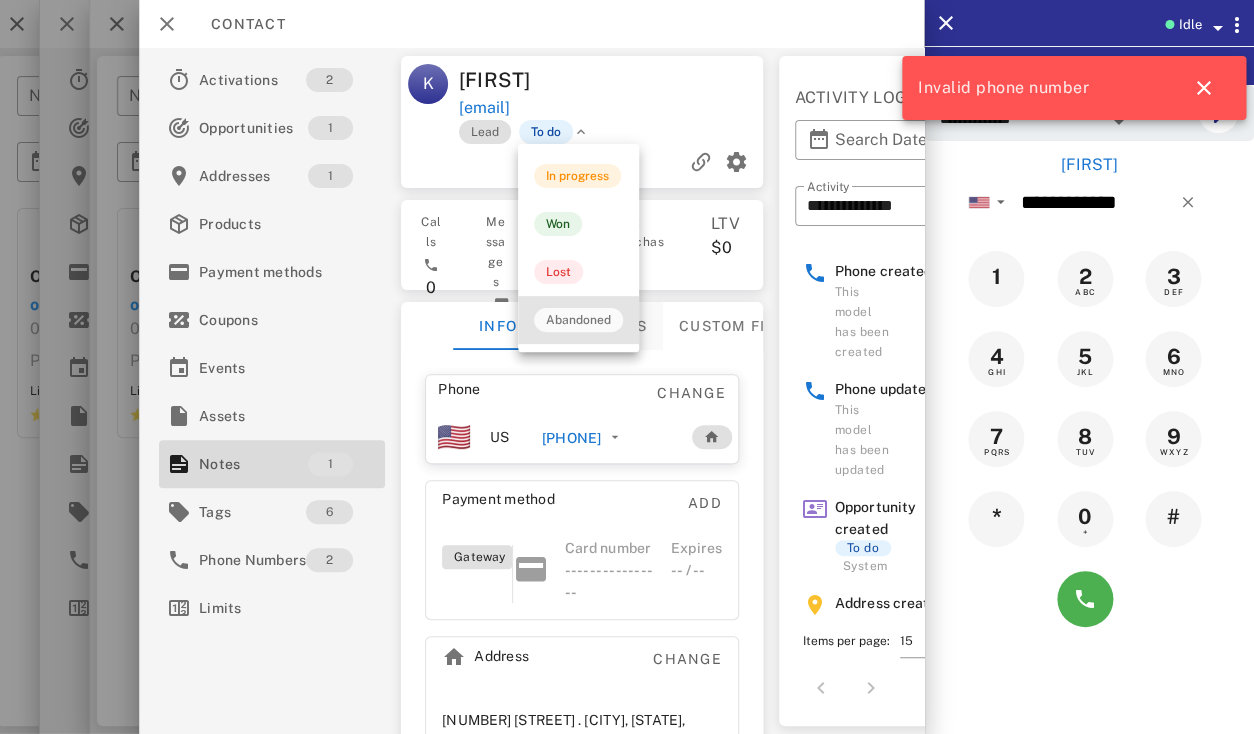 click on "Abandoned" at bounding box center [578, 320] 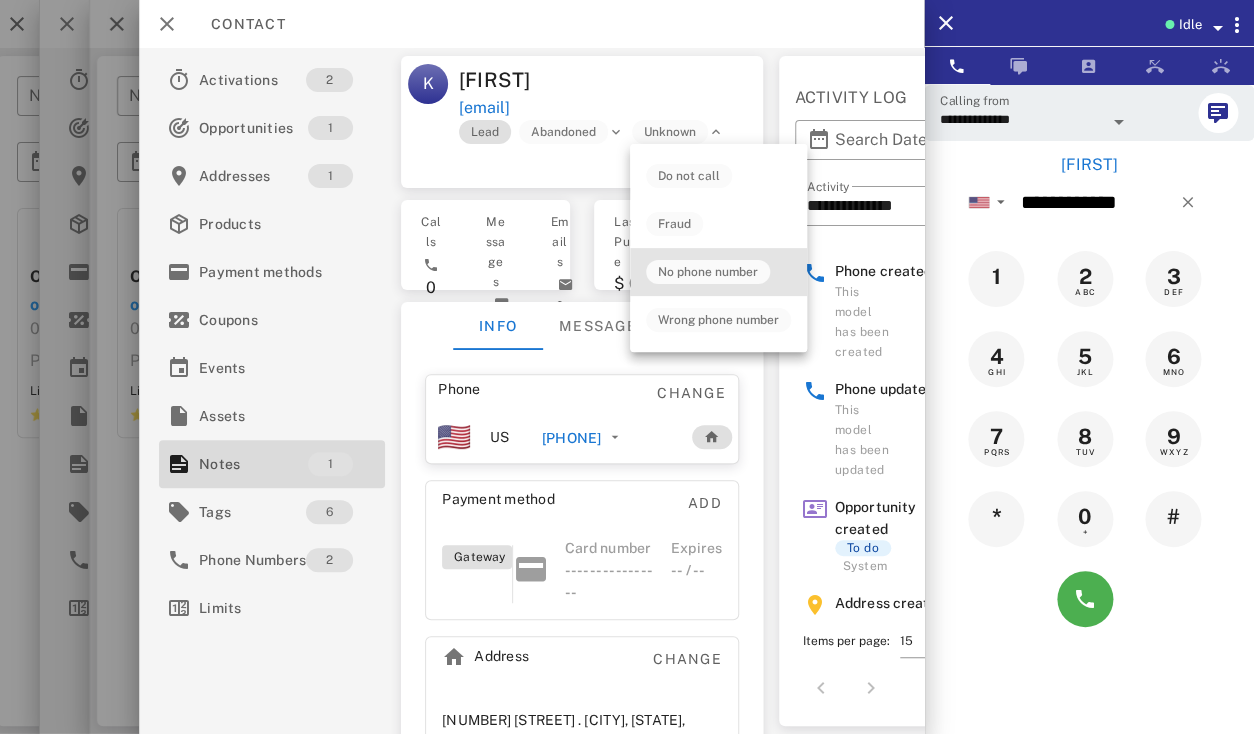 click on "No phone number" at bounding box center [708, 272] 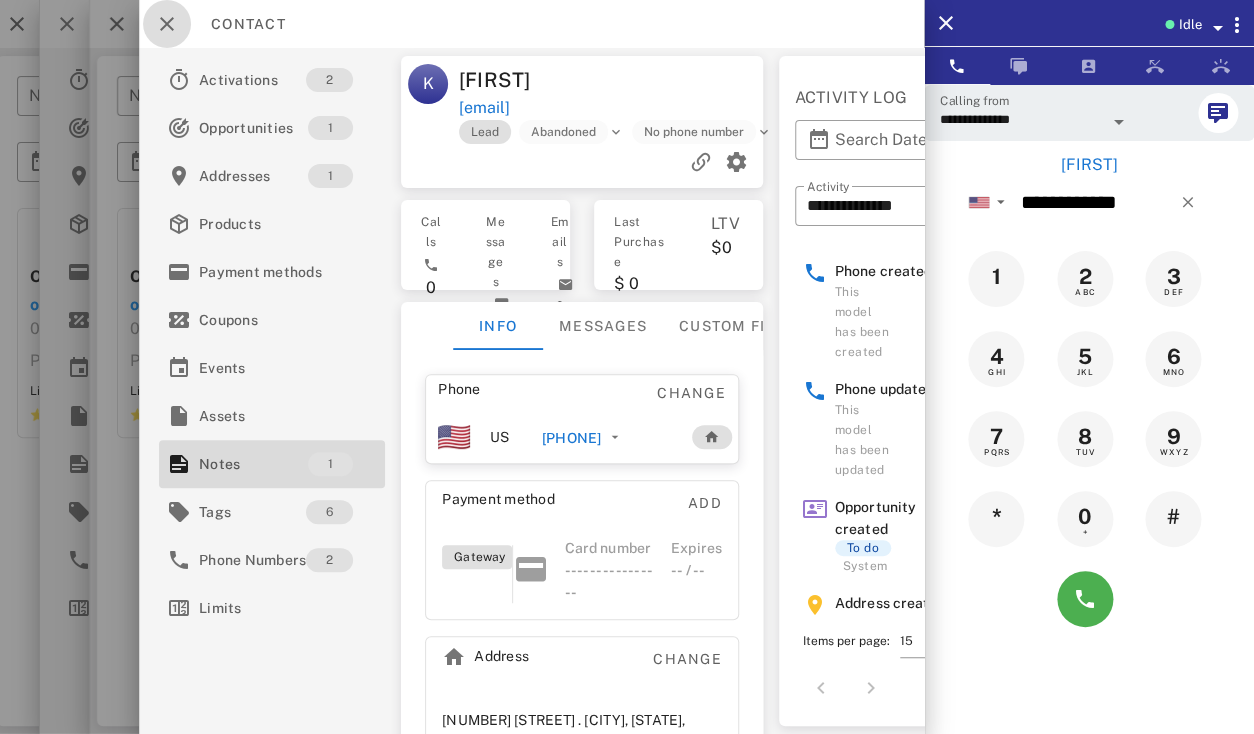 click at bounding box center [167, 24] 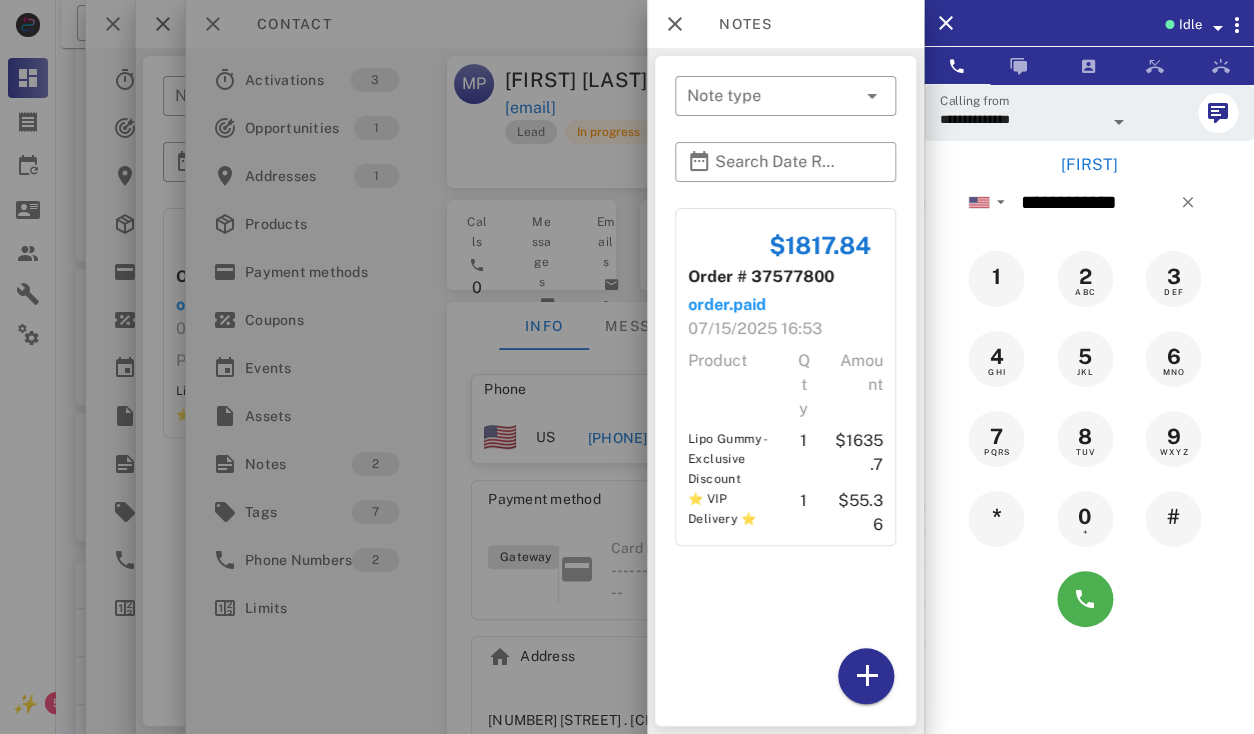 click at bounding box center [627, 367] 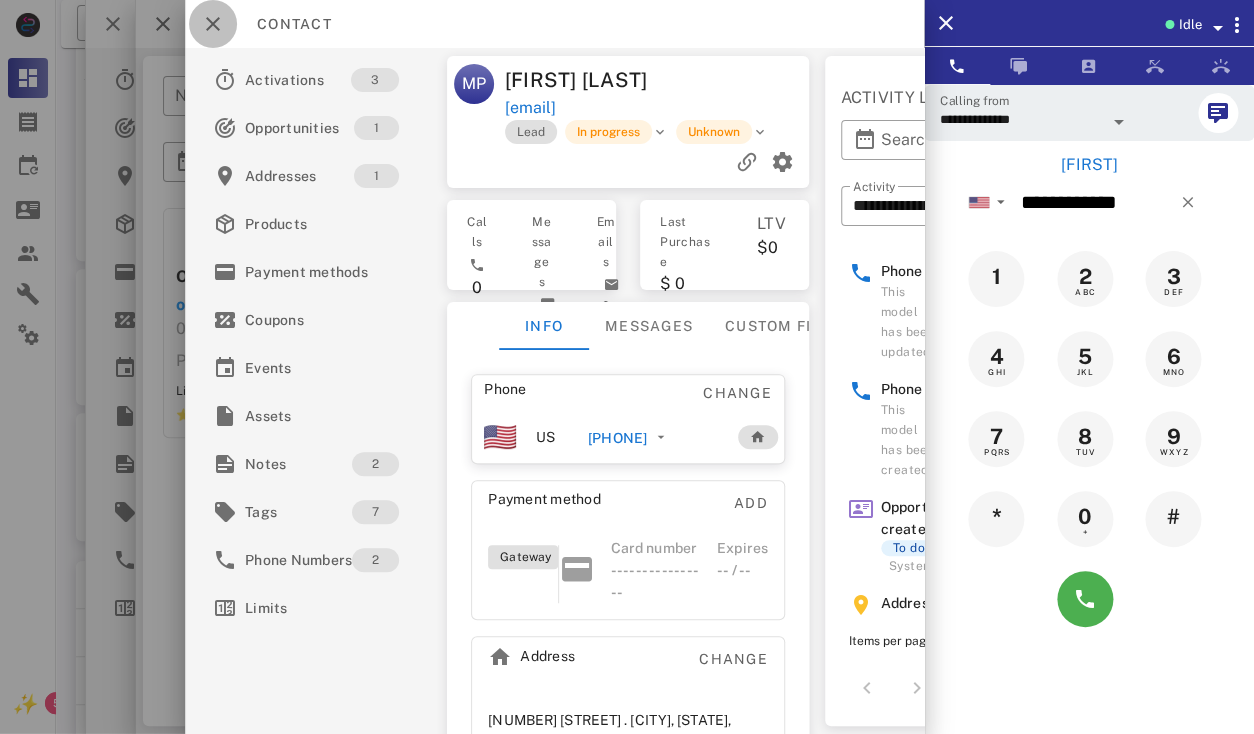 click at bounding box center [213, 24] 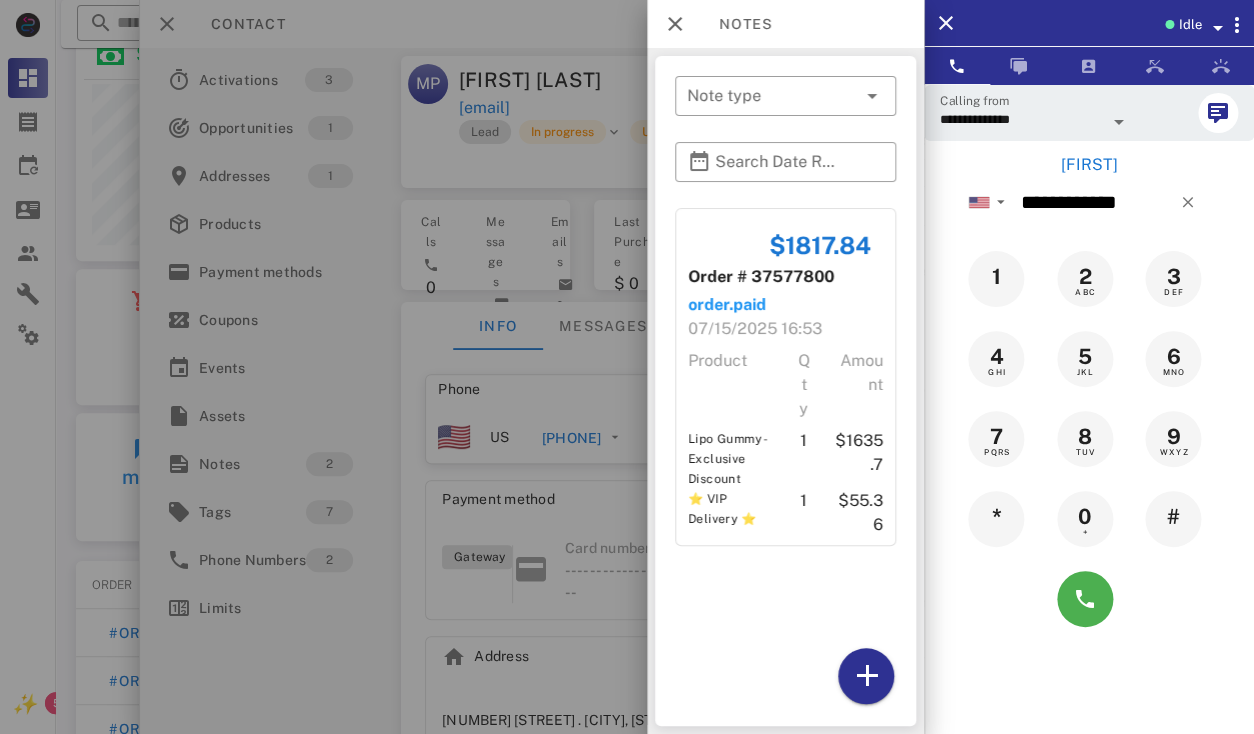 click at bounding box center (627, 367) 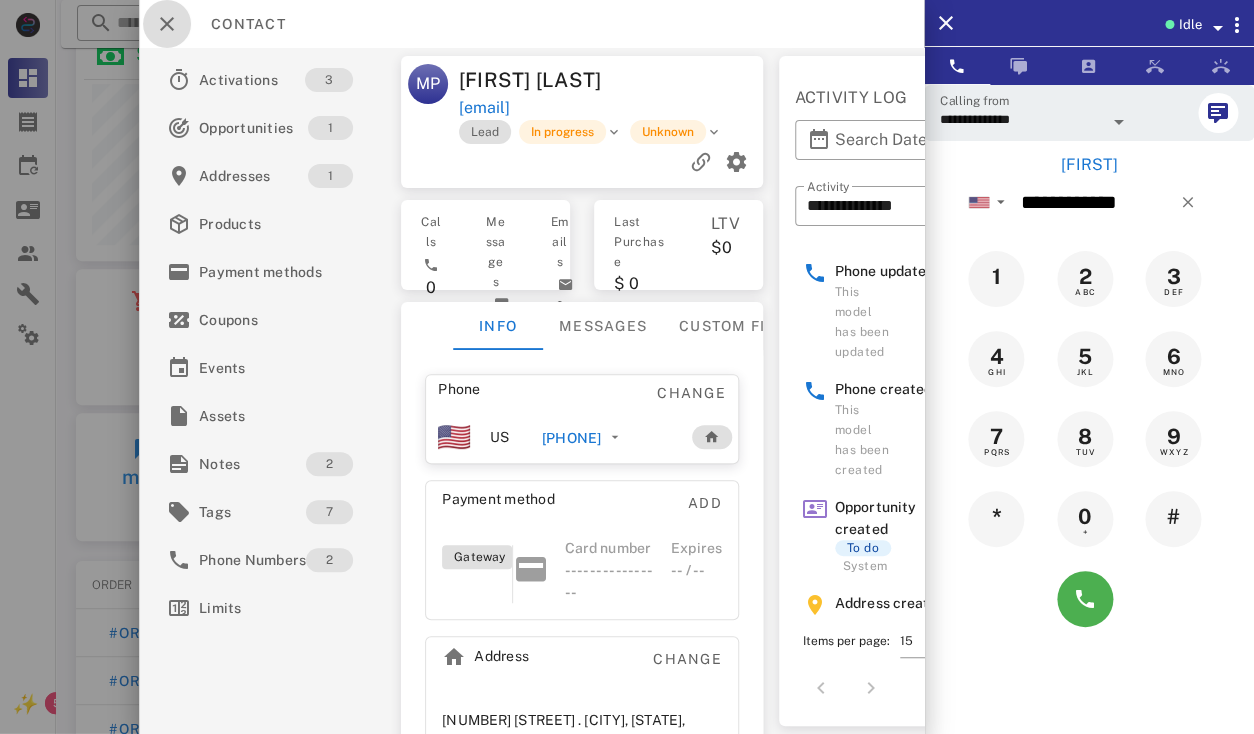 click at bounding box center [167, 24] 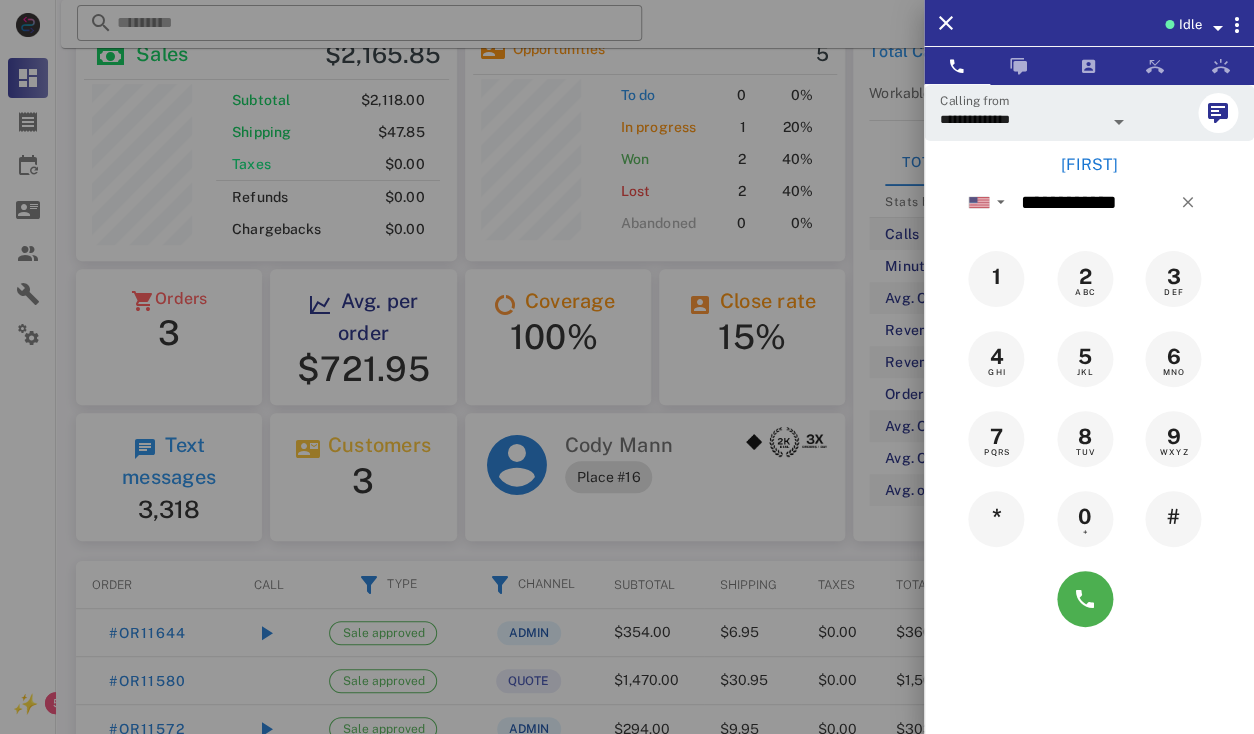 click at bounding box center [627, 367] 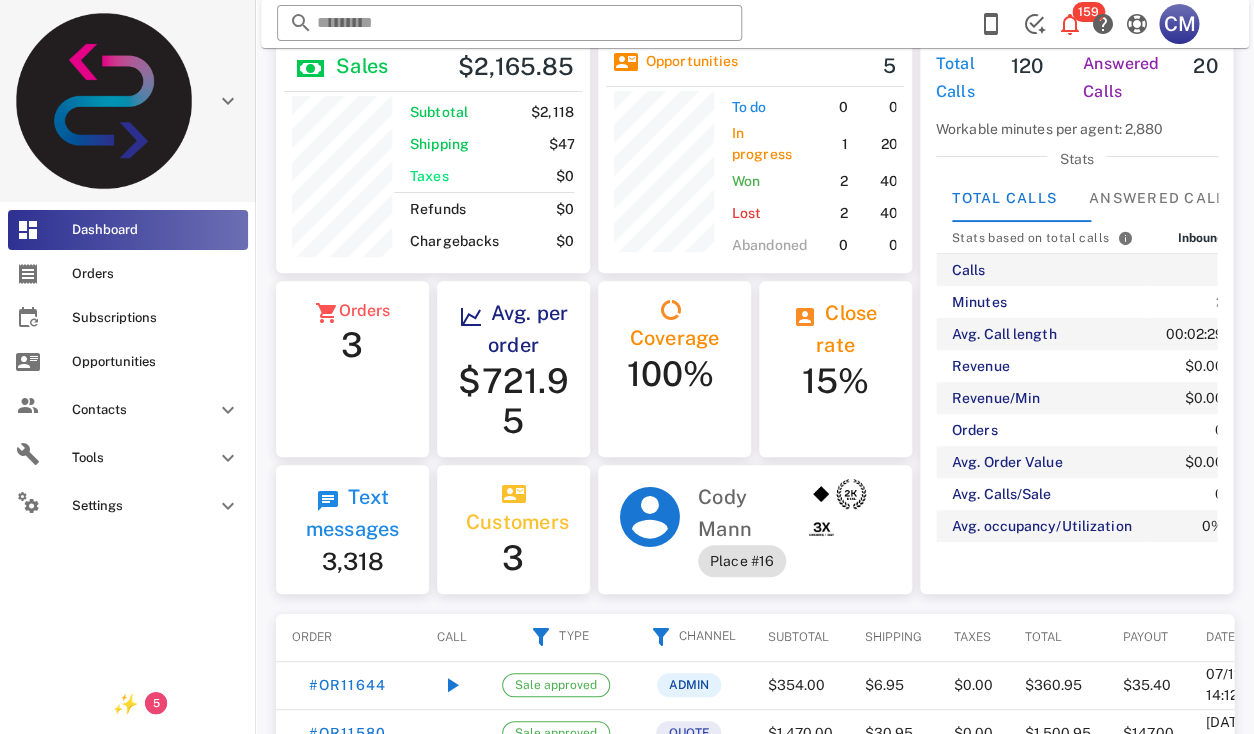 scroll, scrollTop: 240, scrollLeft: 317, axis: both 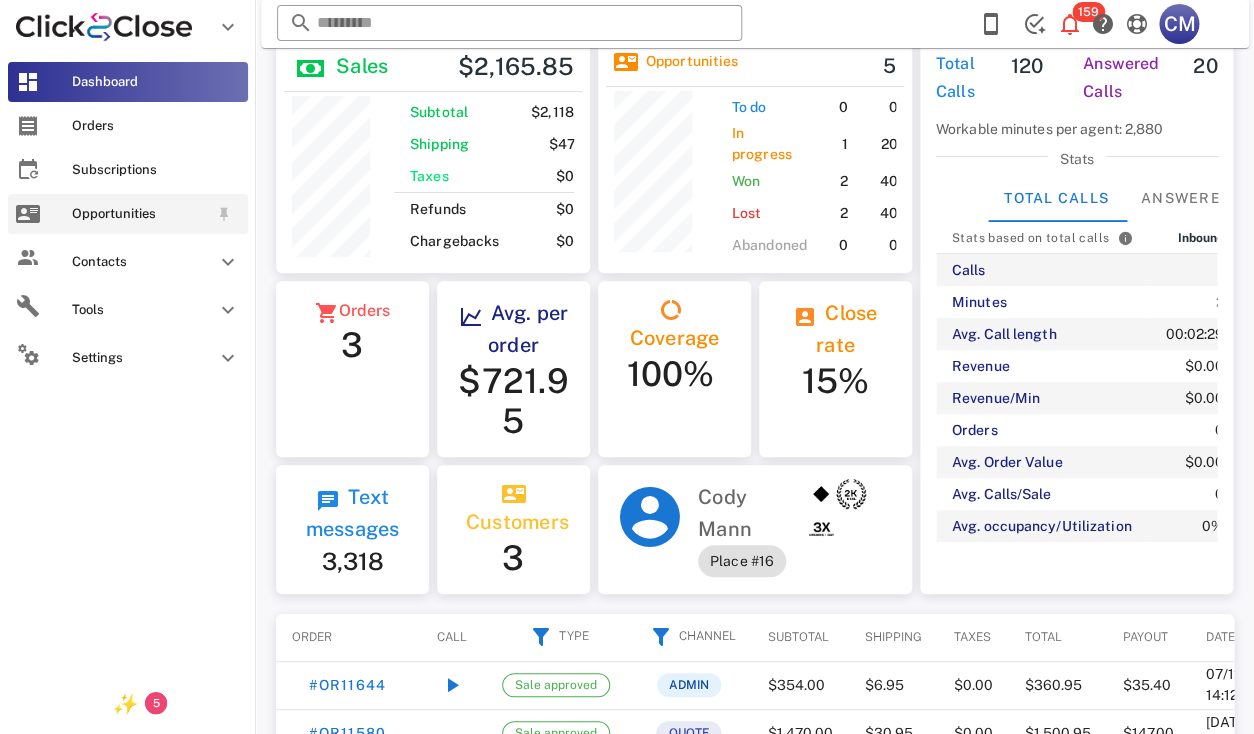 click on "Opportunities" at bounding box center [140, 214] 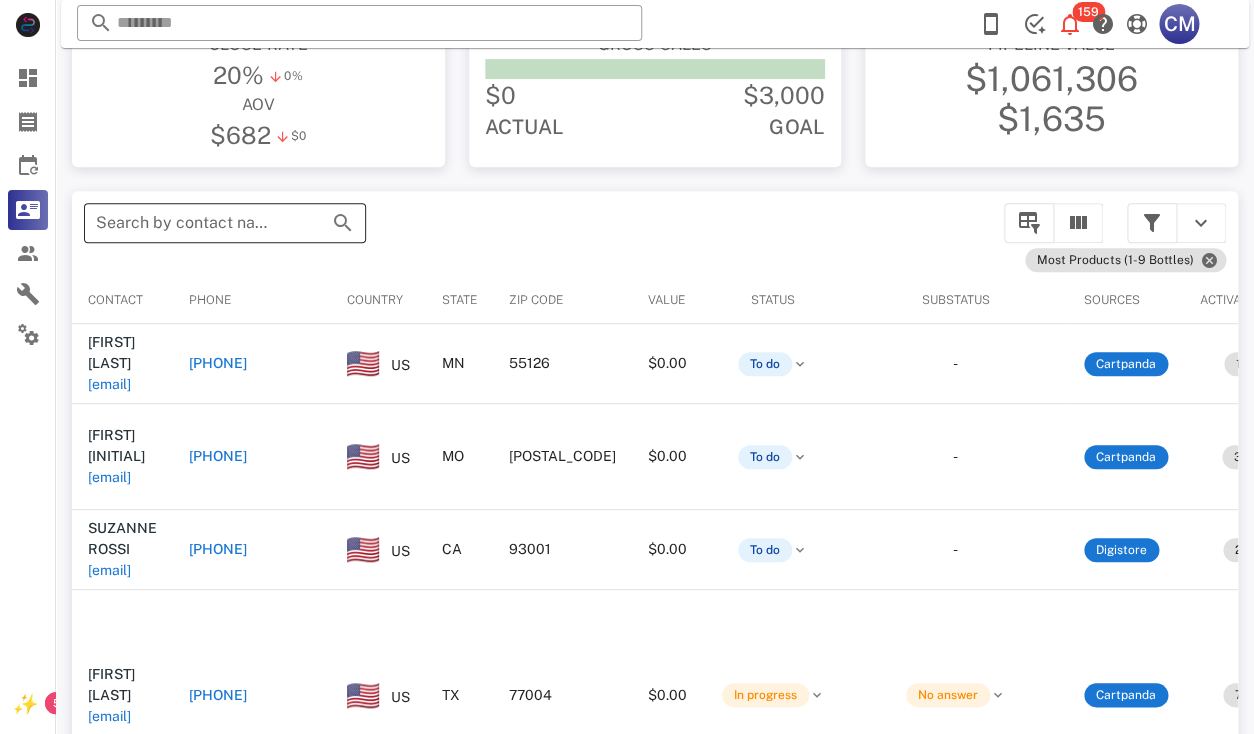scroll, scrollTop: 252, scrollLeft: 0, axis: vertical 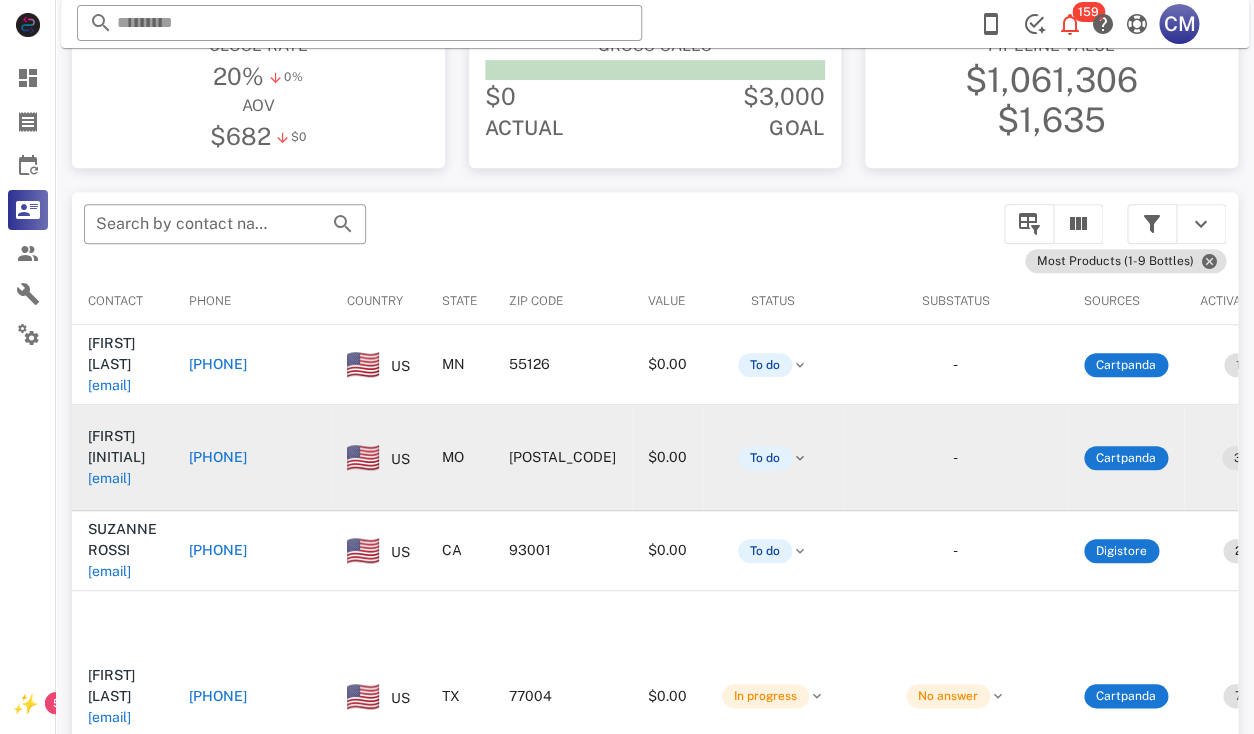 click on "[EMAIL]" at bounding box center (109, 478) 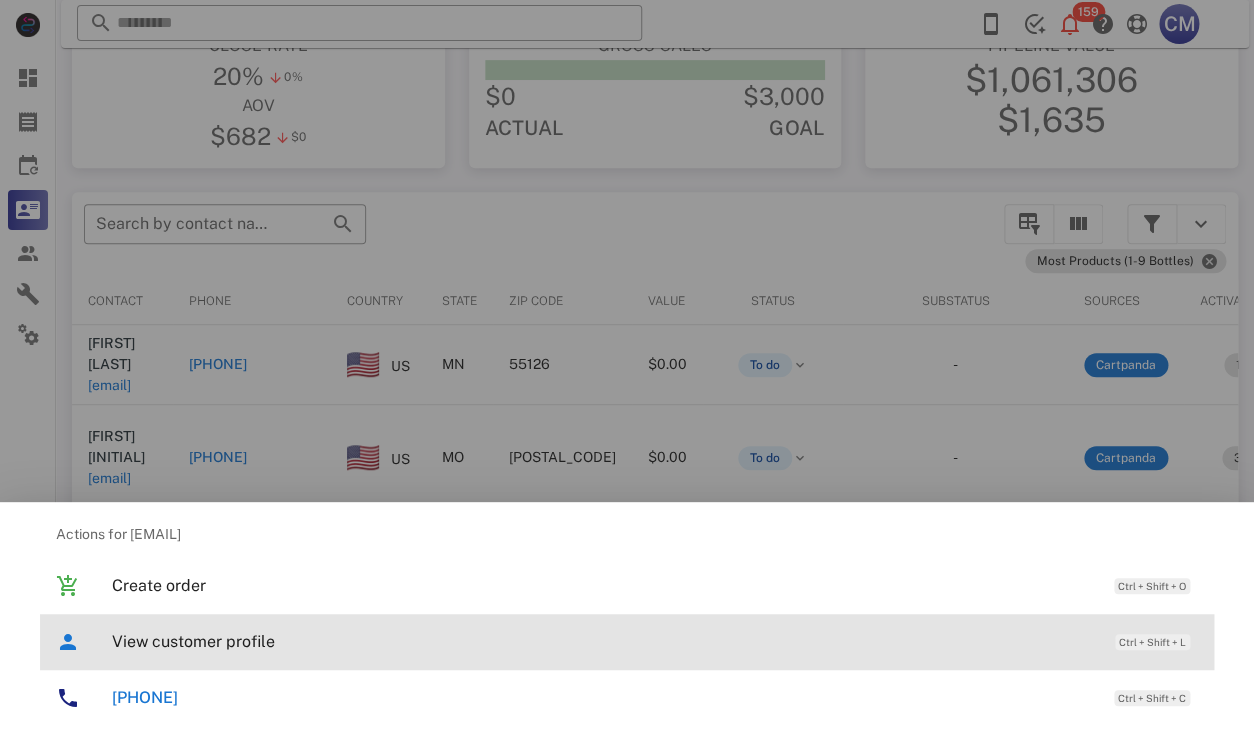 click on "View customer profile" at bounding box center [603, 641] 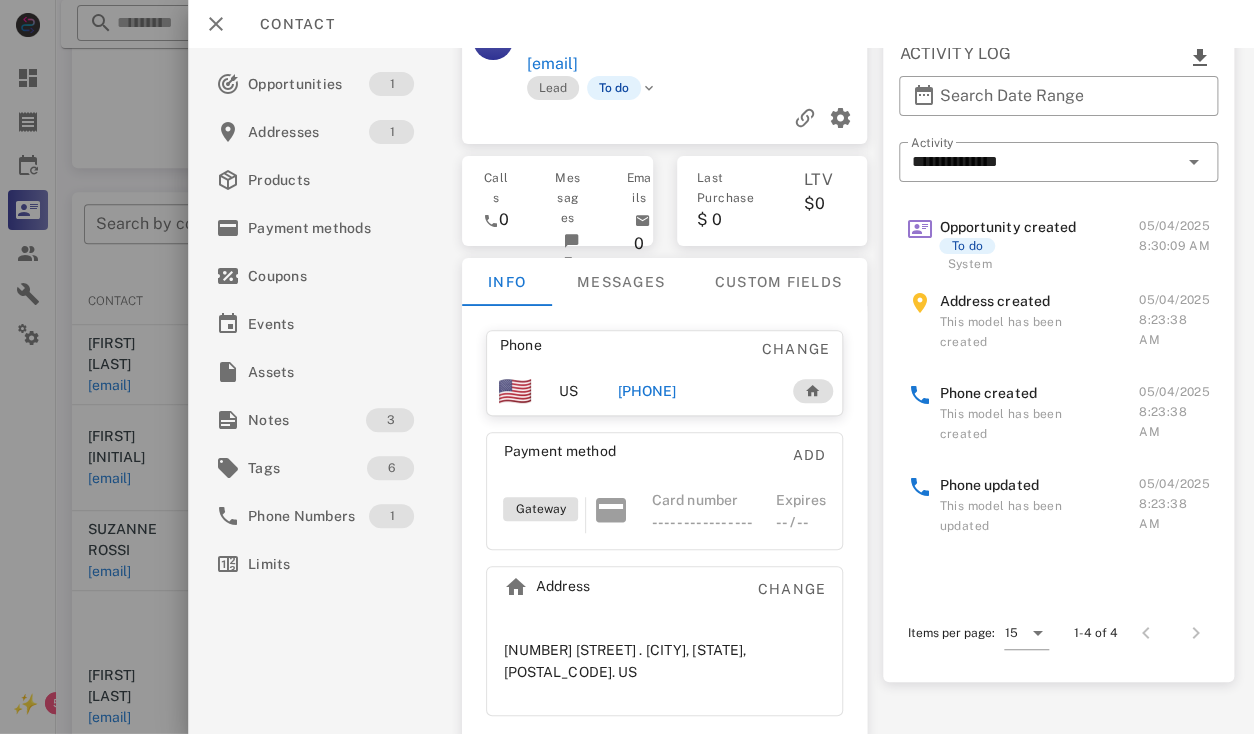 scroll, scrollTop: 51, scrollLeft: 0, axis: vertical 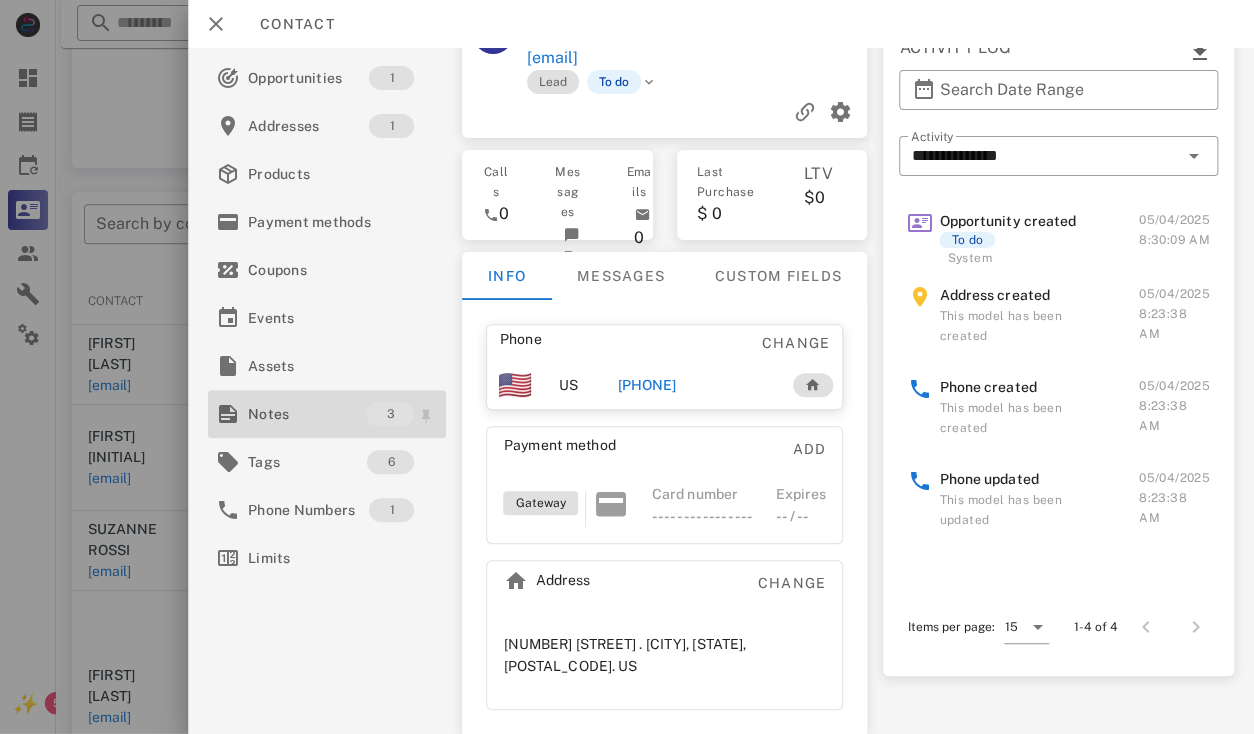 click on "Notes" at bounding box center (307, 414) 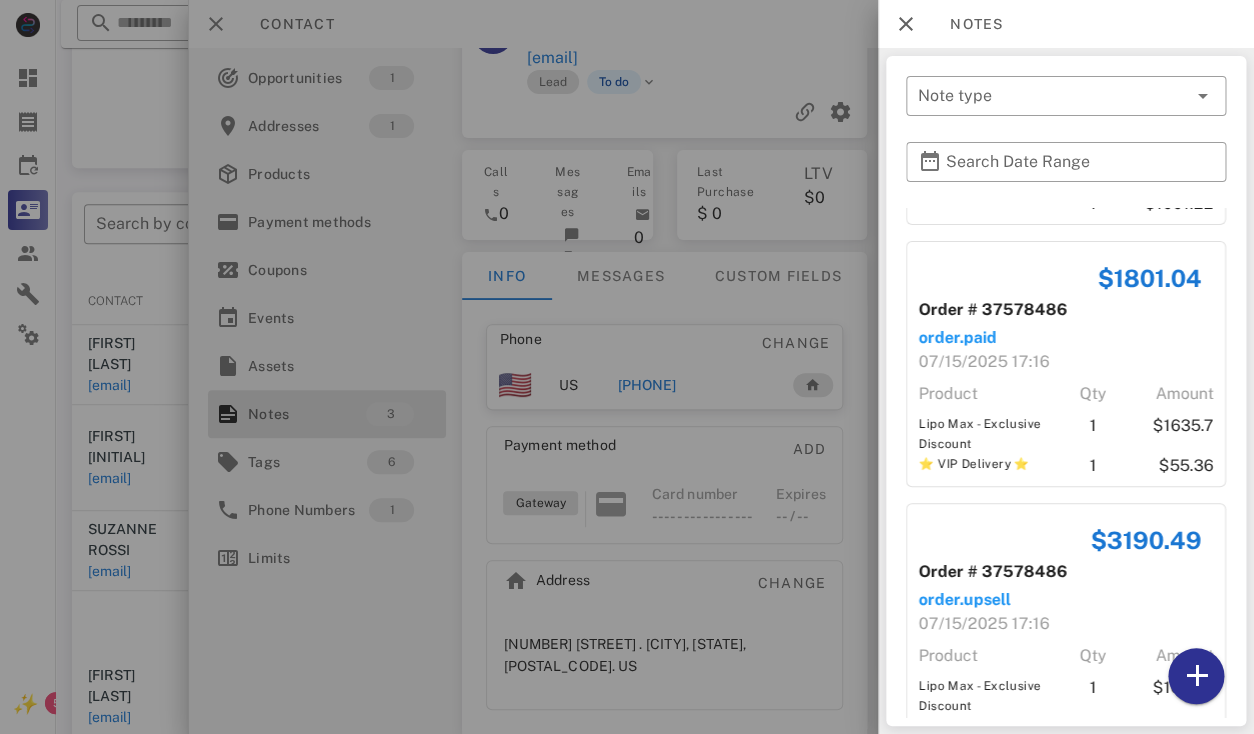 scroll, scrollTop: 290, scrollLeft: 0, axis: vertical 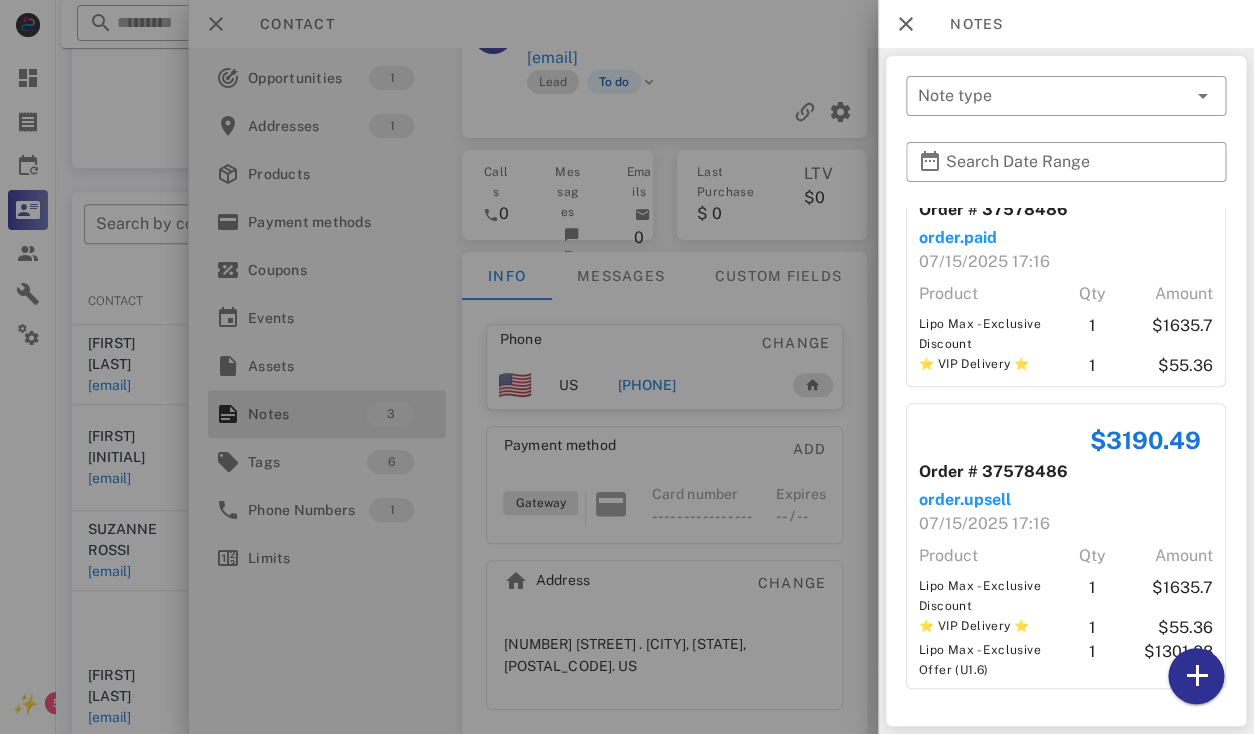 click at bounding box center (627, 367) 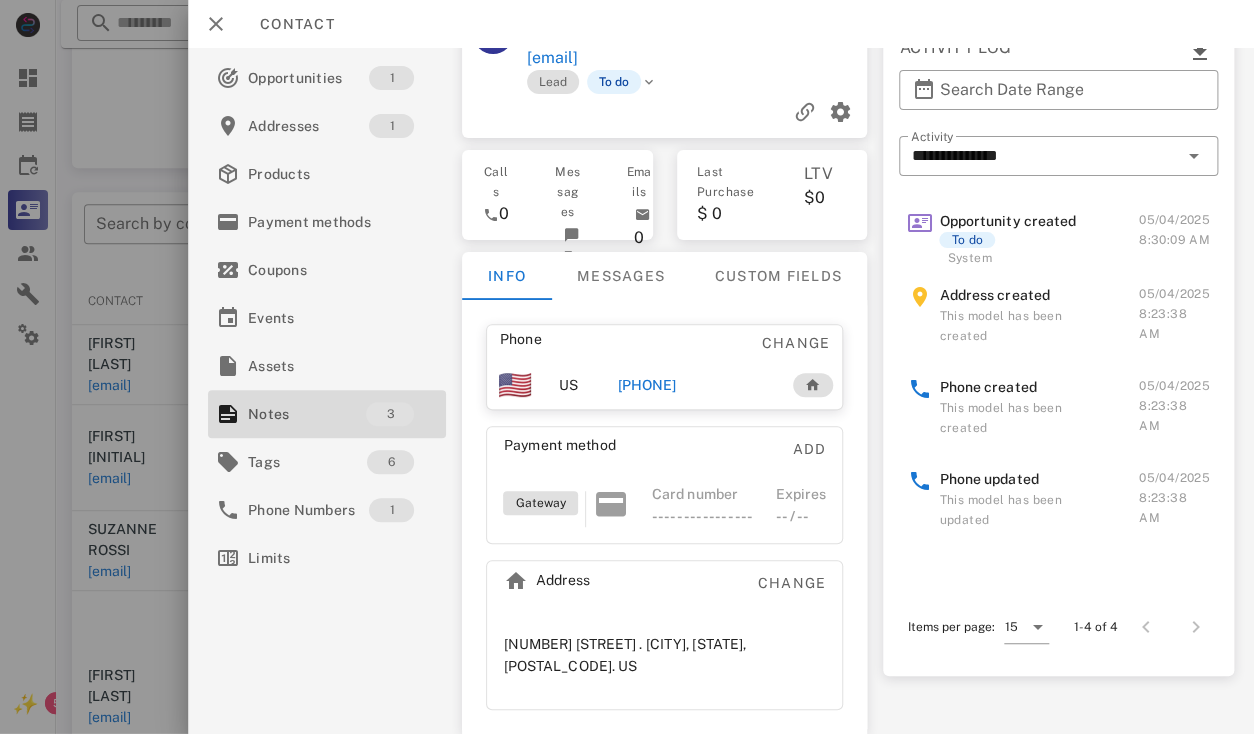 click at bounding box center (627, 367) 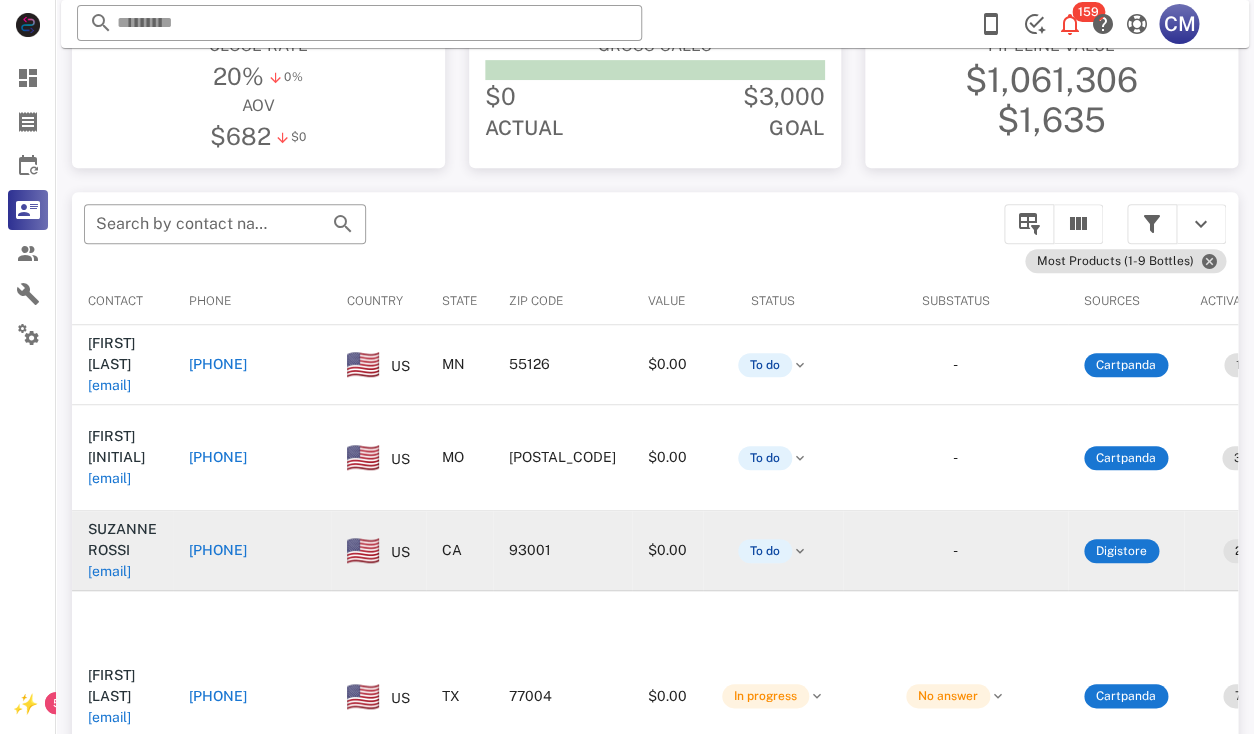 click on "rossisuzanne0@gmail.com" at bounding box center (109, 571) 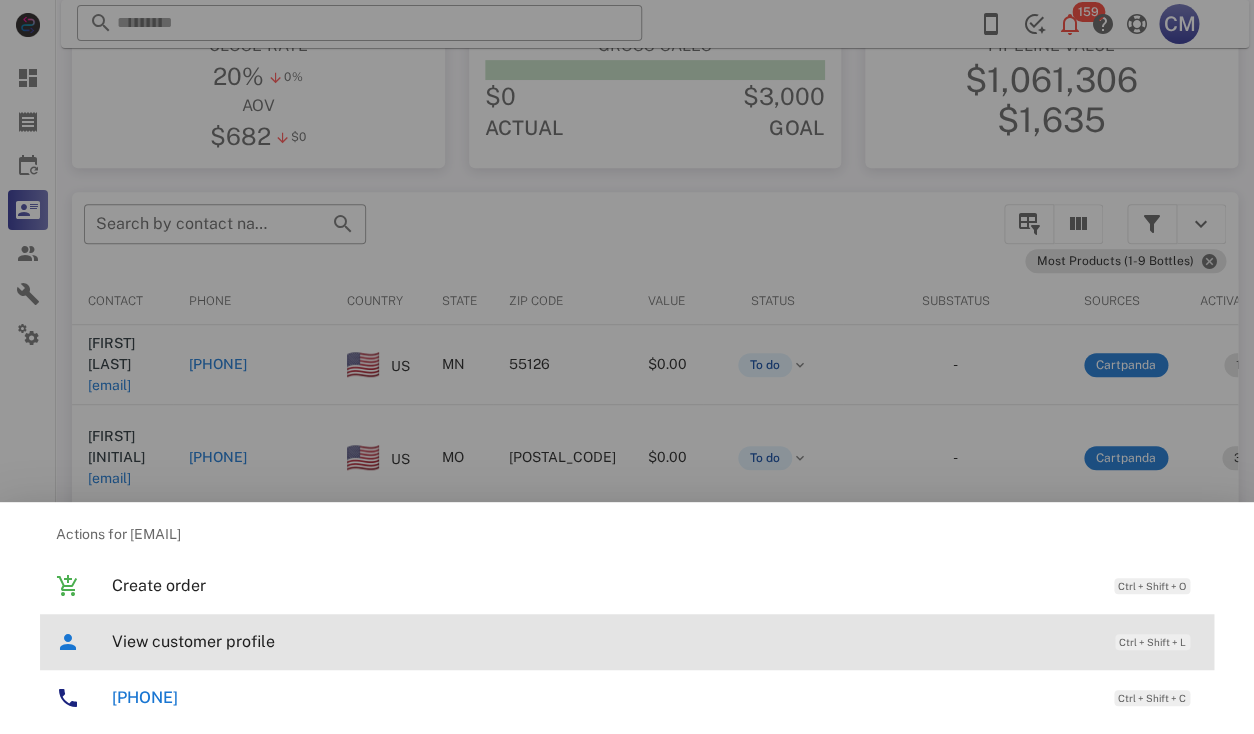 click on "View customer profile" at bounding box center (603, 641) 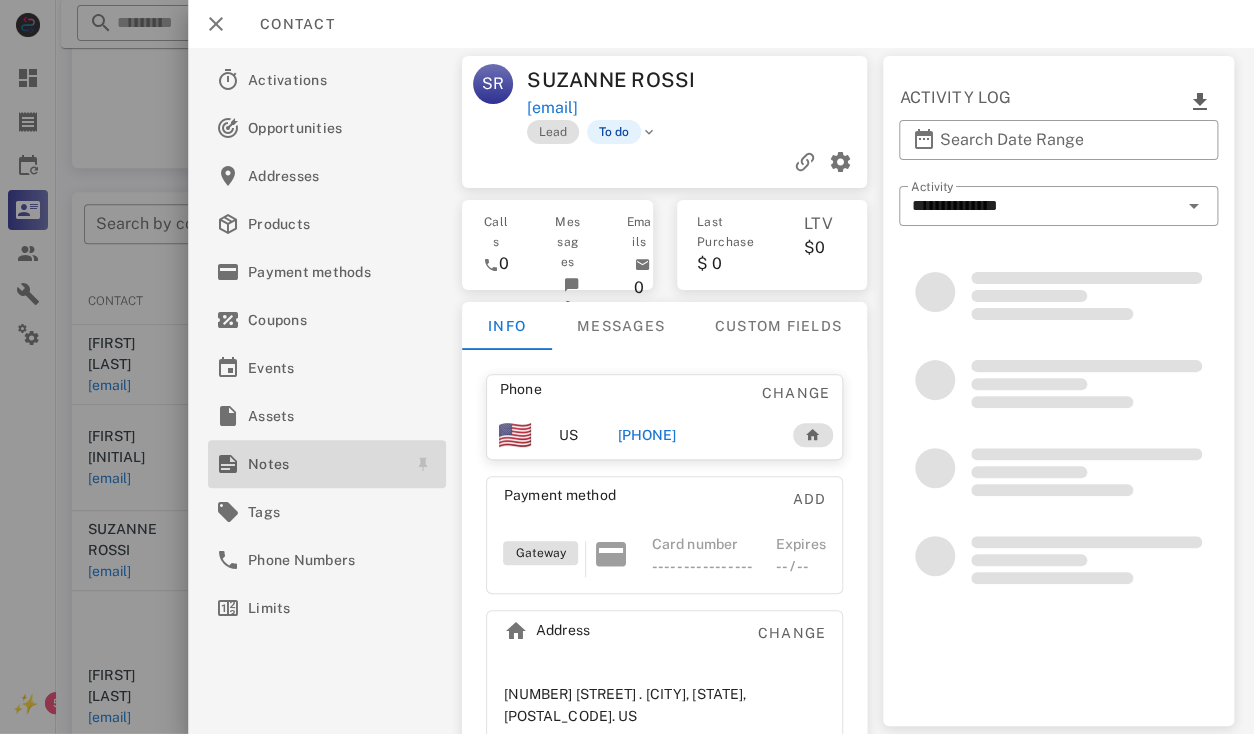click on "Notes" at bounding box center (323, 464) 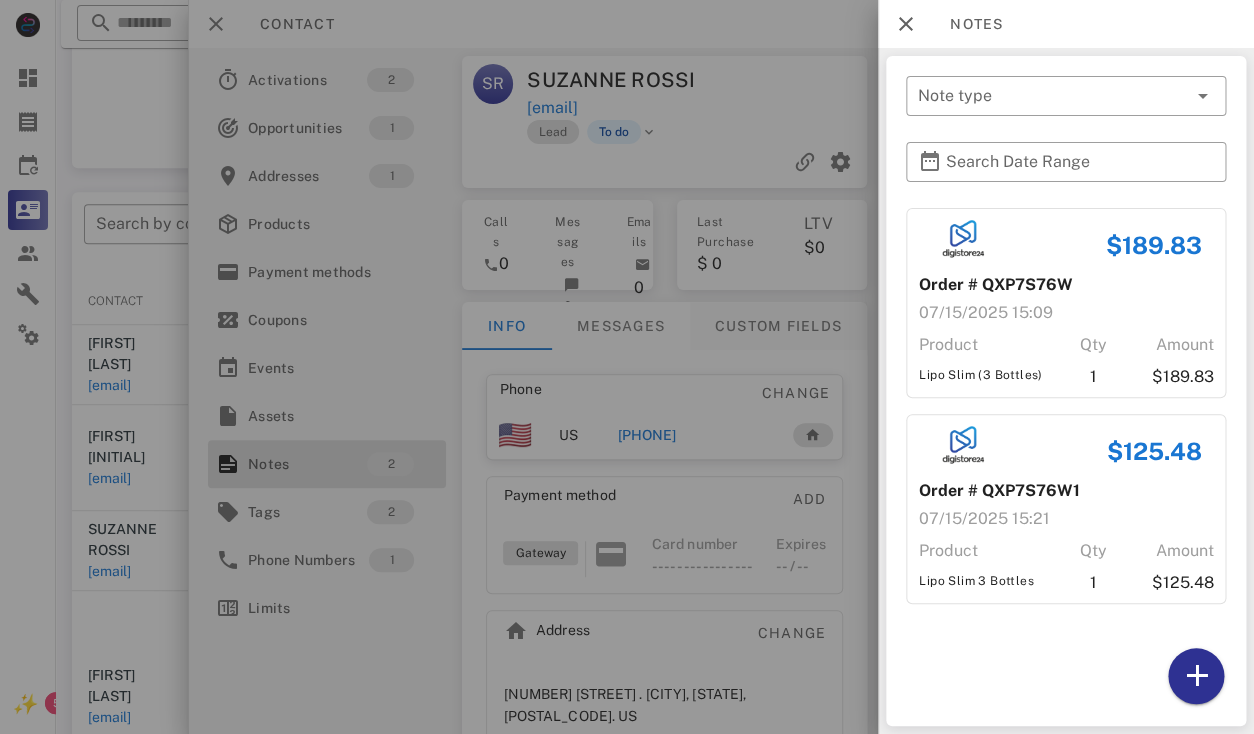 click at bounding box center [627, 367] 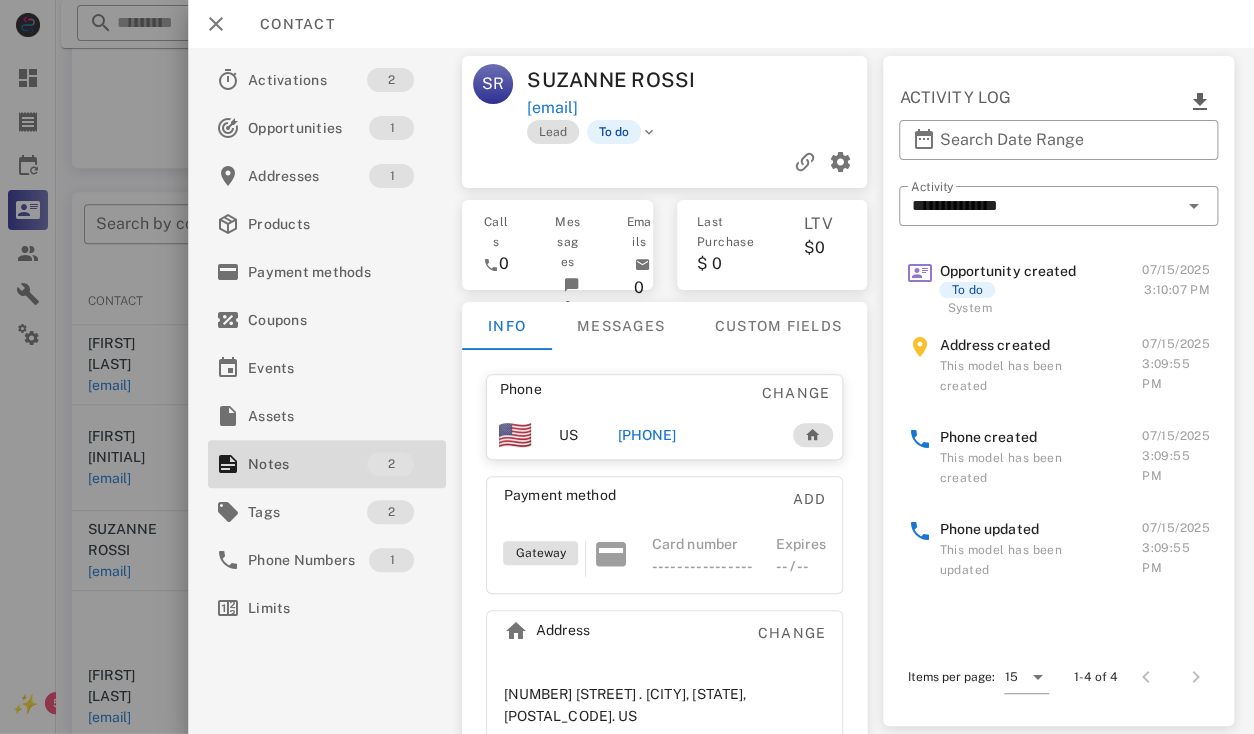 click on "SUZANNE ROSSI" at bounding box center (613, 80) 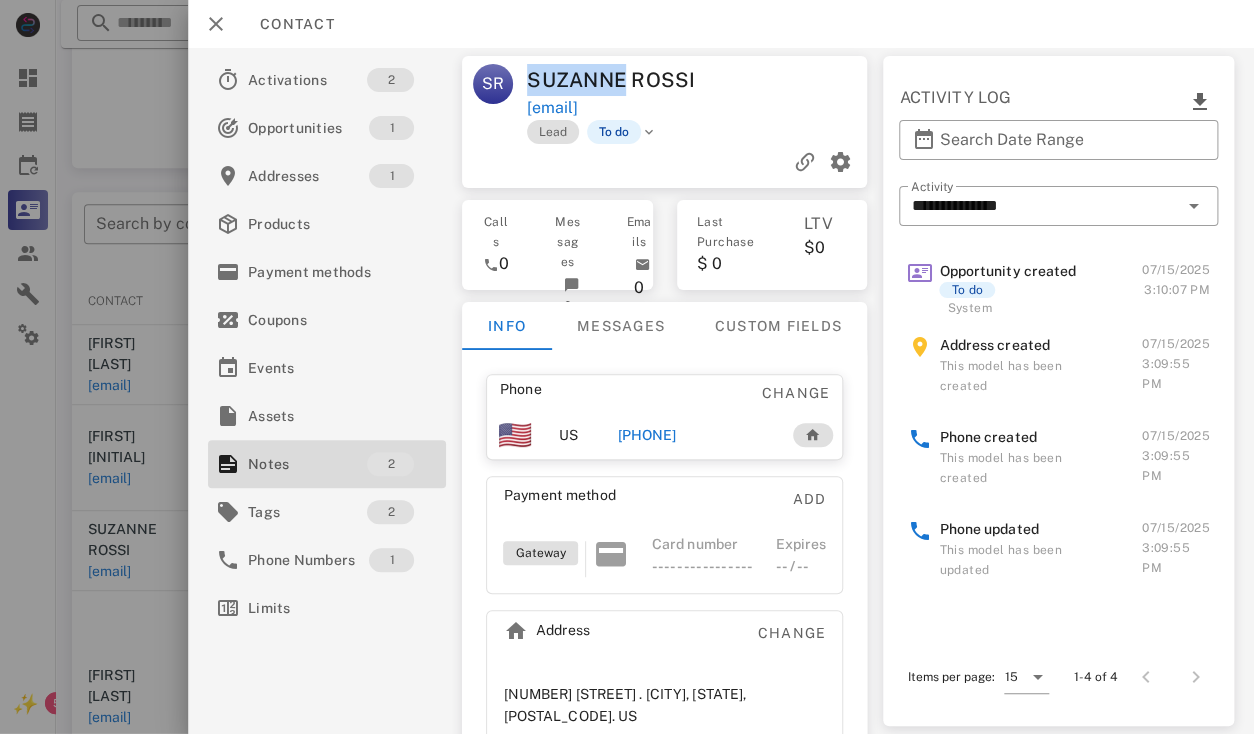 click on "SUZANNE ROSSI" at bounding box center [613, 80] 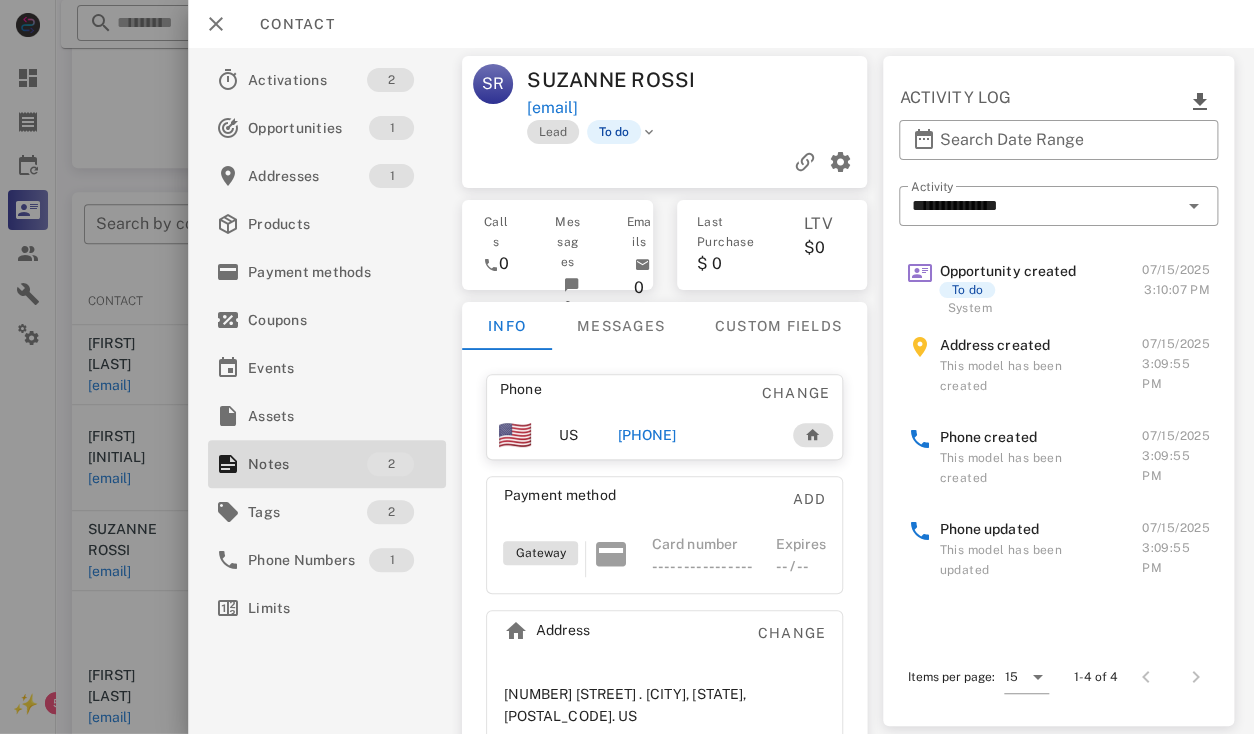 click on "SUZANNE ROSSI" at bounding box center [613, 80] 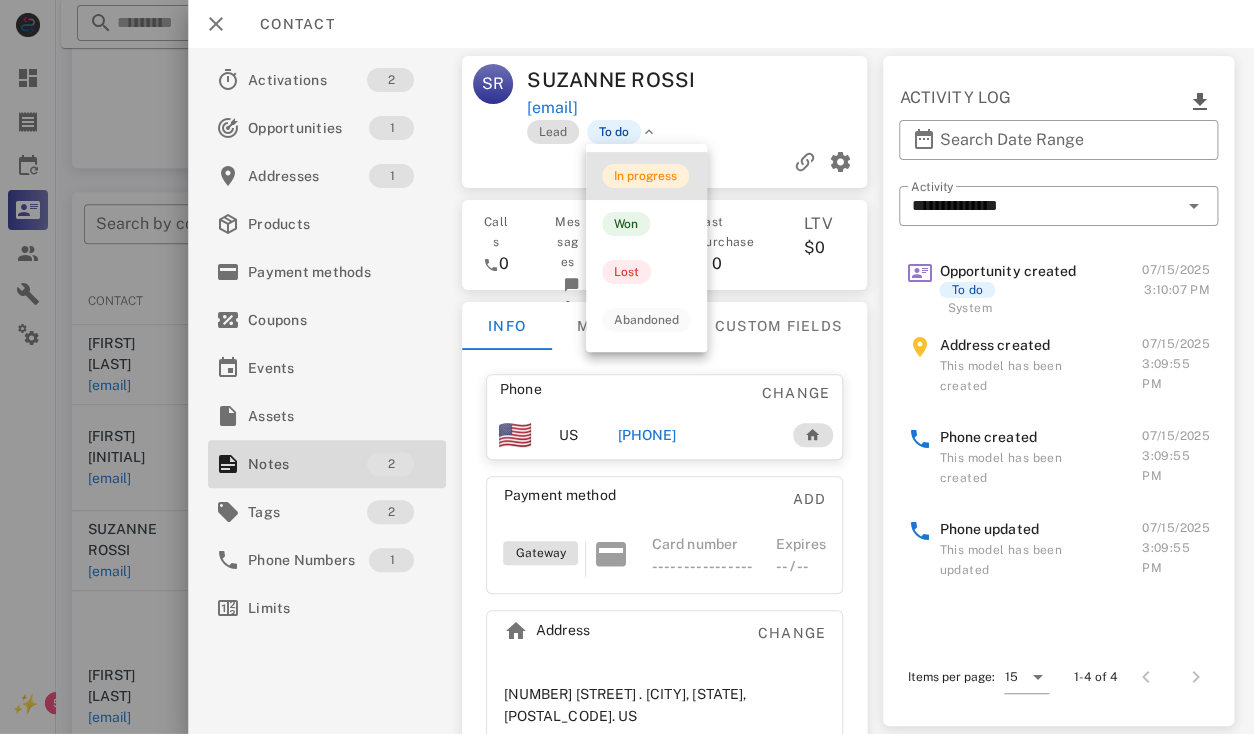 click on "In progress" at bounding box center (645, 176) 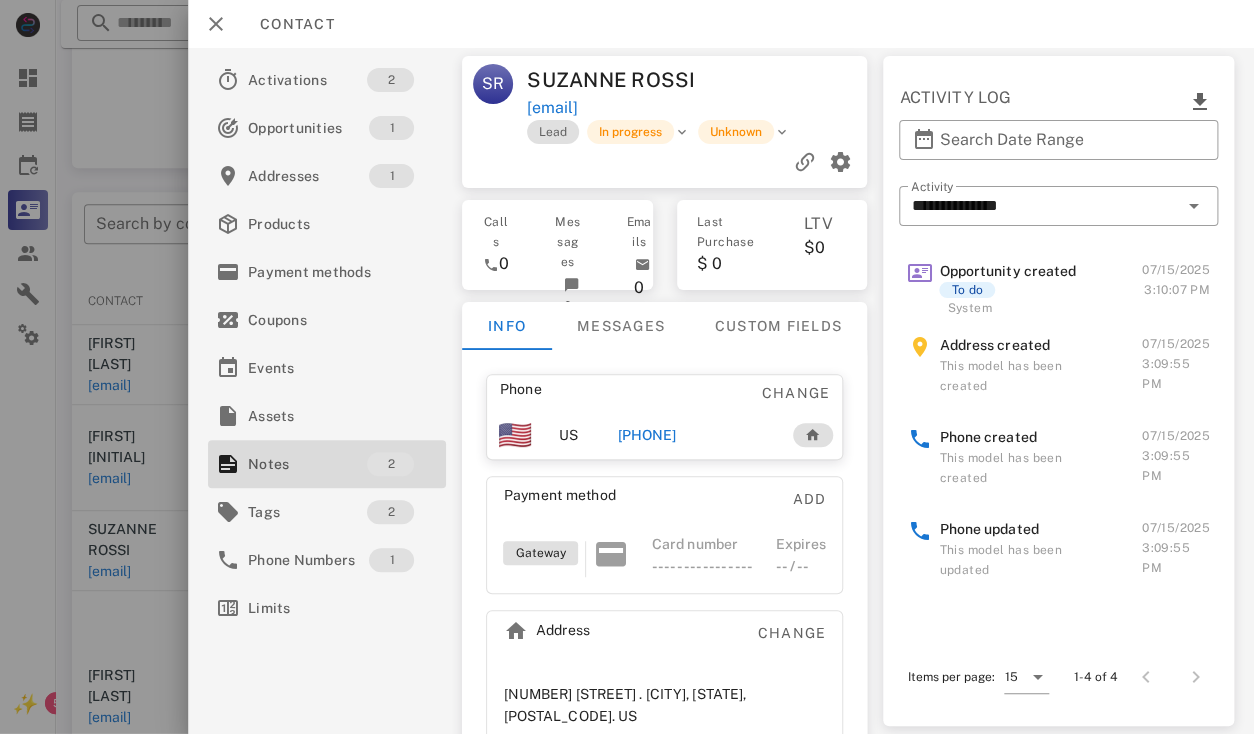 click on "SUZANNE ROSSI" at bounding box center [613, 80] 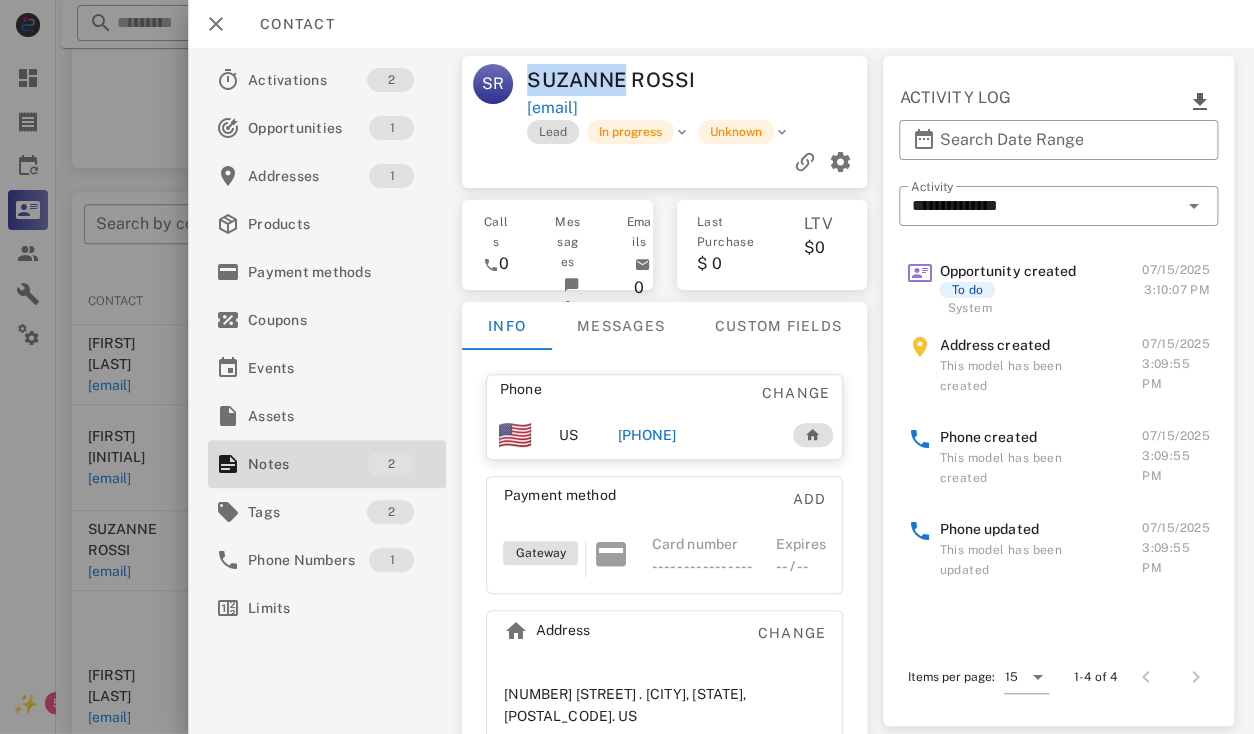 click on "SUZANNE ROSSI" at bounding box center (613, 80) 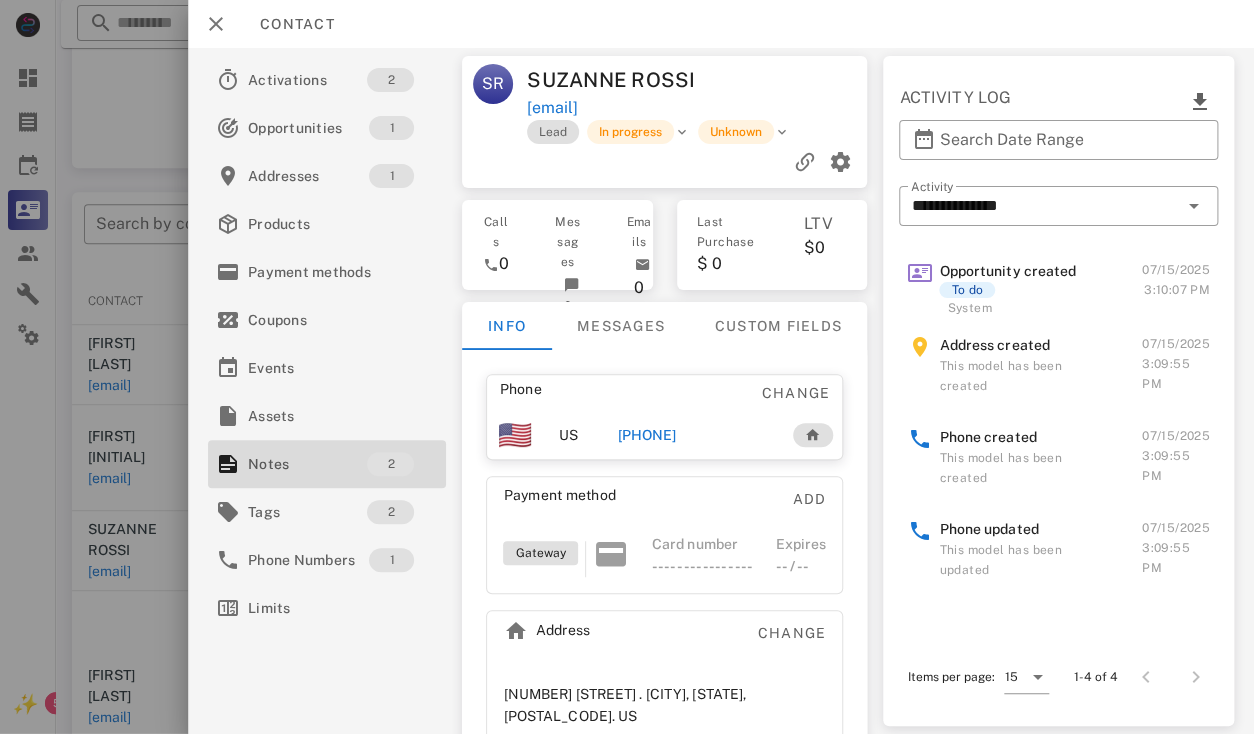 click on "SUZANNE ROSSI" at bounding box center [613, 80] 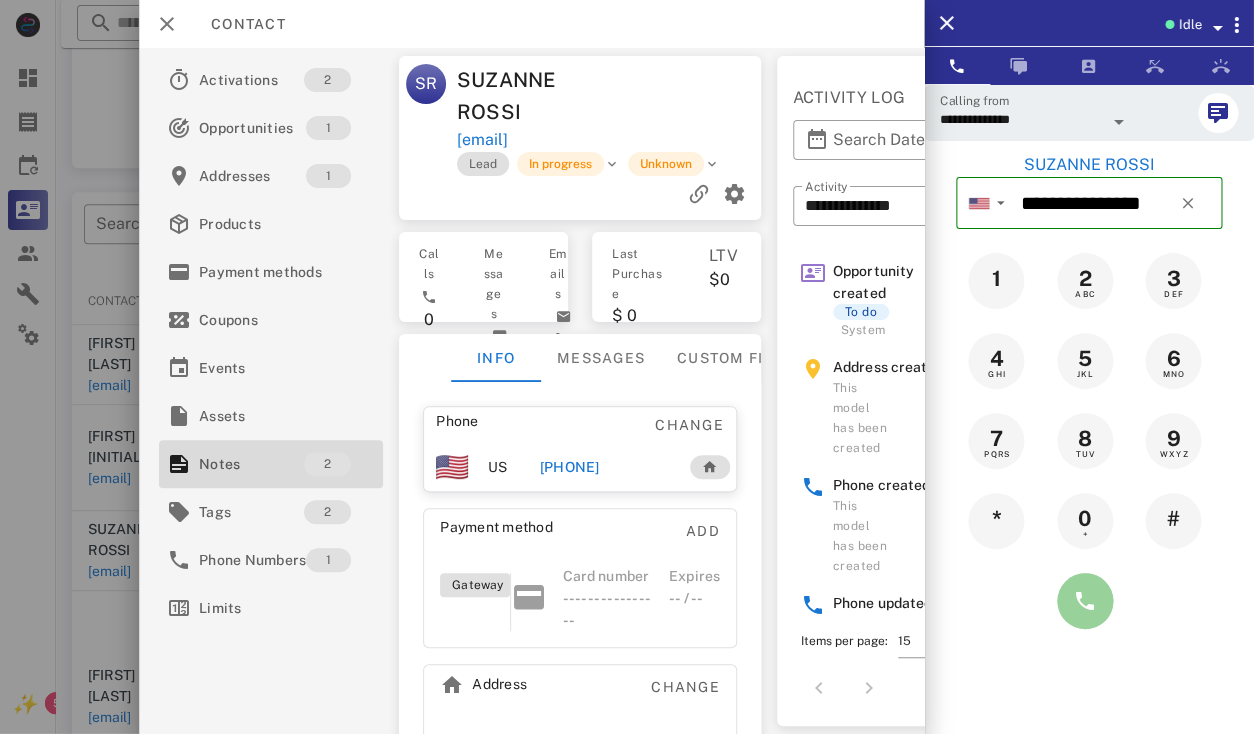 click at bounding box center (1085, 601) 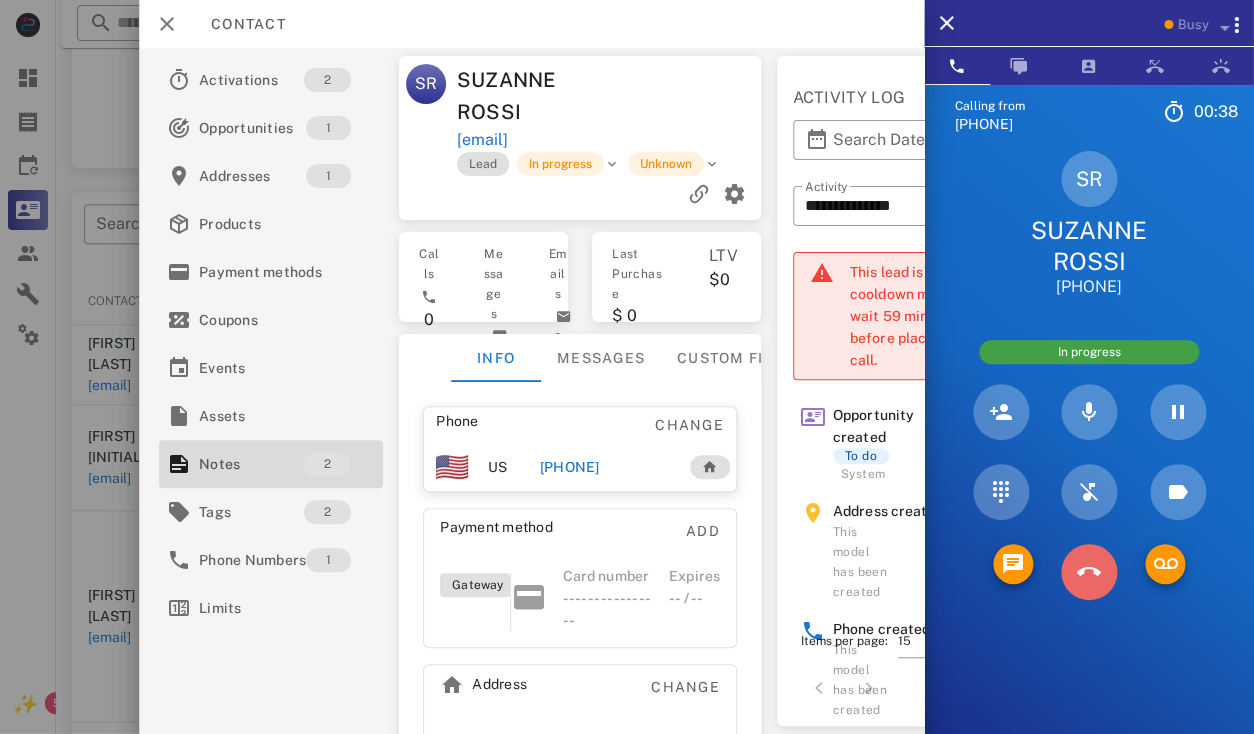 click at bounding box center [1089, 572] 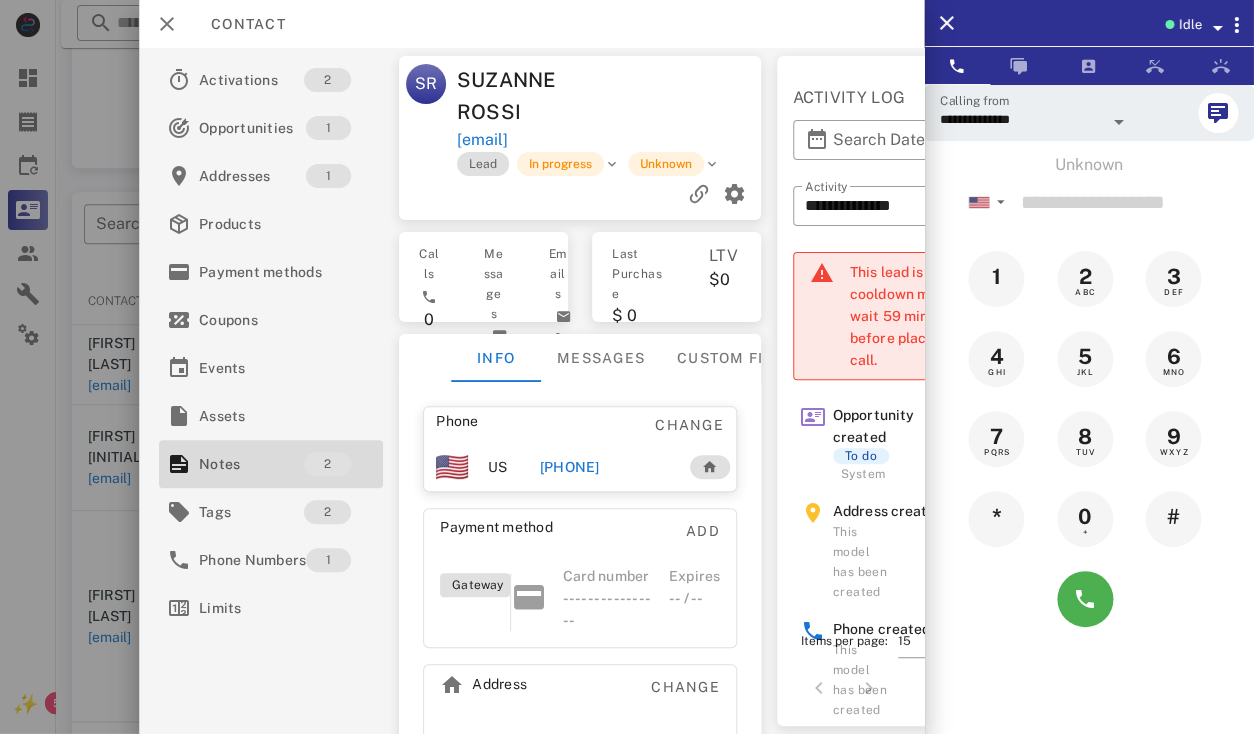 click on "+18054487607" at bounding box center [606, 467] 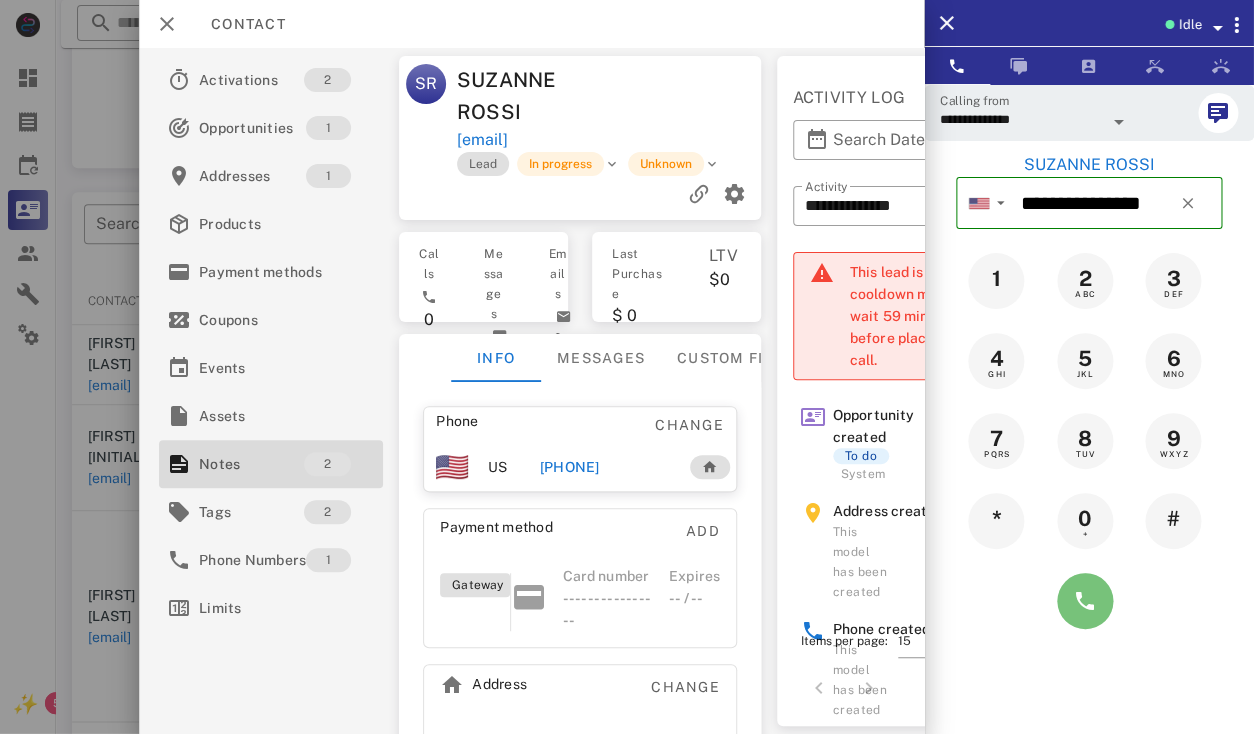 click at bounding box center [1085, 601] 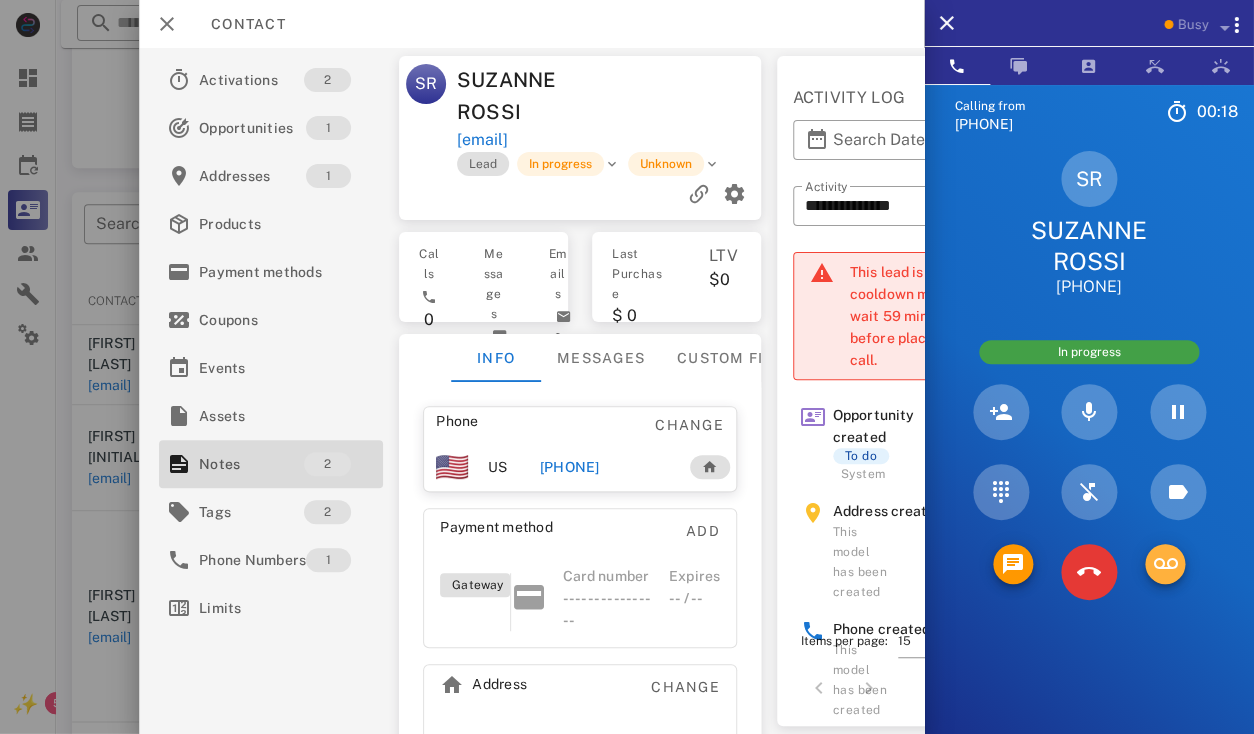 click at bounding box center (1165, 564) 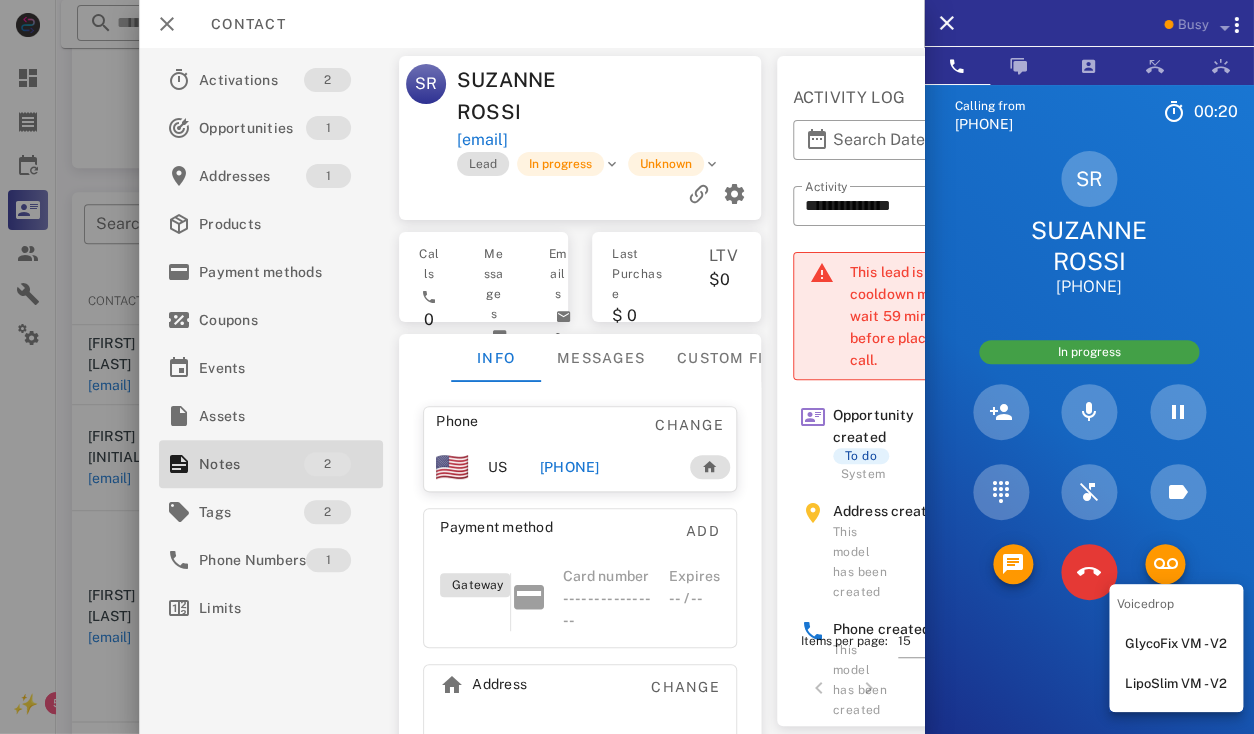 click on "LipoSlim VM - V2" at bounding box center (1176, 684) 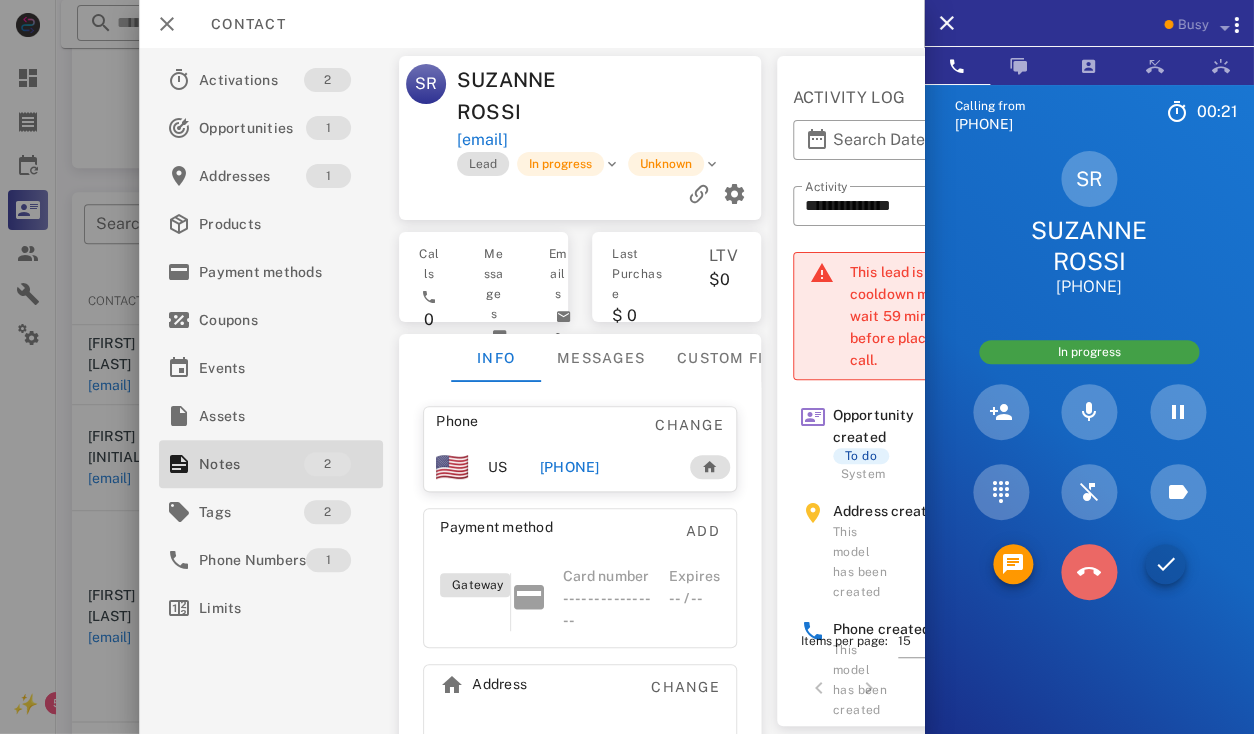 click at bounding box center [1089, 572] 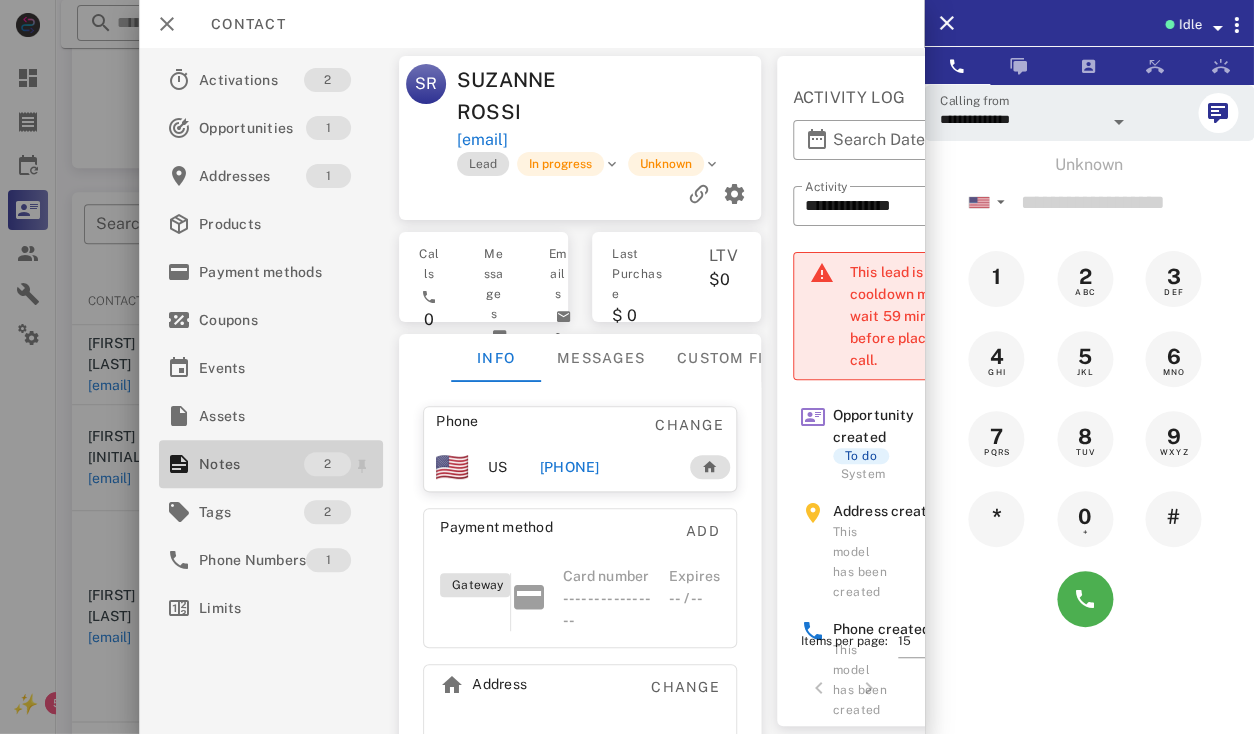 click on "Notes" at bounding box center (251, 464) 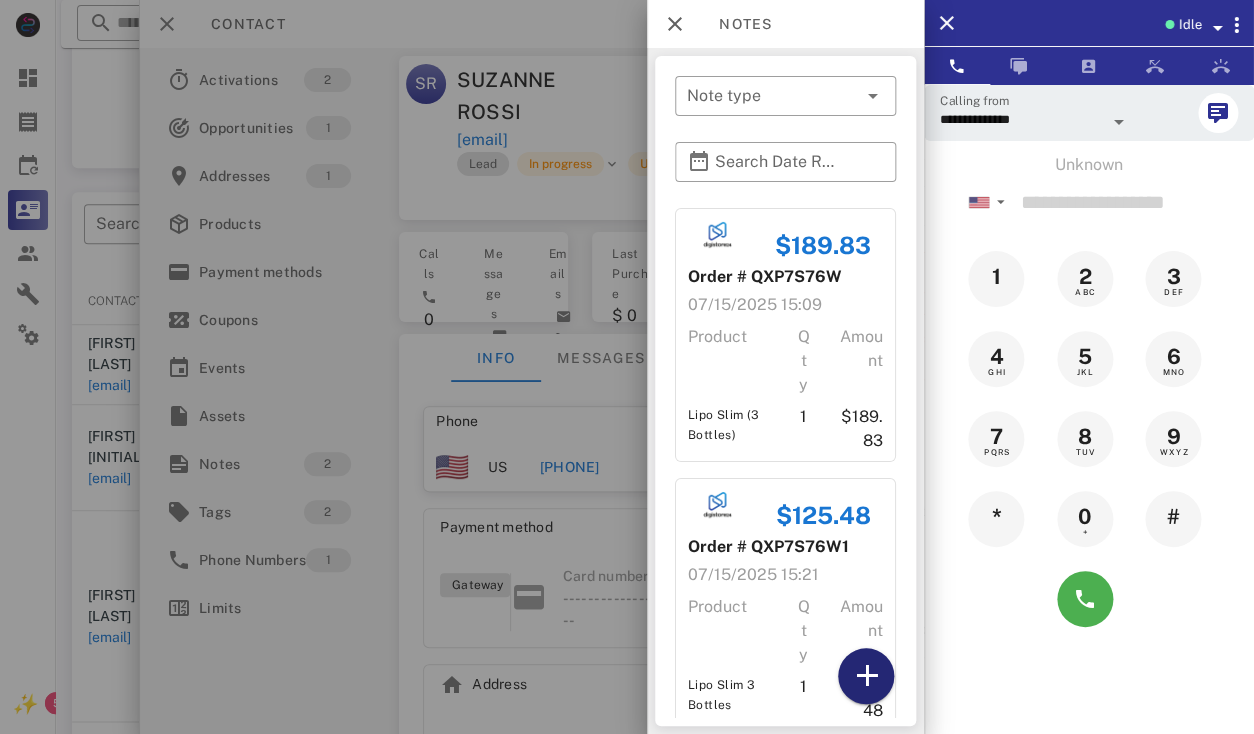 click at bounding box center [866, 676] 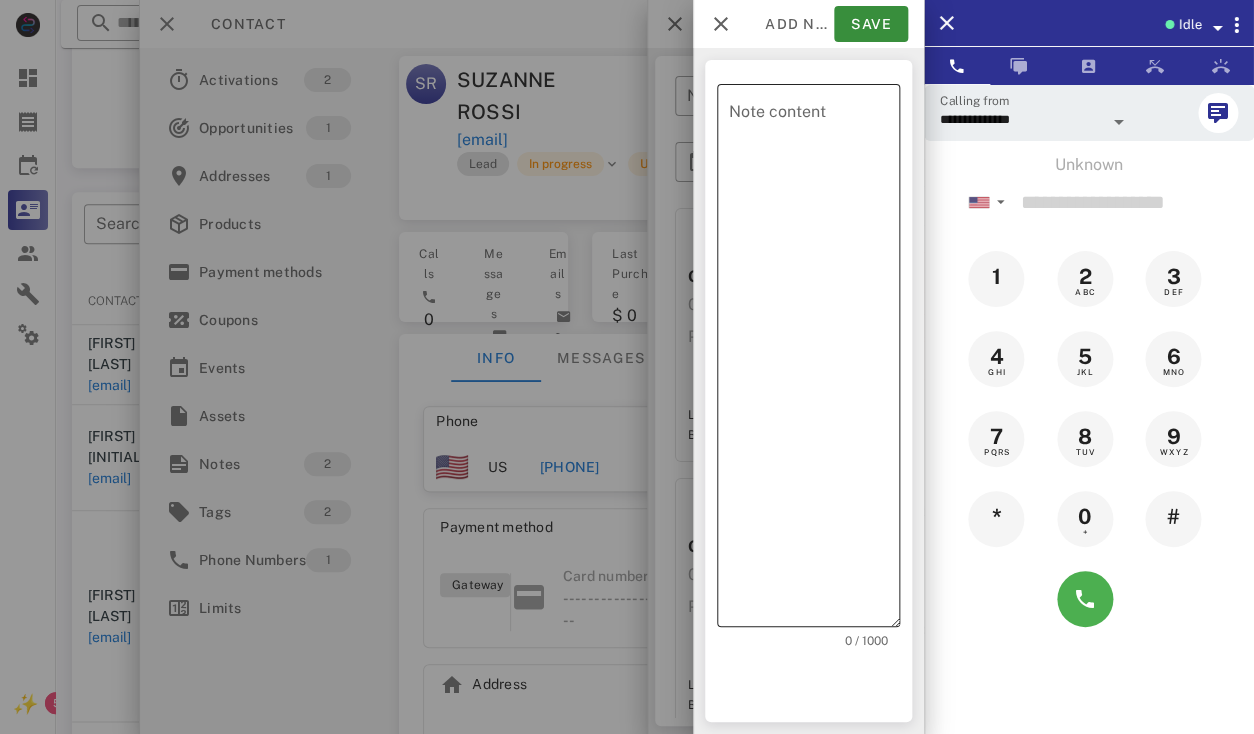 click on "Note content" at bounding box center (814, 360) 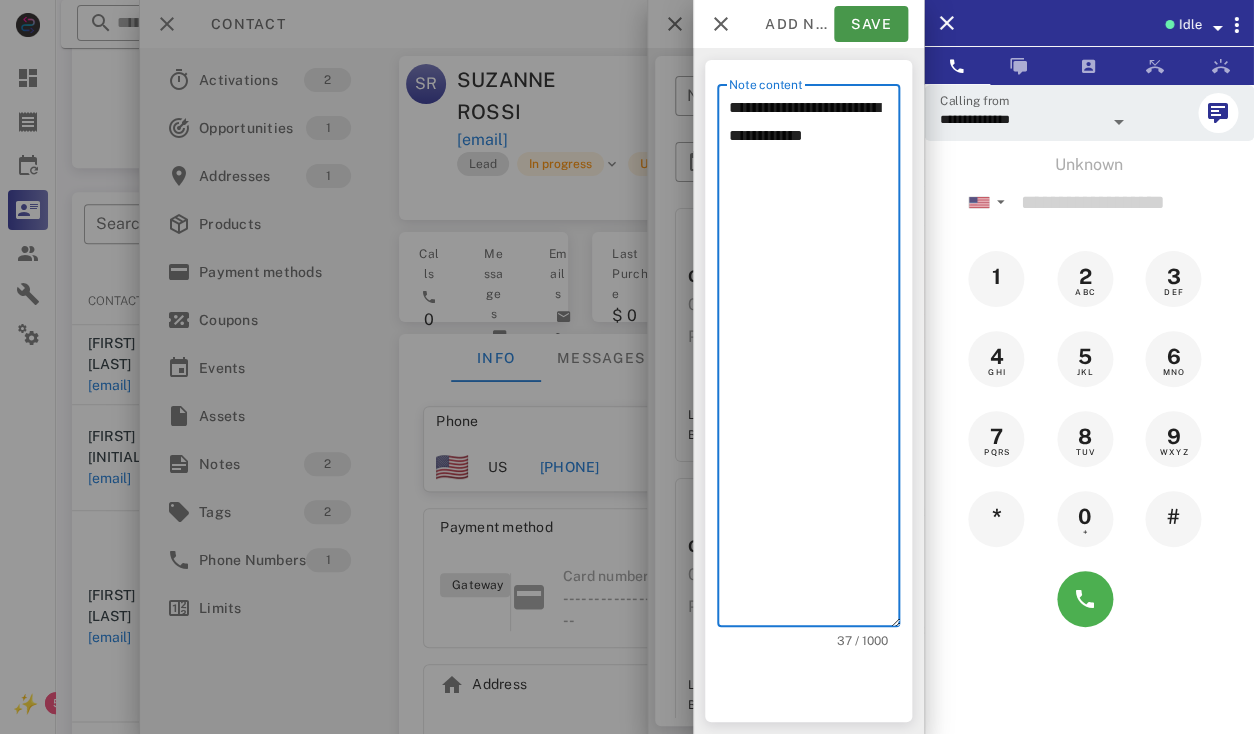 type on "**********" 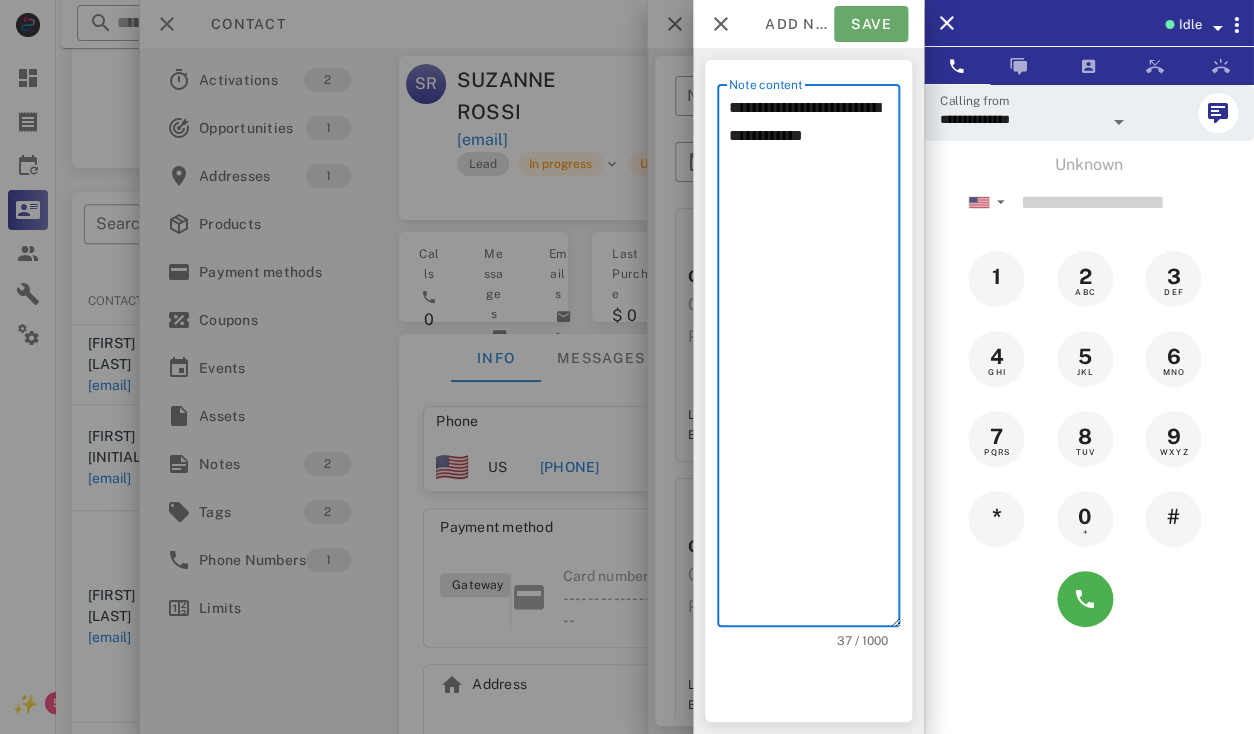 click on "Save" at bounding box center [871, 24] 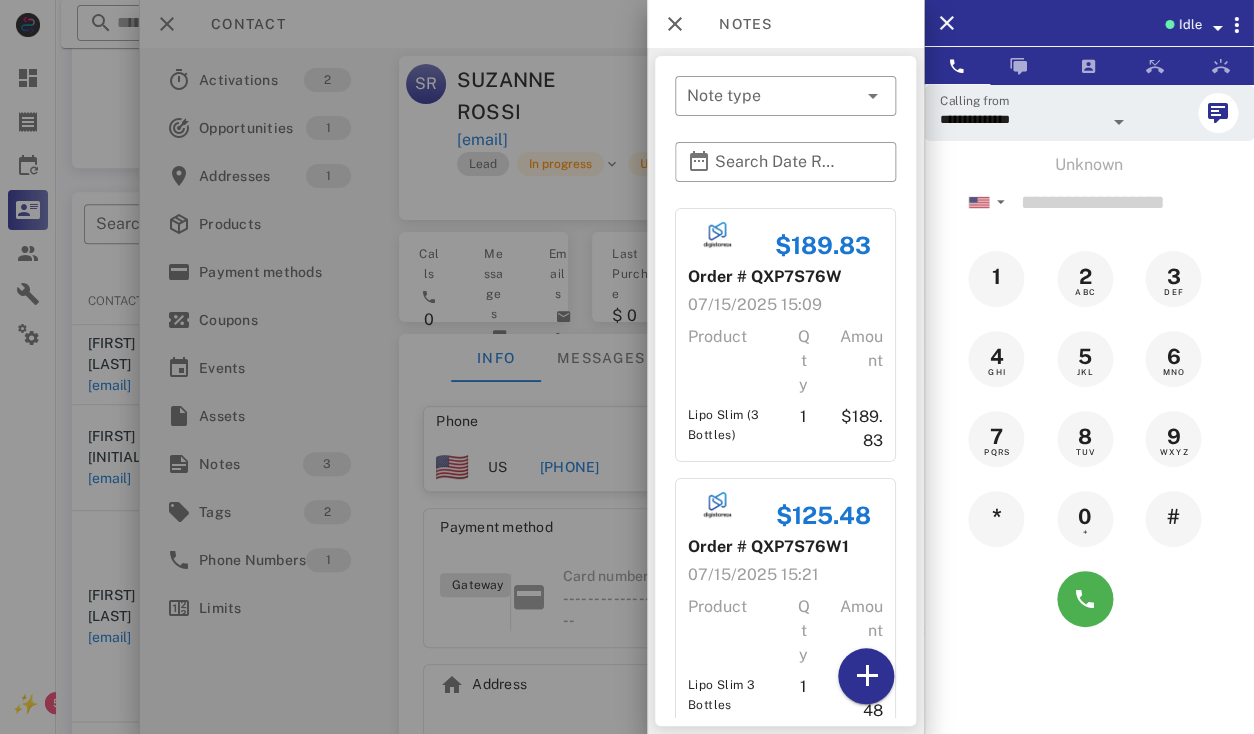 click at bounding box center (627, 367) 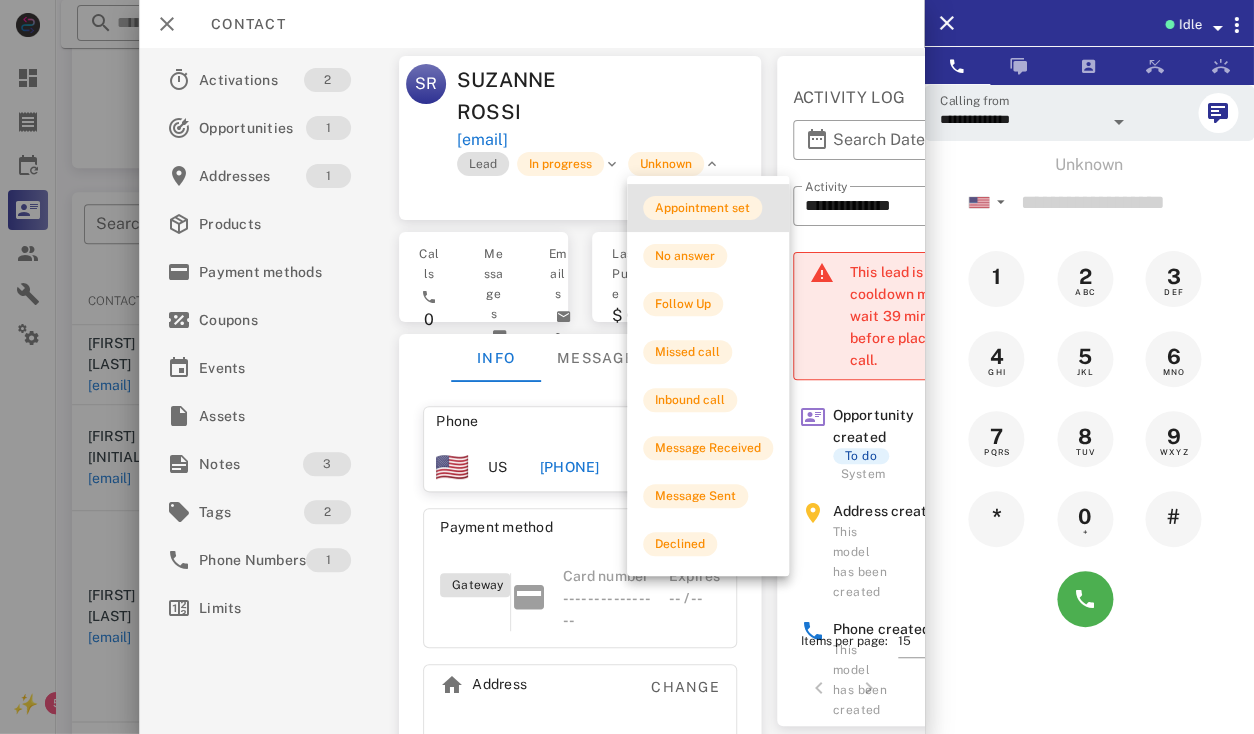 click on "Appointment set" at bounding box center (708, 208) 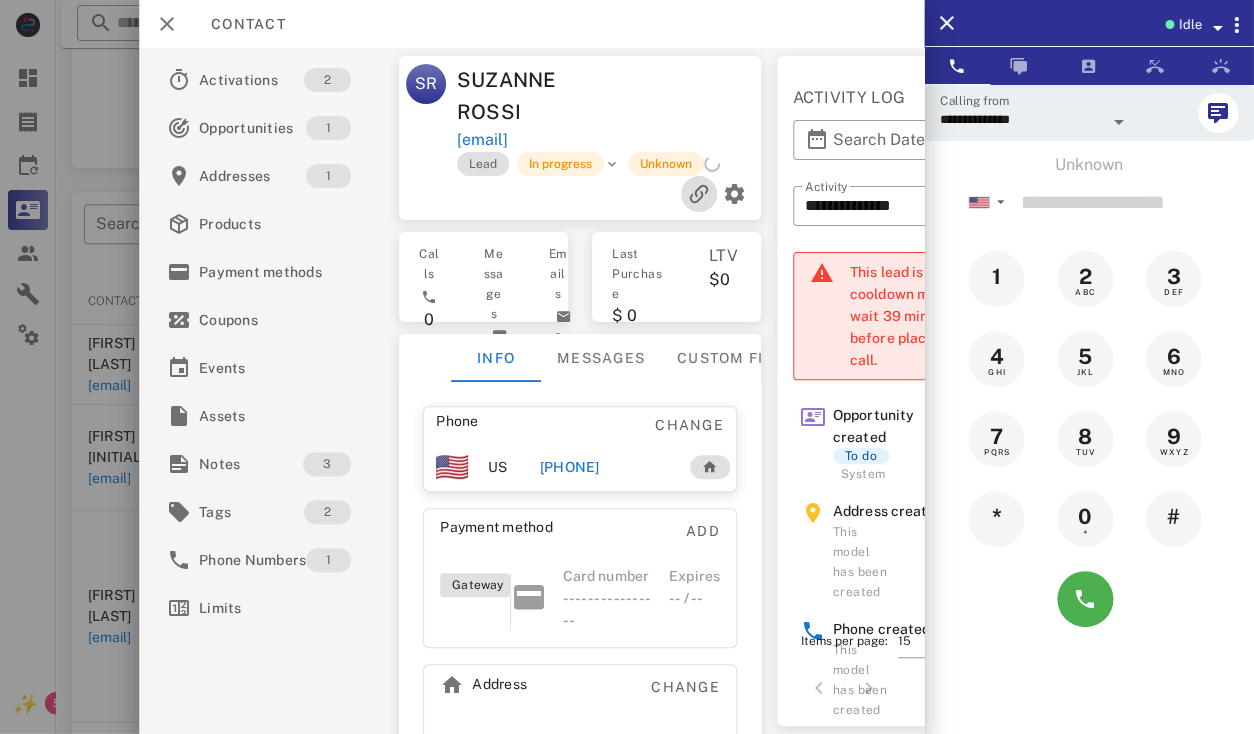 click at bounding box center (698, 194) 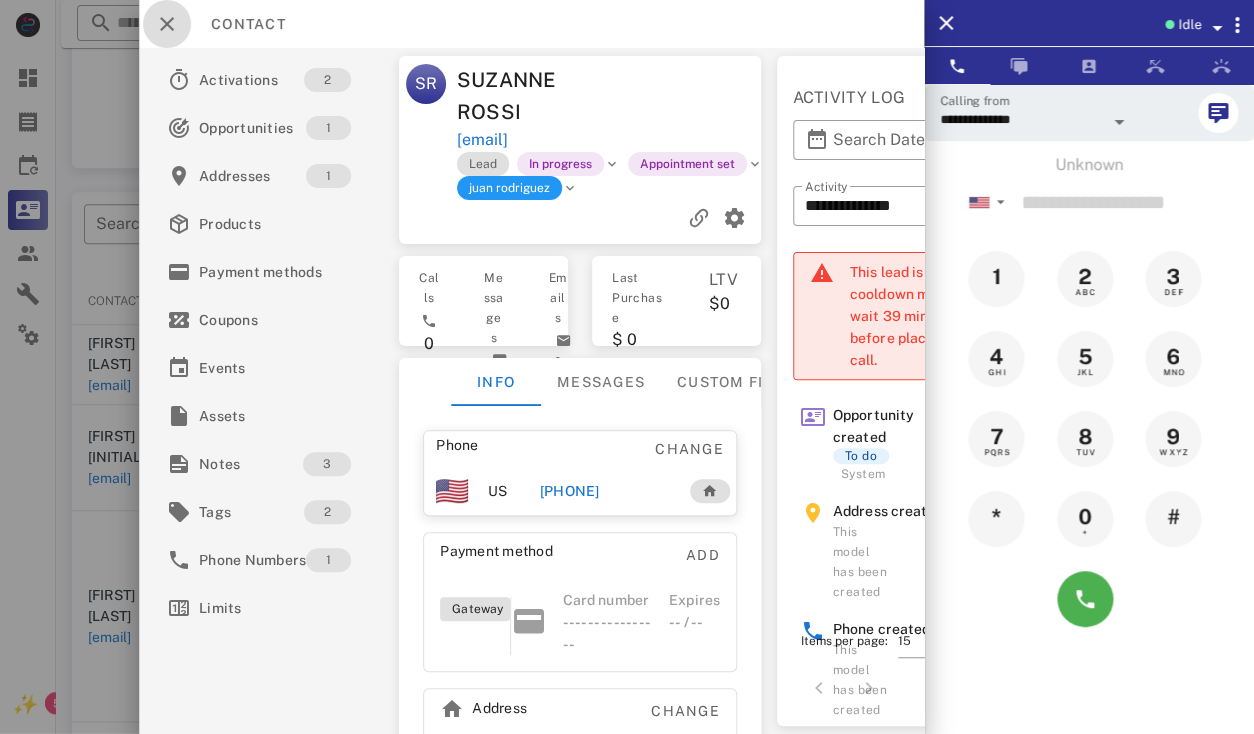 click at bounding box center (167, 24) 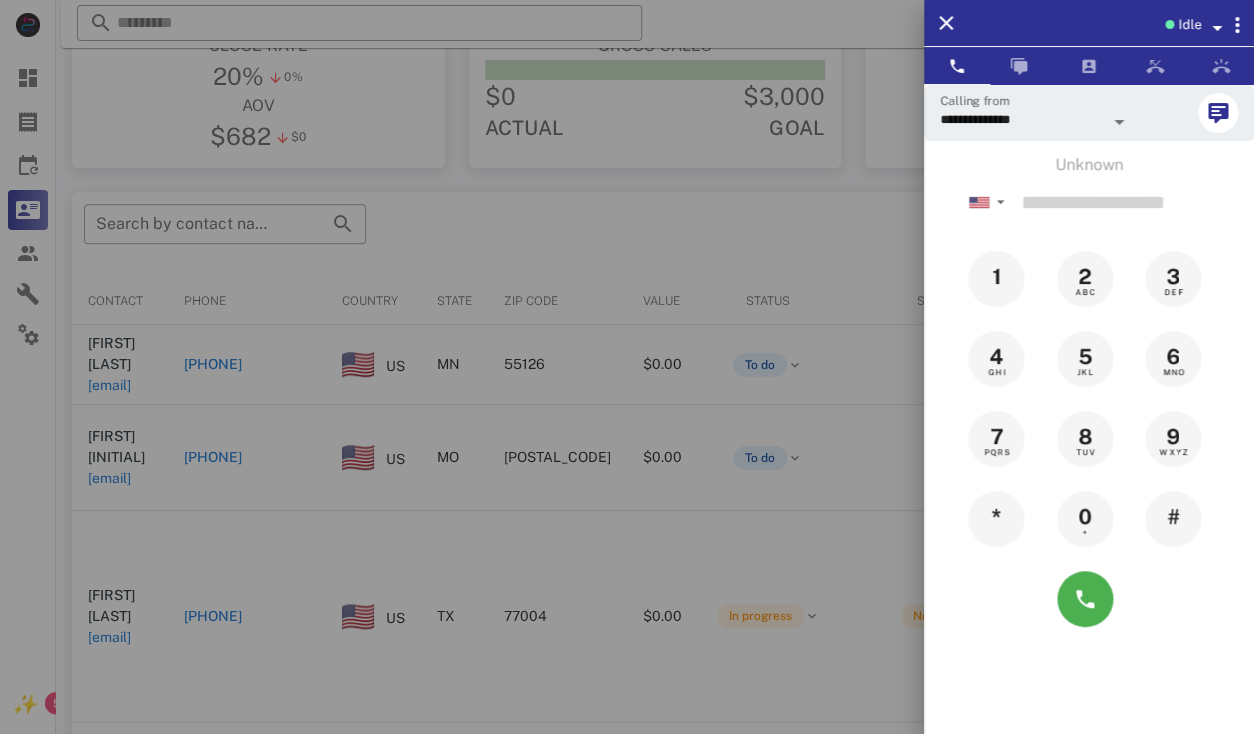 click at bounding box center [627, 367] 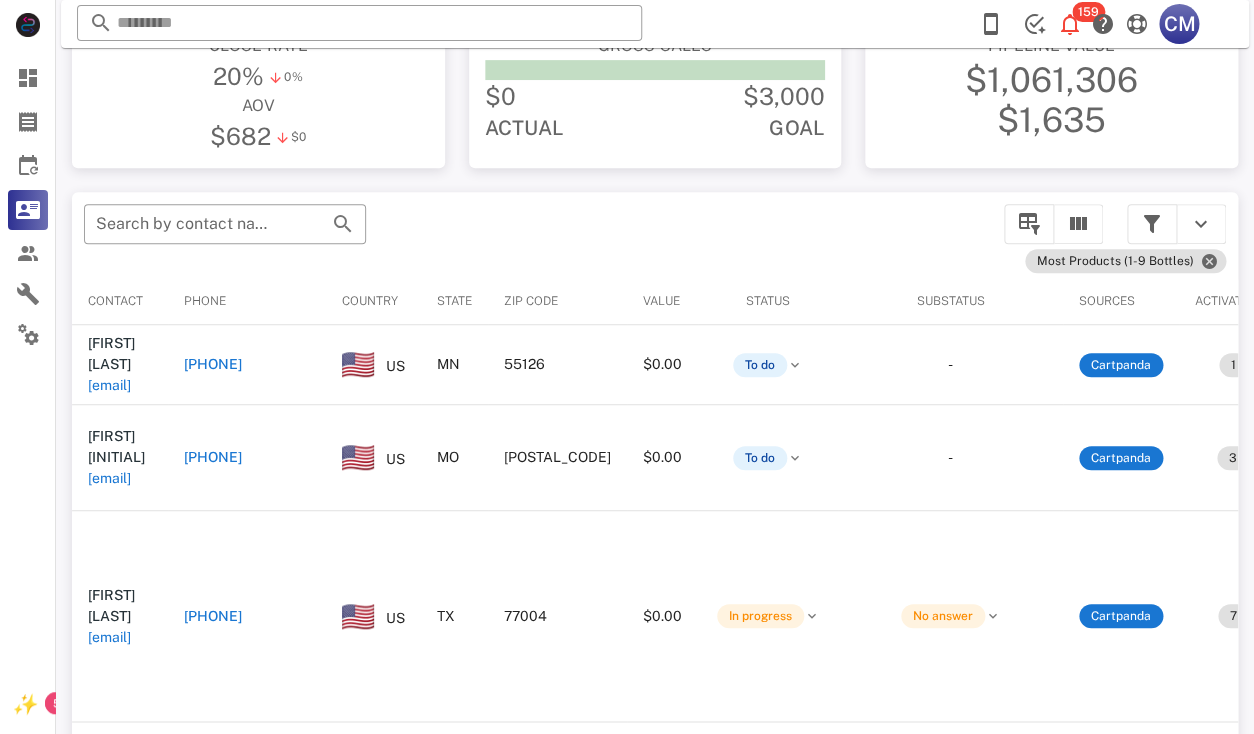 scroll, scrollTop: 0, scrollLeft: 0, axis: both 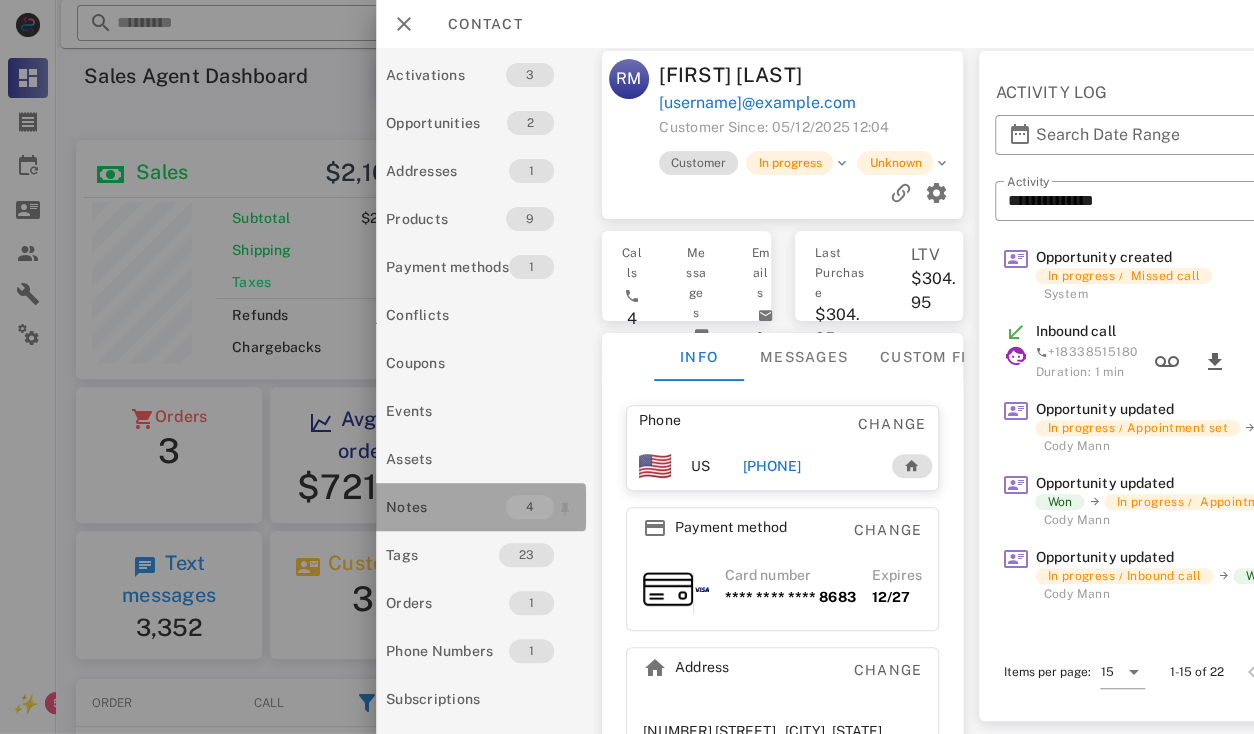 click on "Notes" at bounding box center [446, 507] 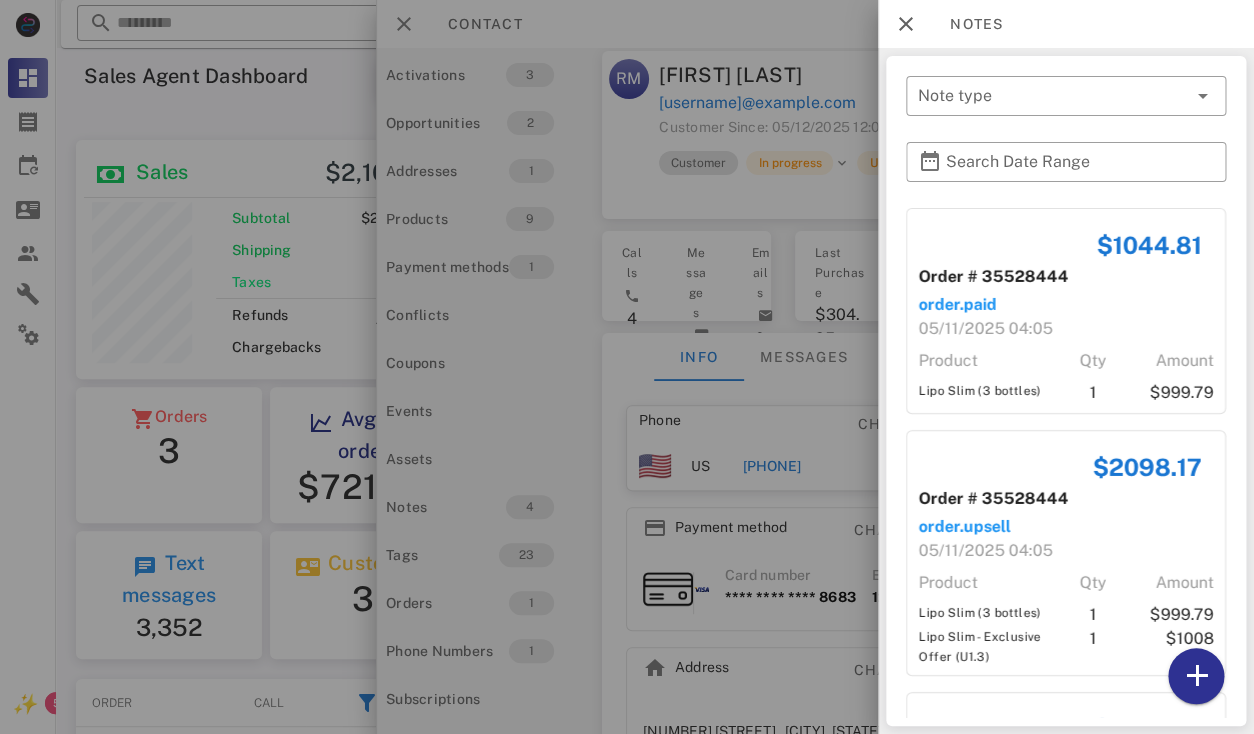click at bounding box center [627, 367] 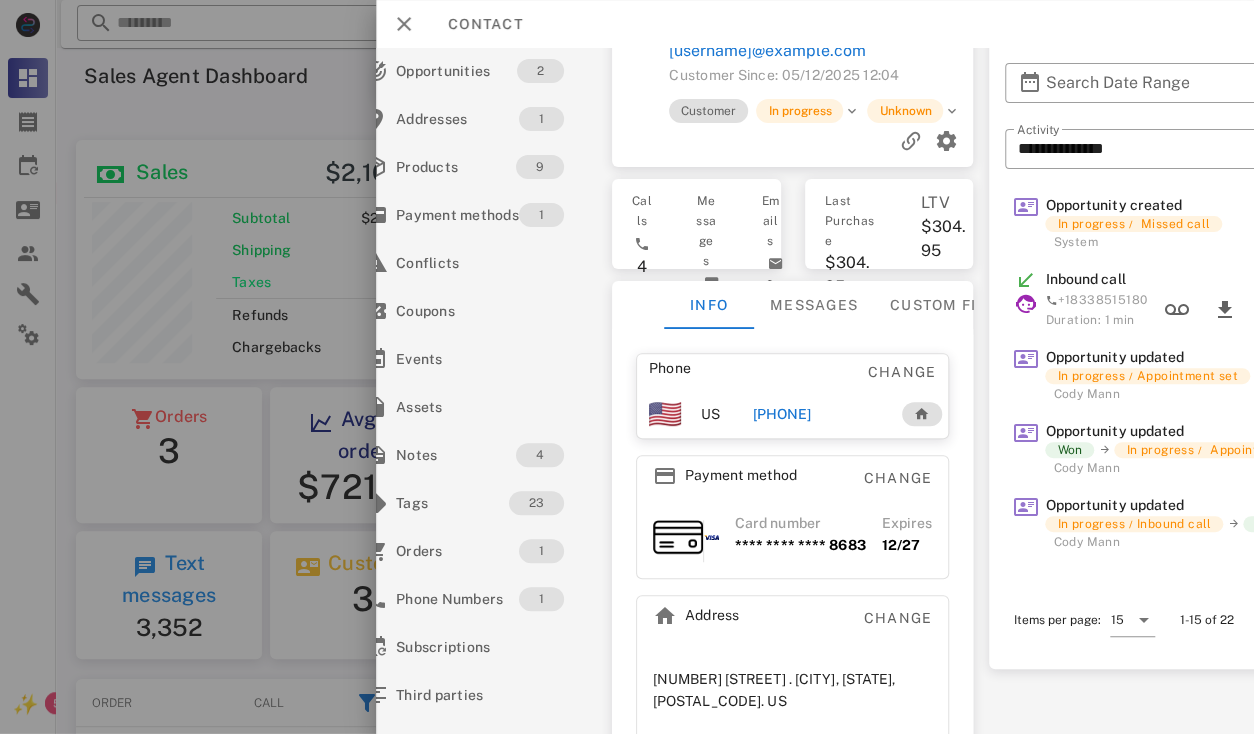 scroll, scrollTop: 58, scrollLeft: 0, axis: vertical 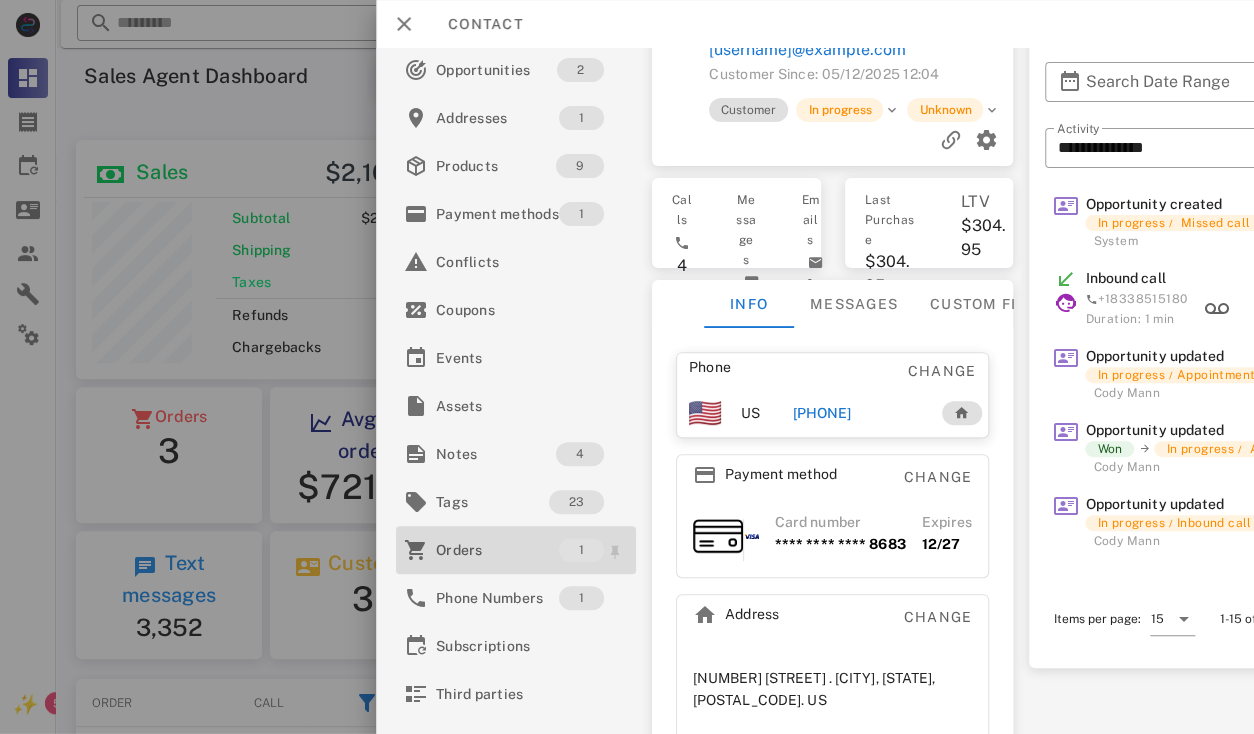 click on "Orders" at bounding box center (497, 550) 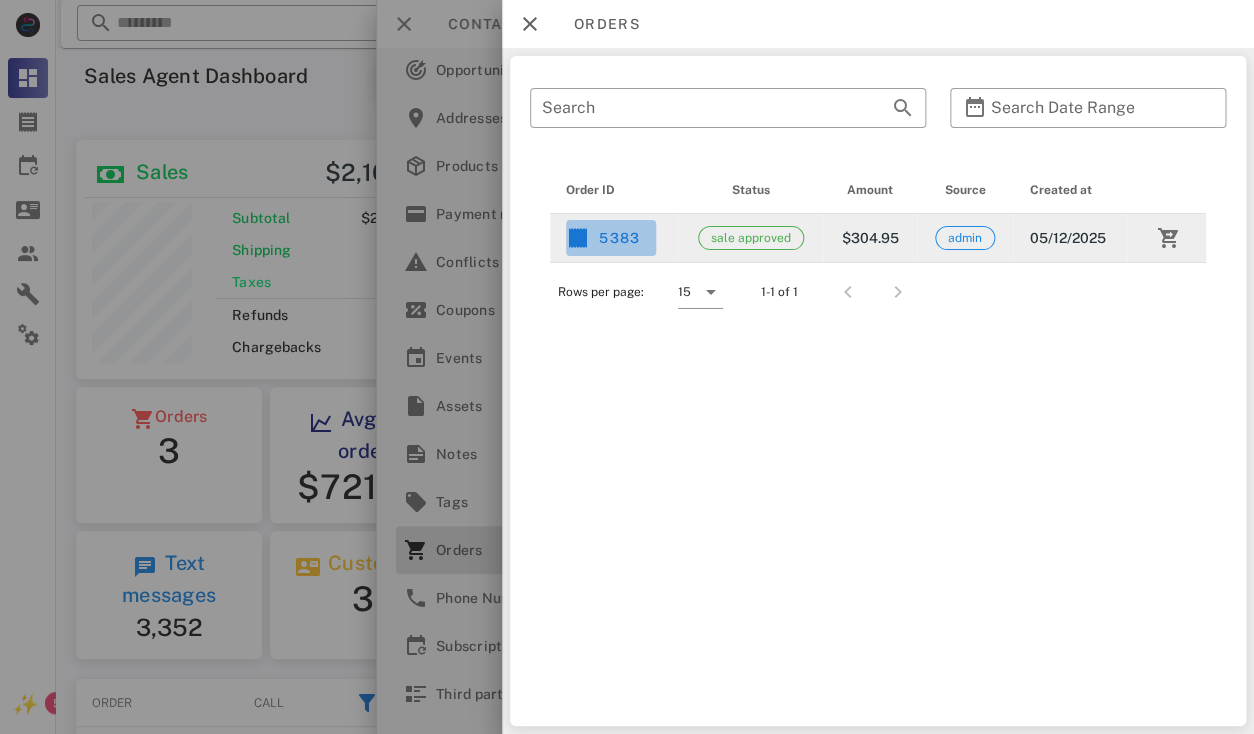 click at bounding box center [578, 238] 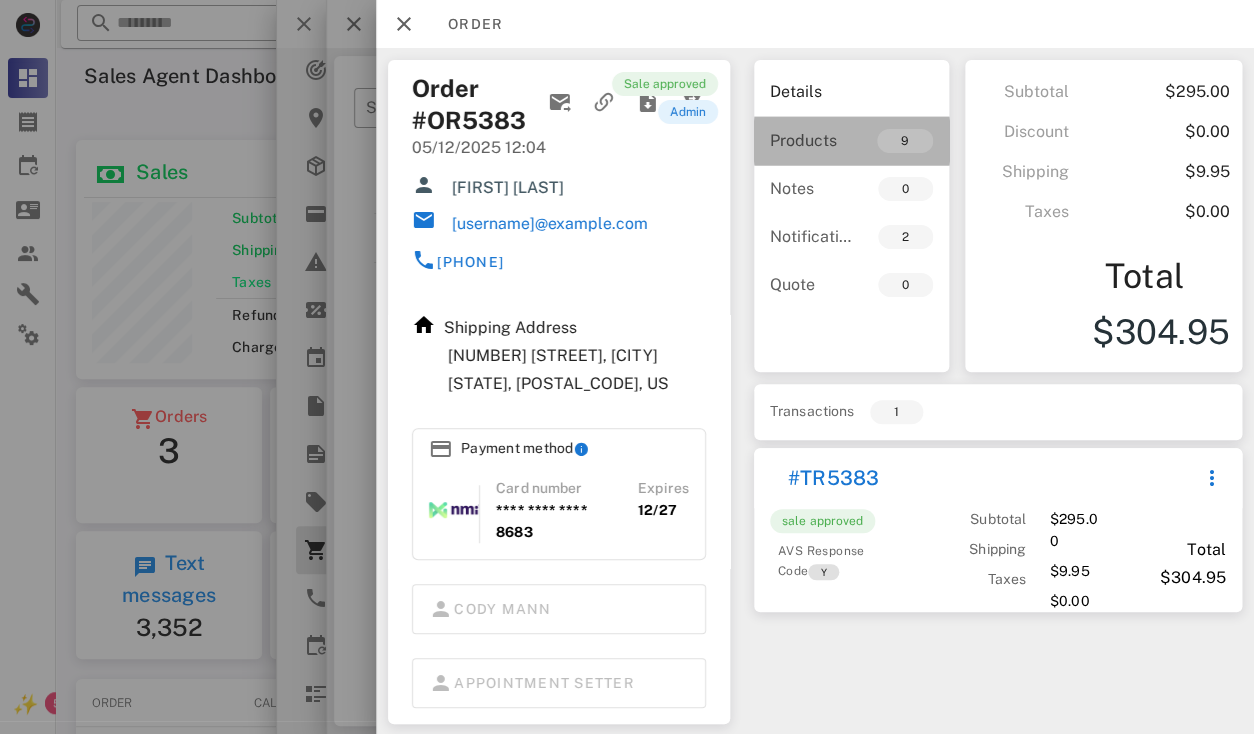 click on "Products" at bounding box center [811, 140] 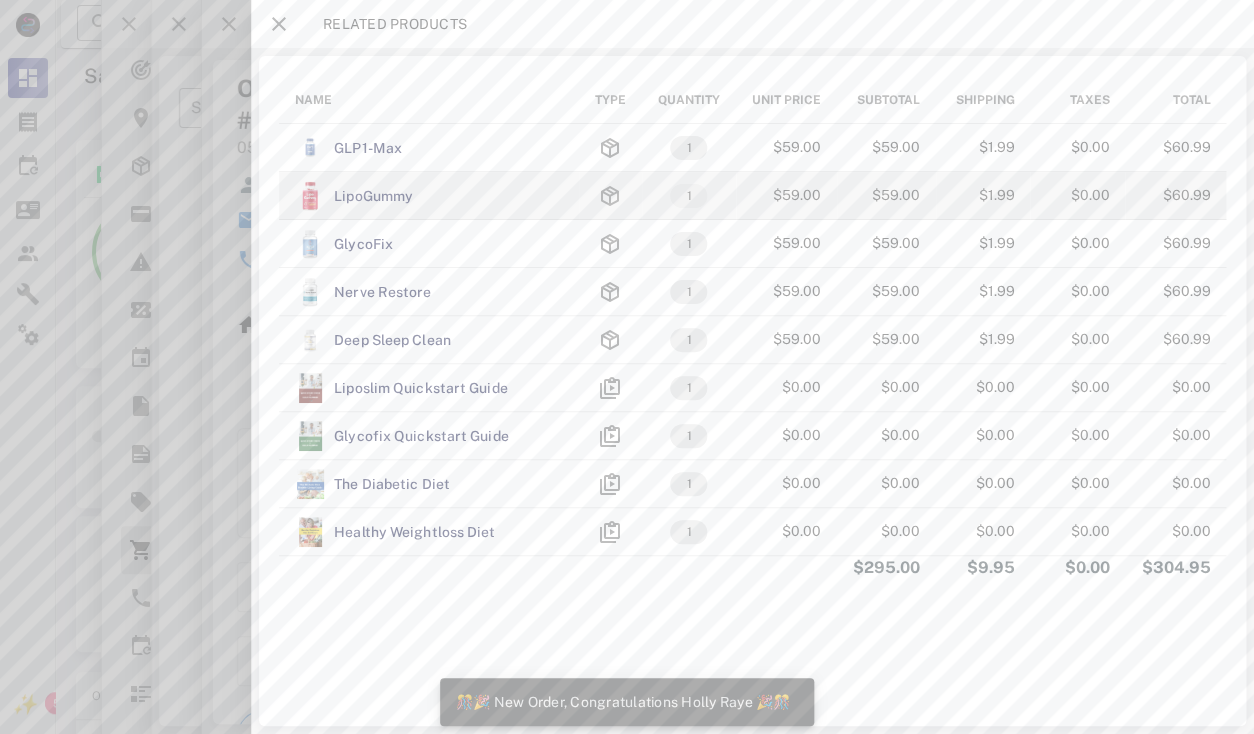 scroll, scrollTop: 999759, scrollLeft: 999619, axis: both 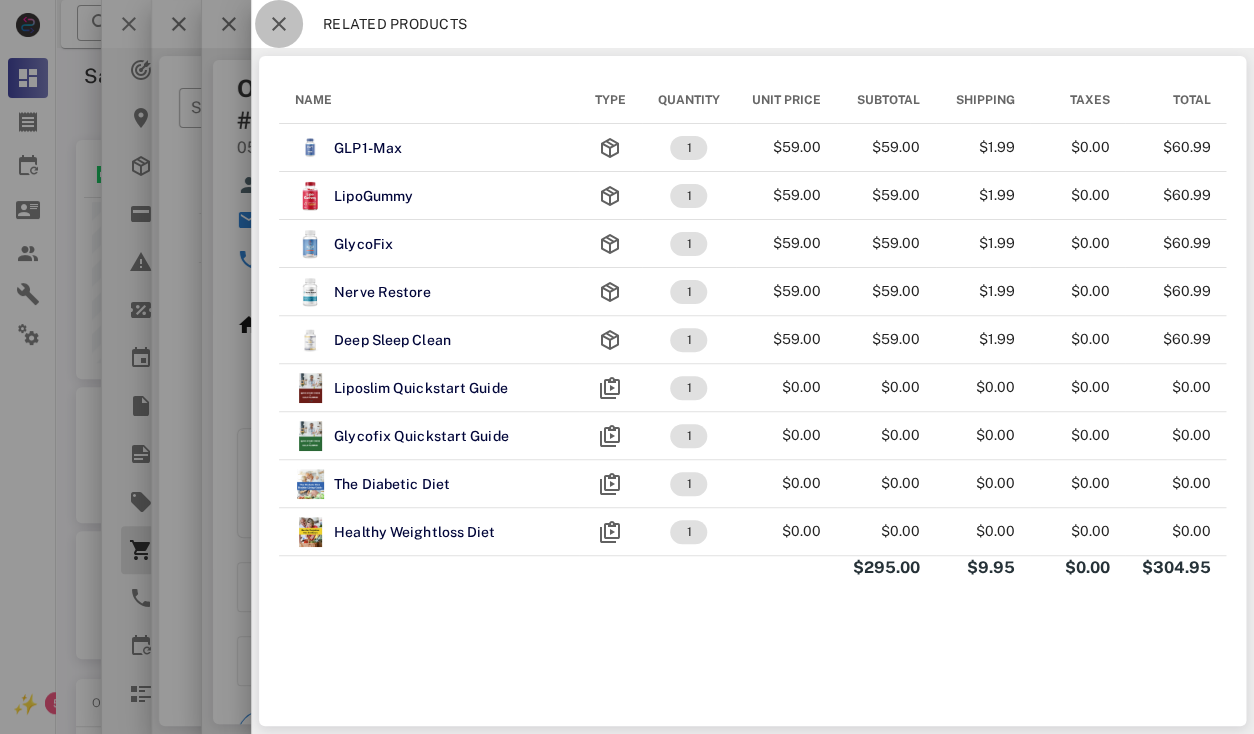 click at bounding box center [279, 24] 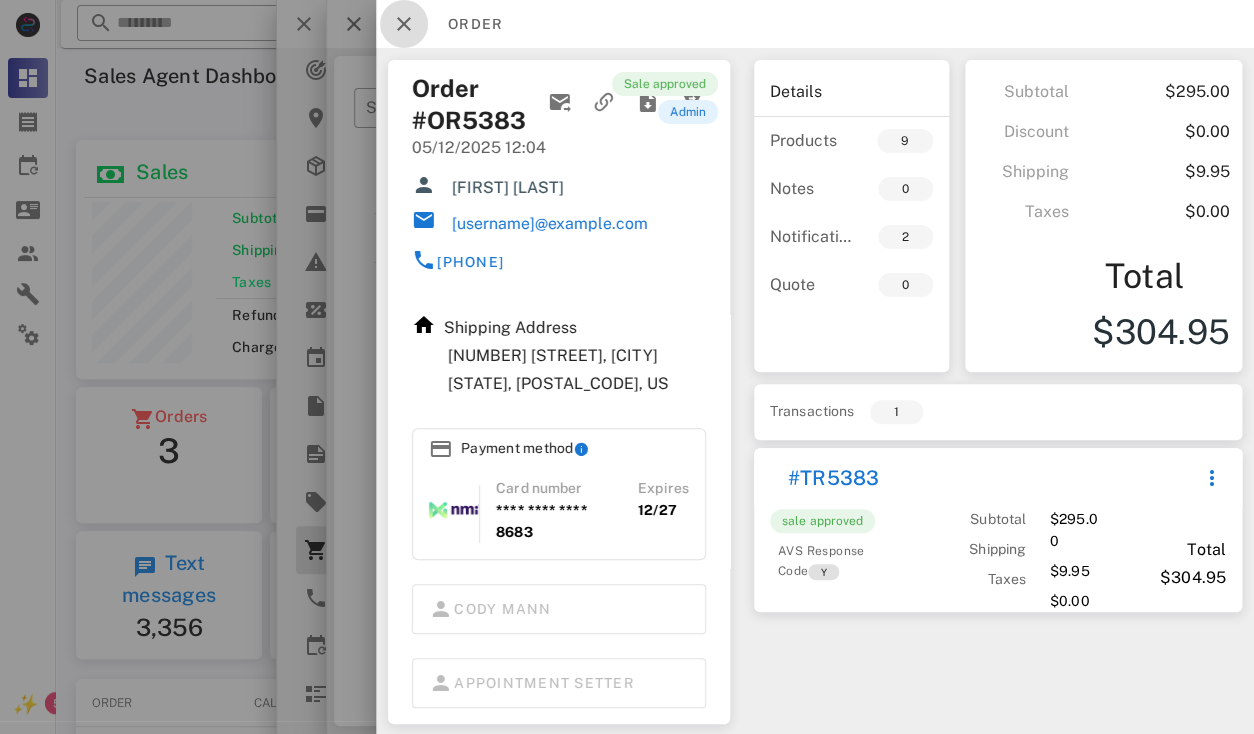 click at bounding box center (404, 24) 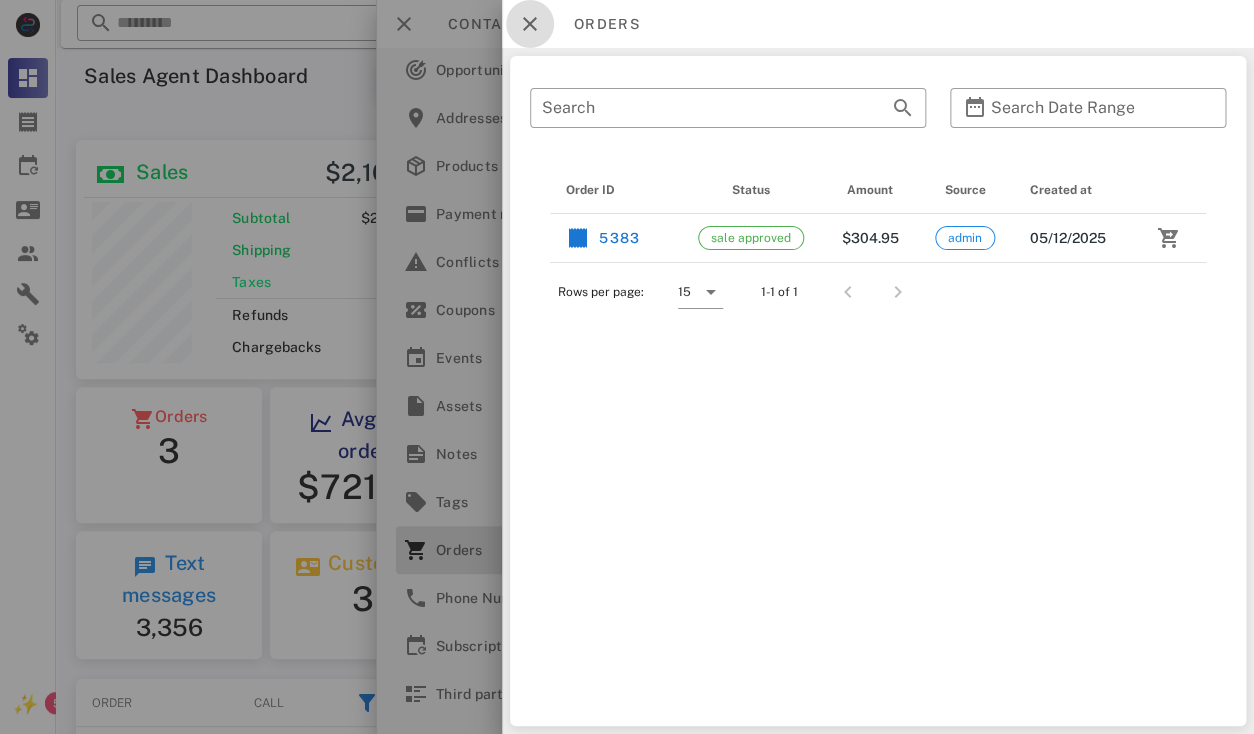 click at bounding box center [530, 24] 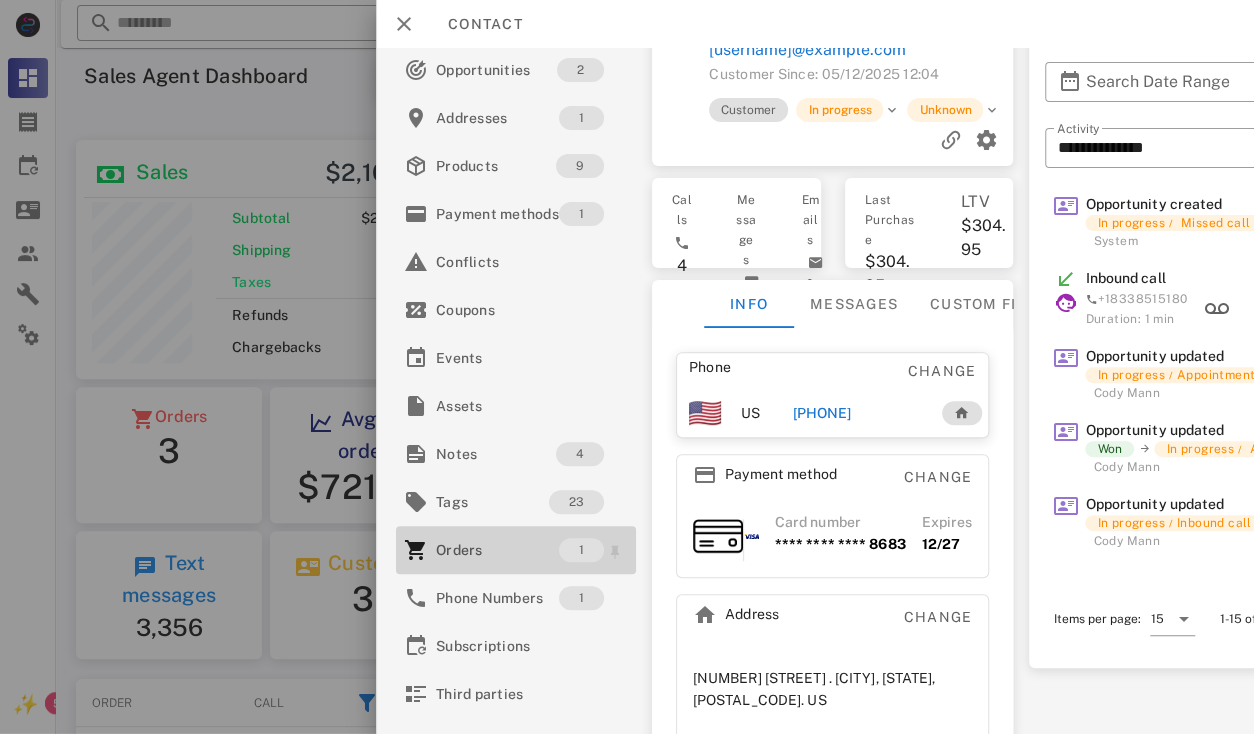 click on "Orders" at bounding box center (497, 550) 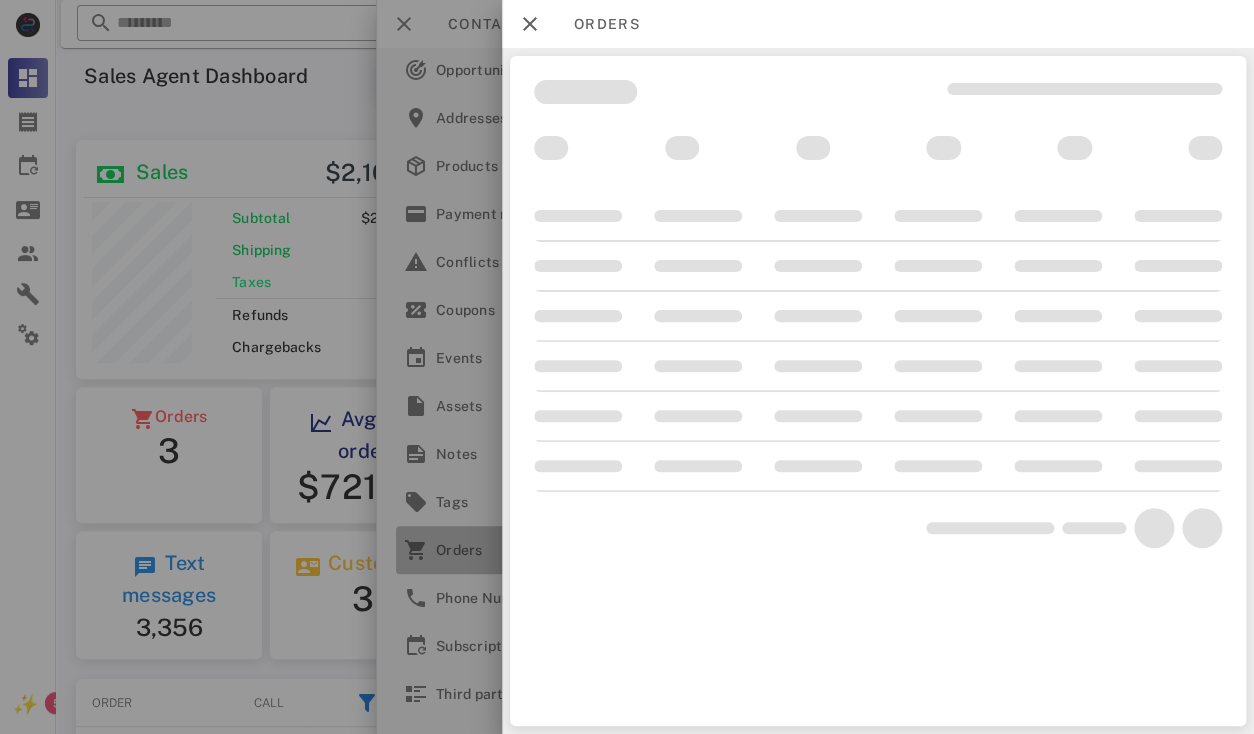 click at bounding box center [627, 367] 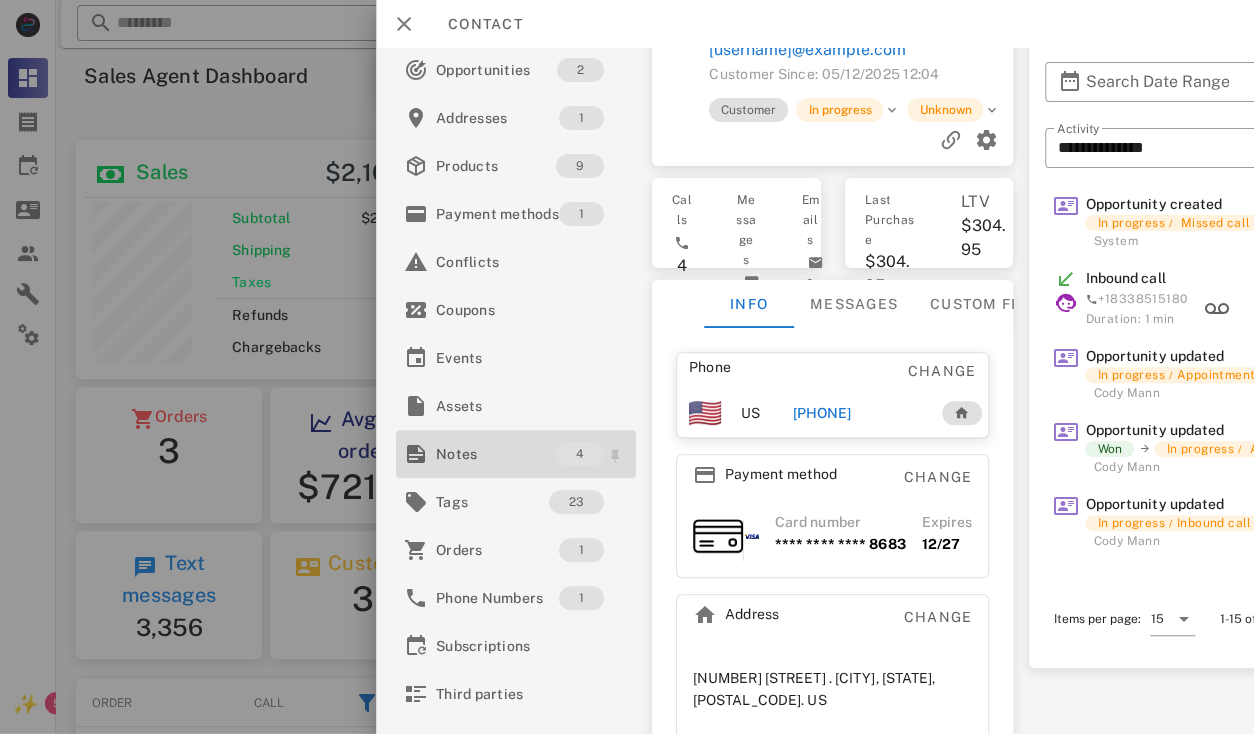 click on "Notes" at bounding box center (496, 454) 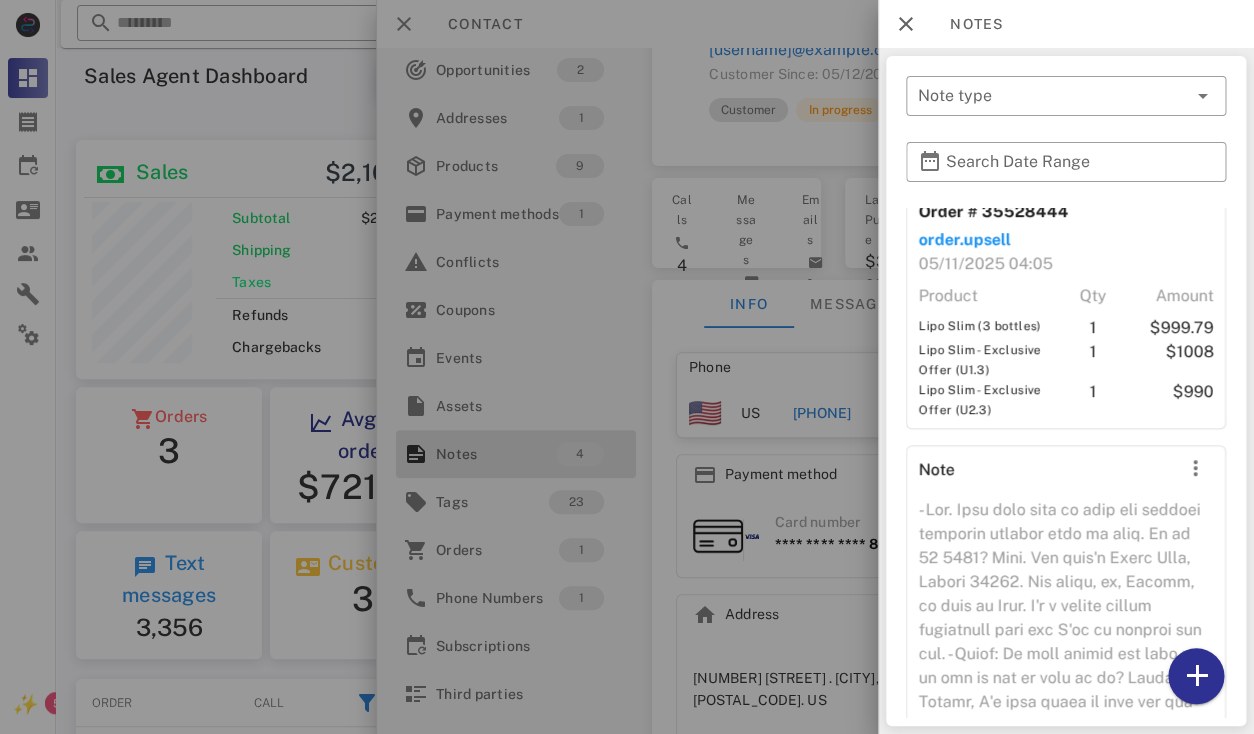 scroll, scrollTop: 561, scrollLeft: 0, axis: vertical 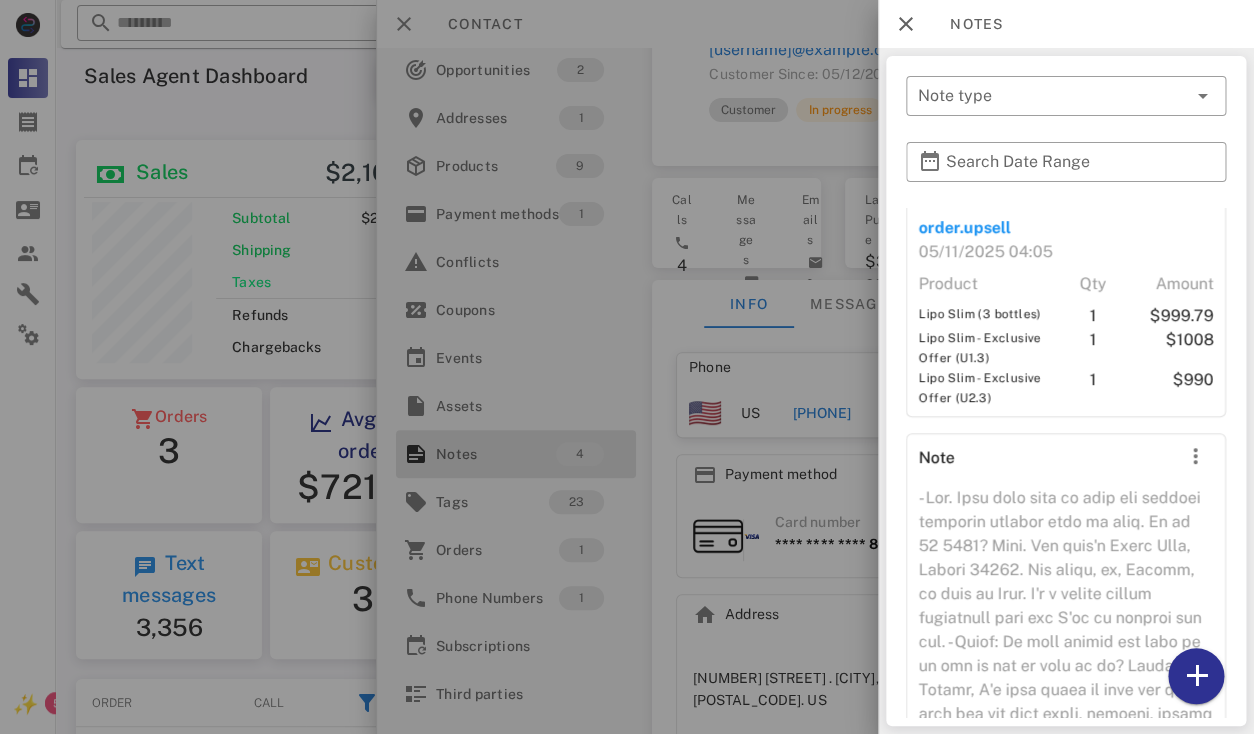 click at bounding box center (627, 367) 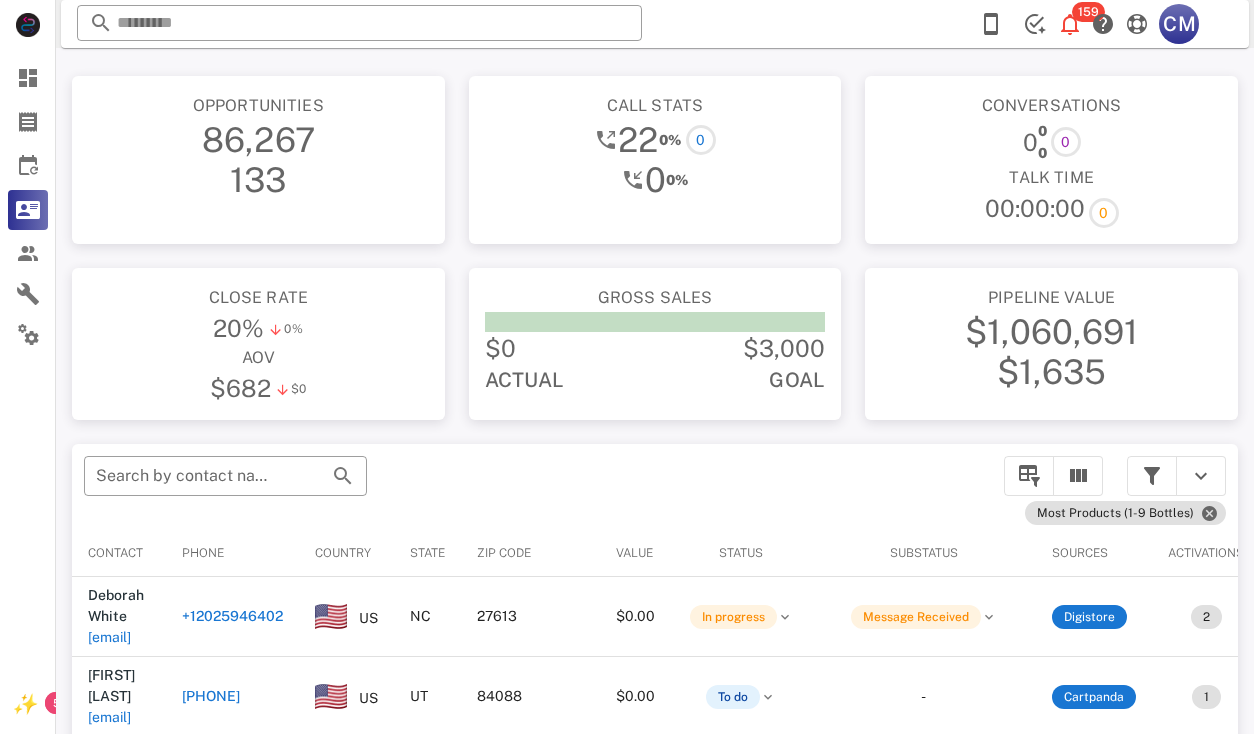 scroll, scrollTop: 224, scrollLeft: 0, axis: vertical 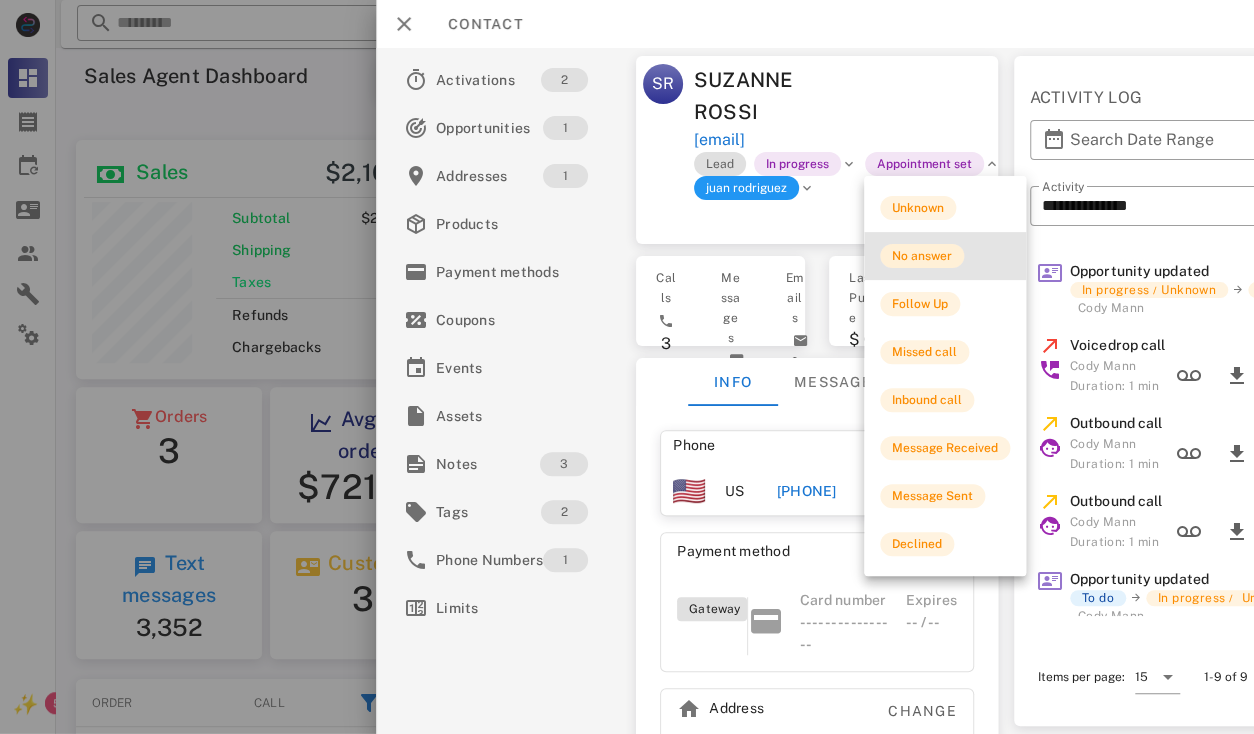 click on "No answer" at bounding box center (922, 256) 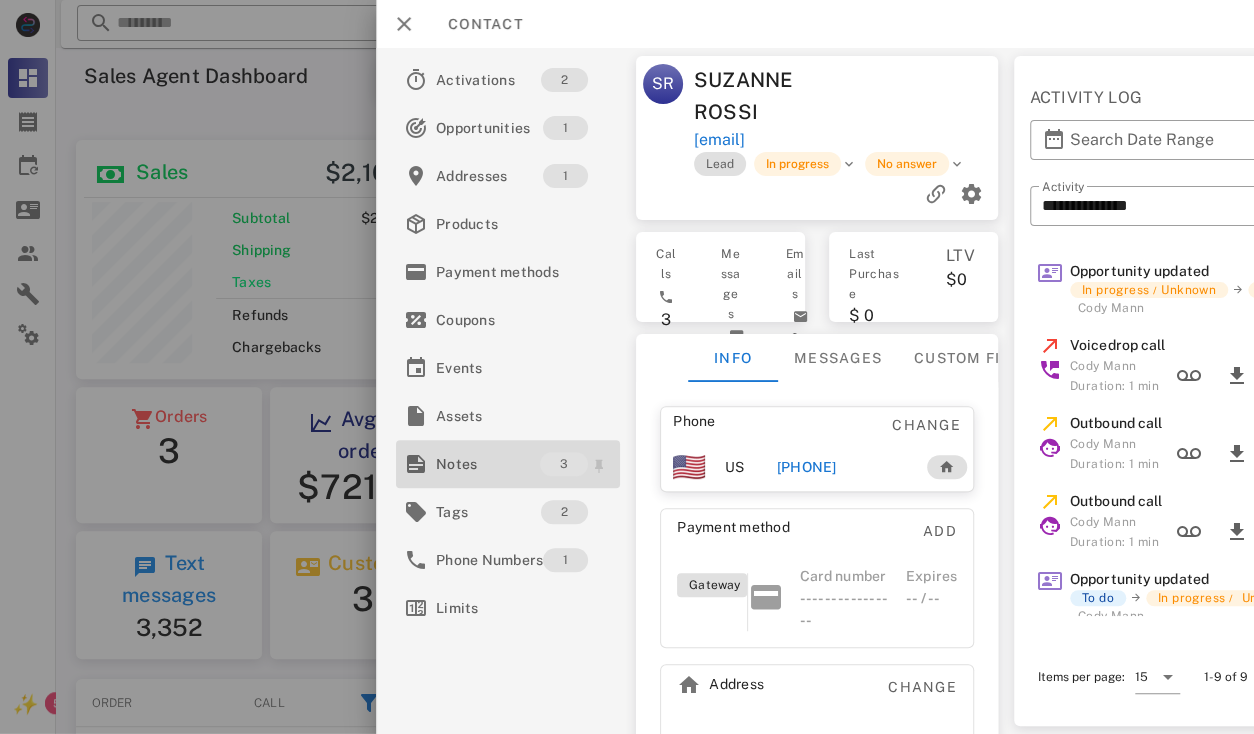 click on "Notes" at bounding box center [488, 464] 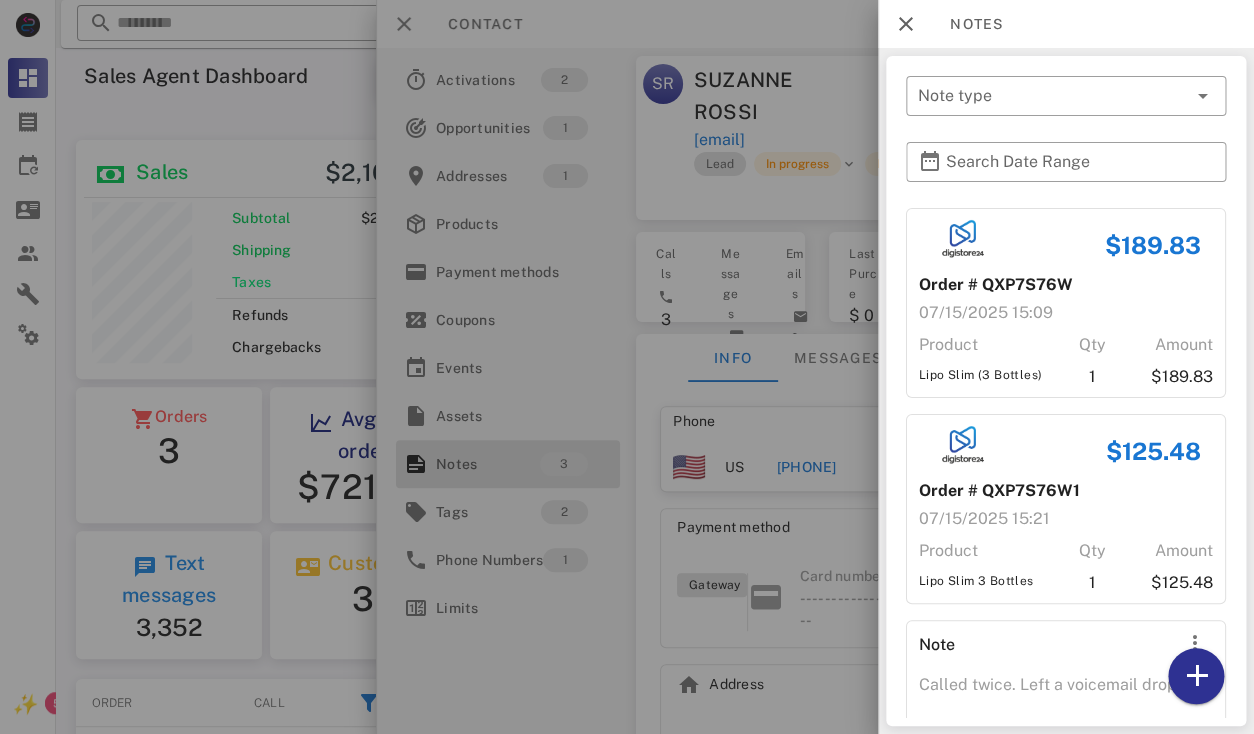 scroll, scrollTop: 62, scrollLeft: 0, axis: vertical 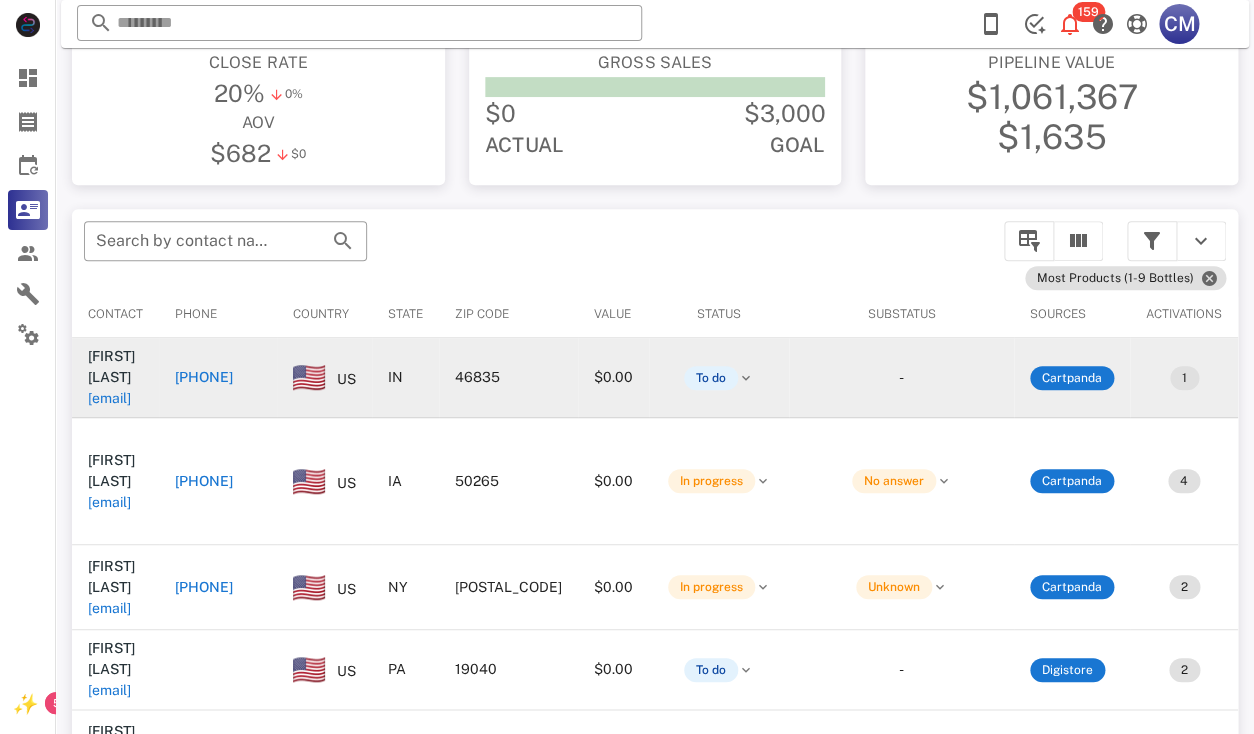 click on "[EMAIL]" at bounding box center [109, 398] 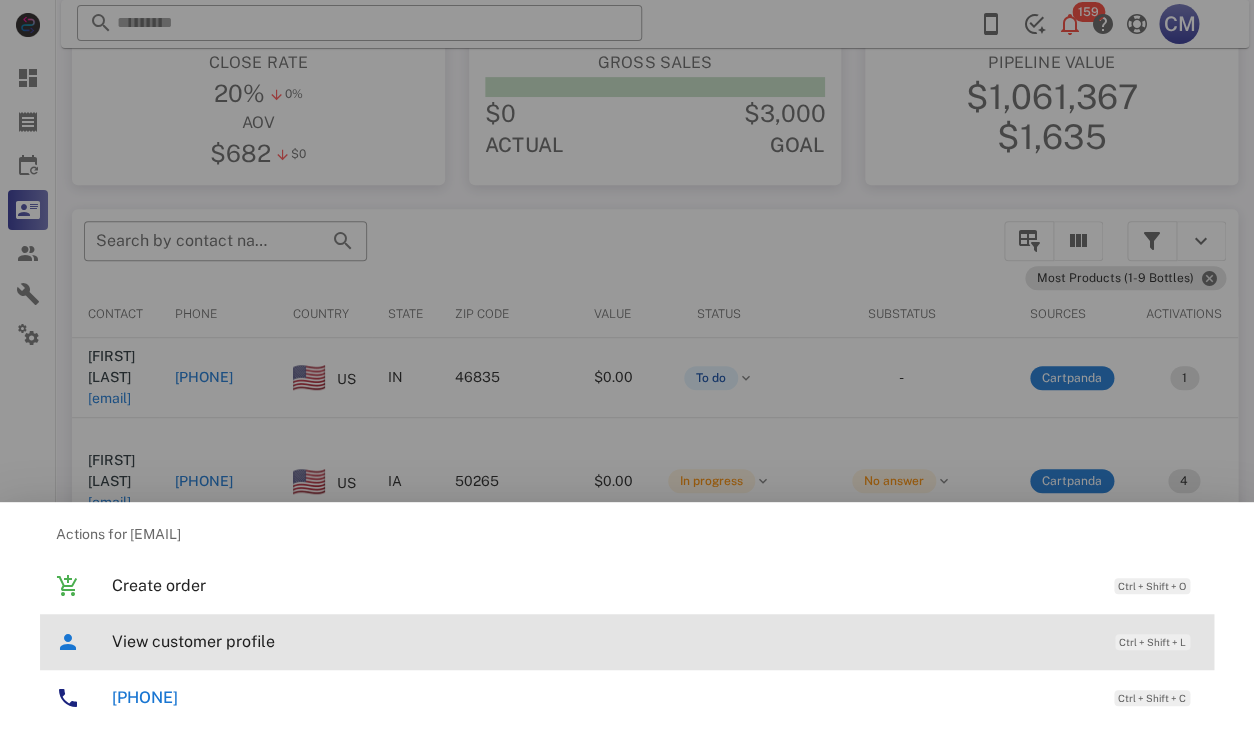 click on "View customer profile" at bounding box center (603, 641) 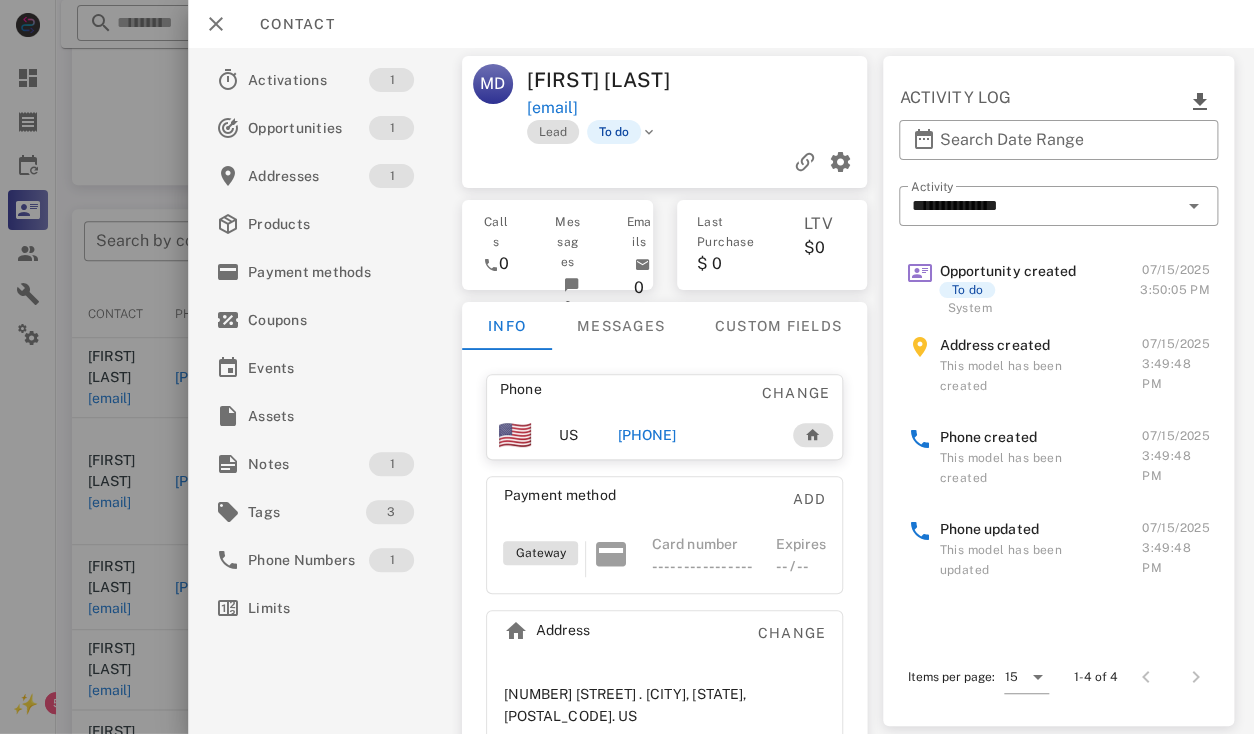 scroll, scrollTop: 83, scrollLeft: 0, axis: vertical 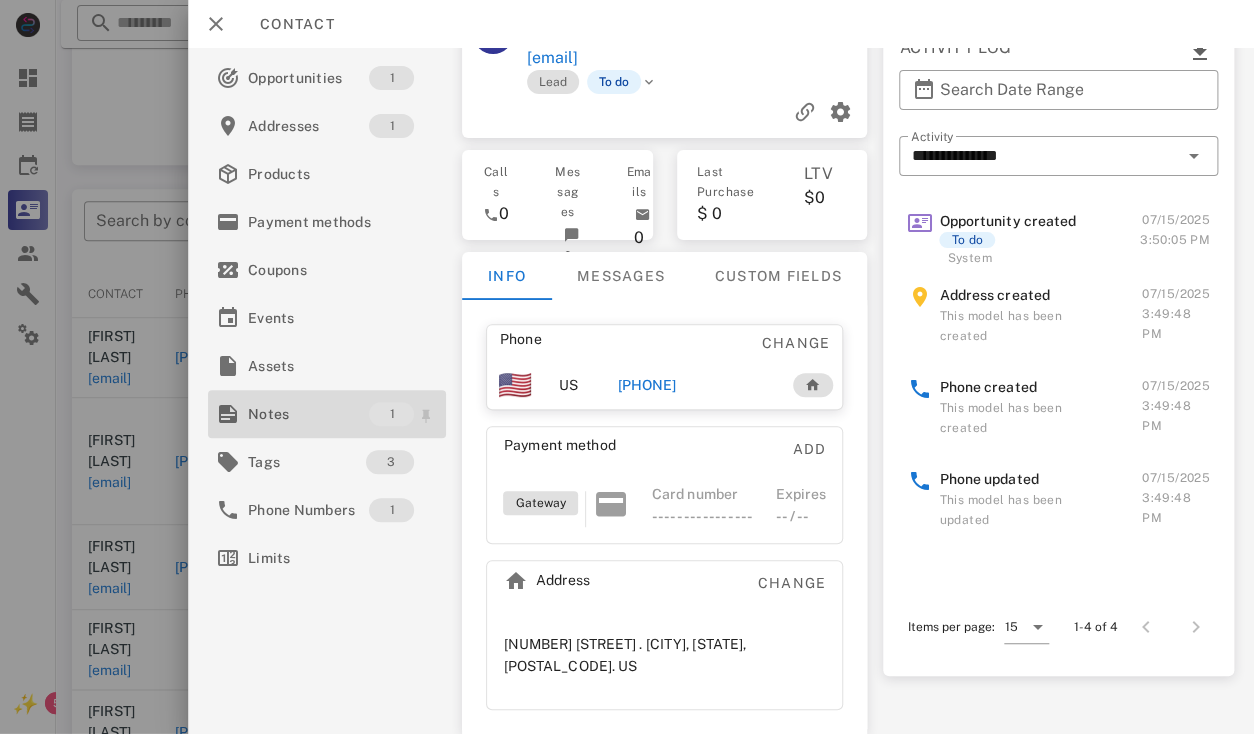 click on "Notes" at bounding box center [308, 414] 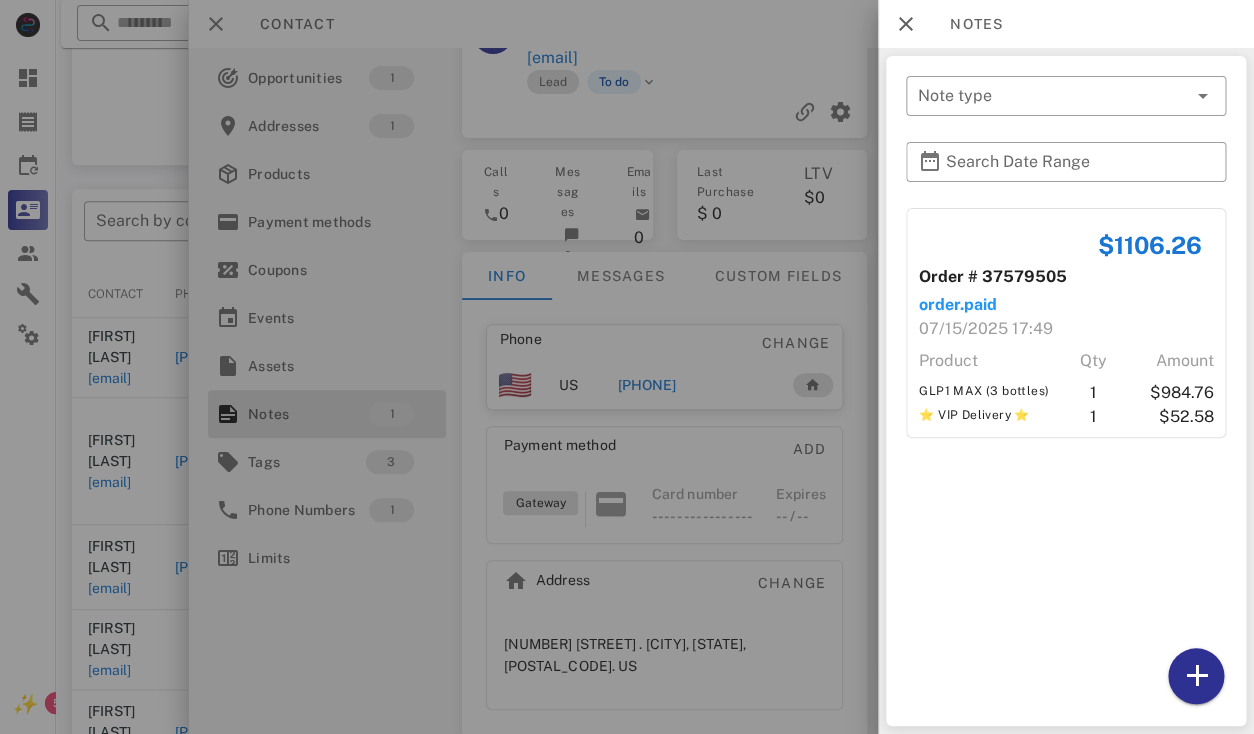click at bounding box center [627, 367] 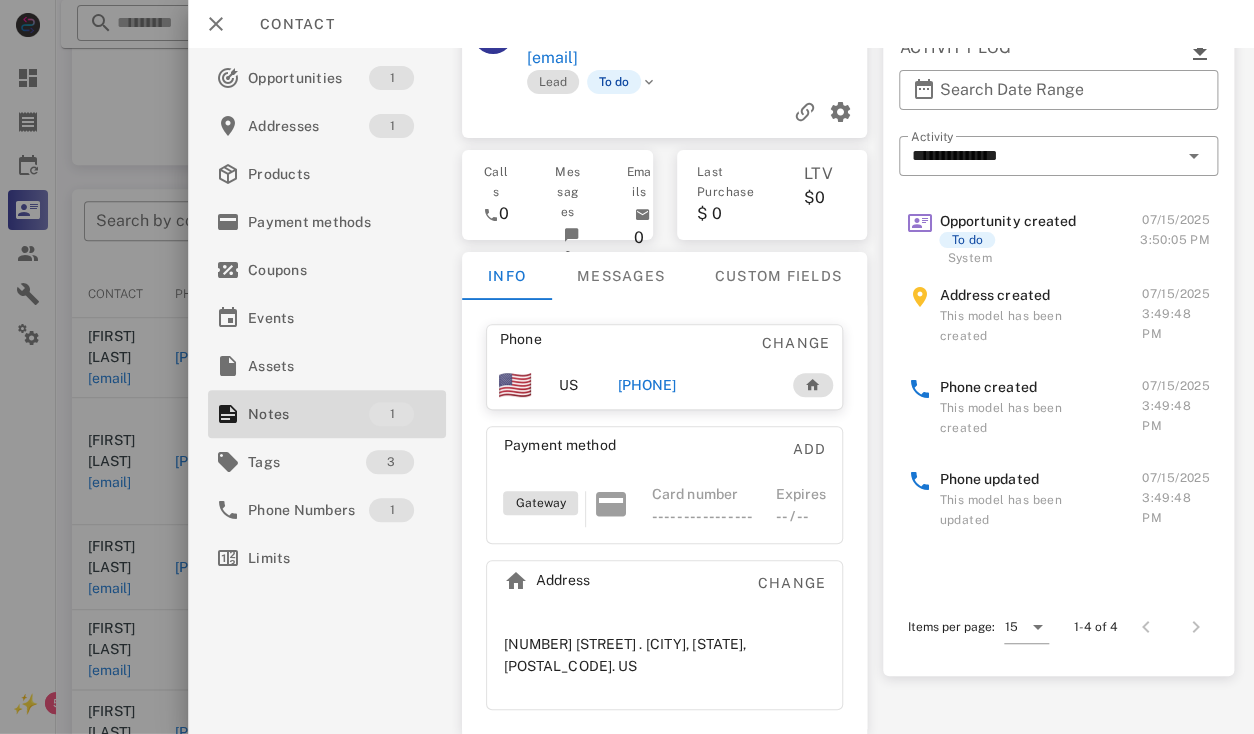 scroll, scrollTop: 0, scrollLeft: 0, axis: both 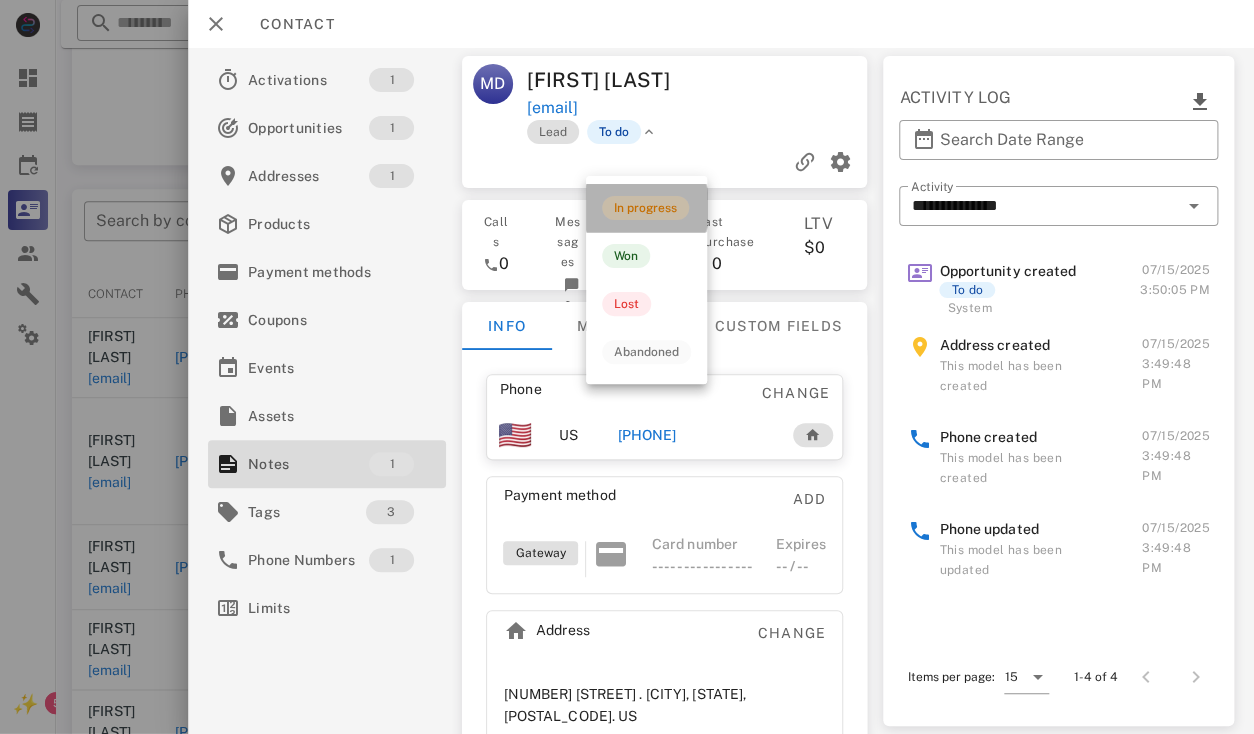 click on "In progress" at bounding box center (645, 208) 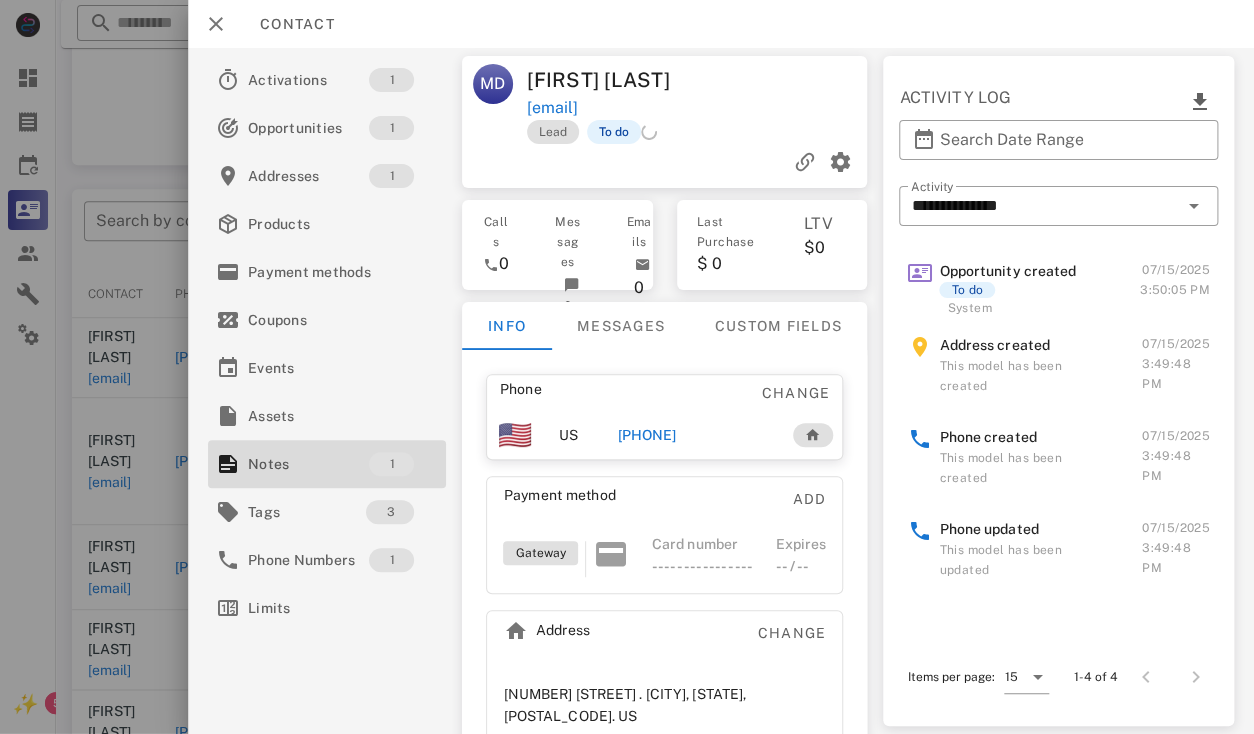click on "[FIRST] [LAST]" at bounding box center (613, 80) 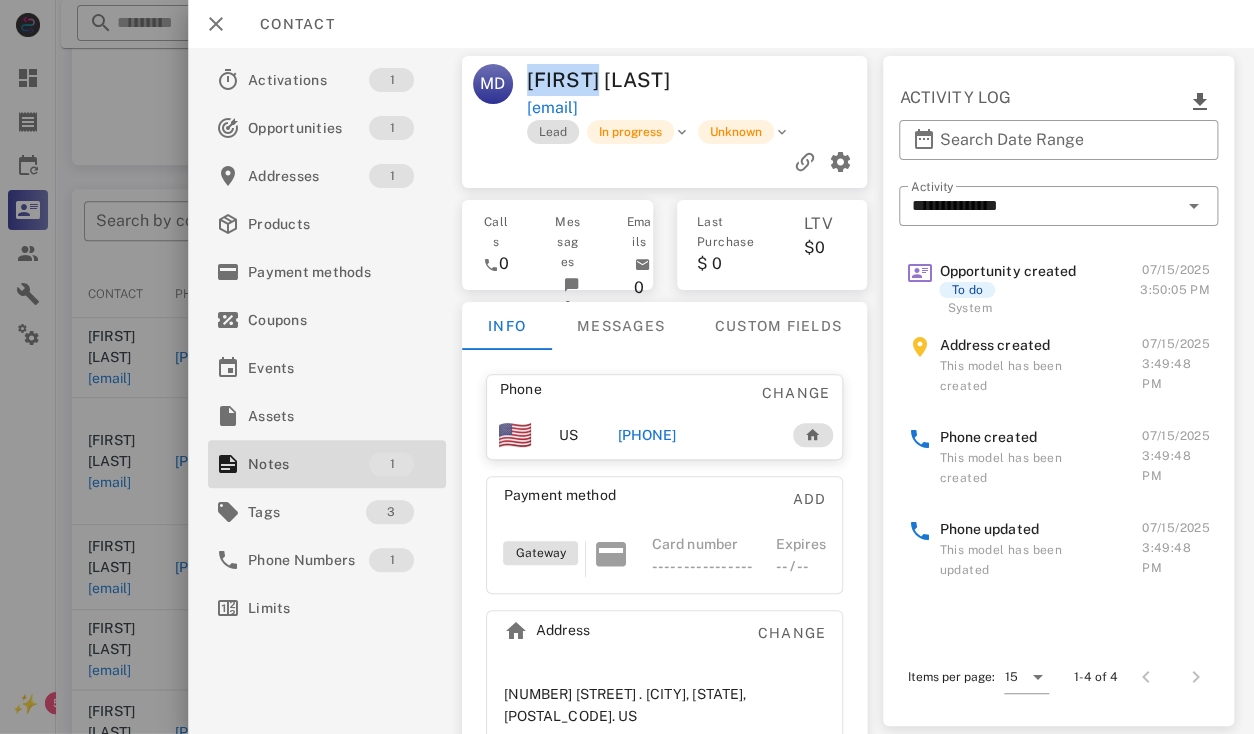 click on "[FIRST] [LAST]" at bounding box center [613, 80] 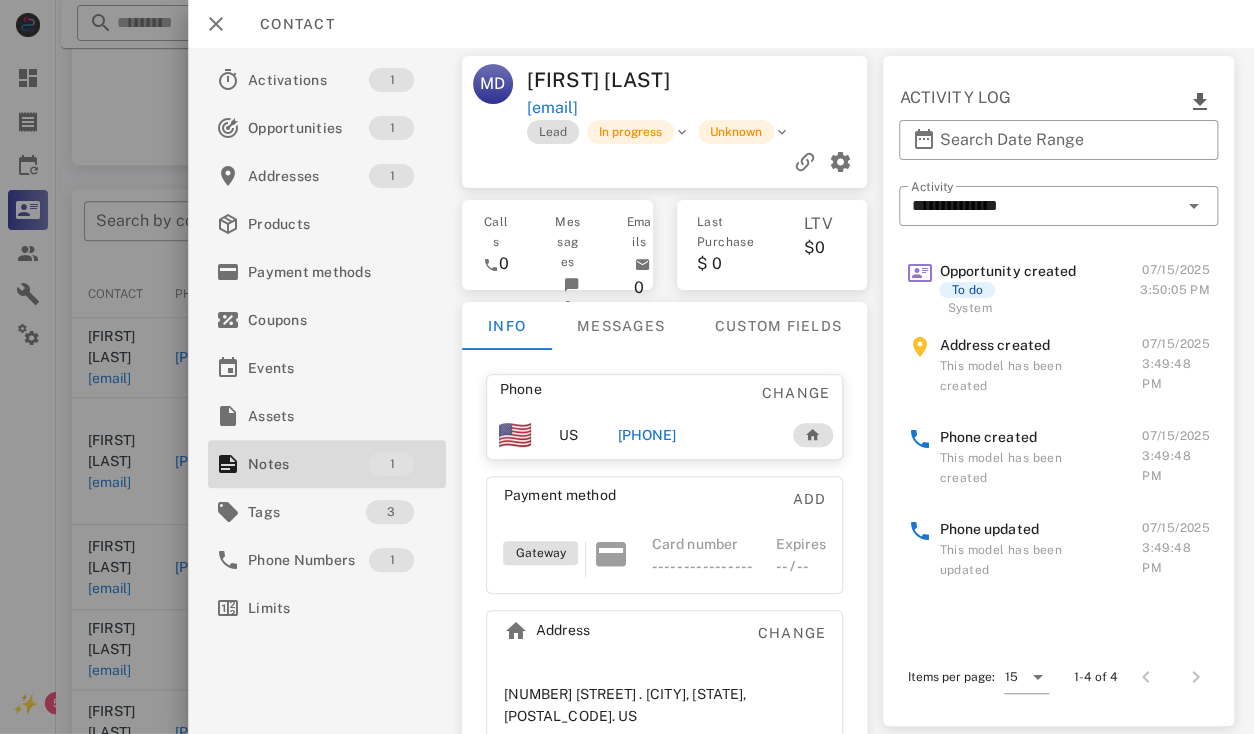 click on "[FIRST] [LAST]" at bounding box center [613, 80] 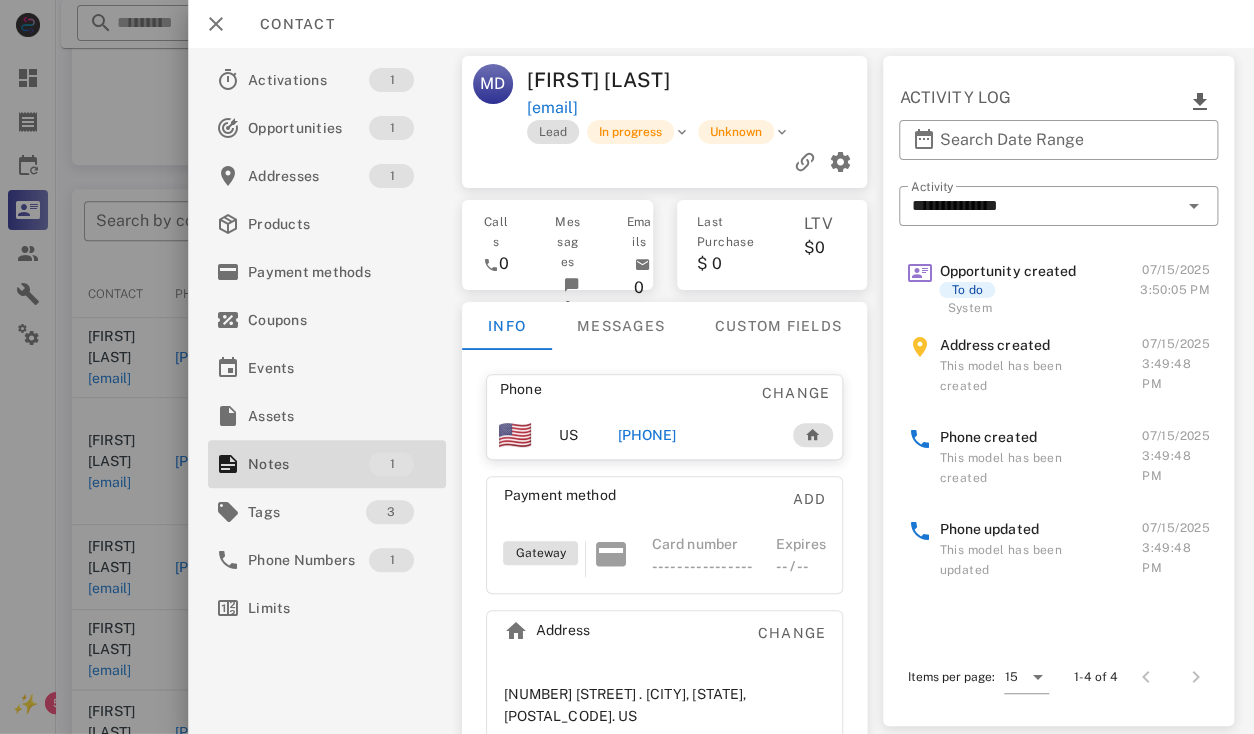 click on "[PHONE]" at bounding box center [647, 435] 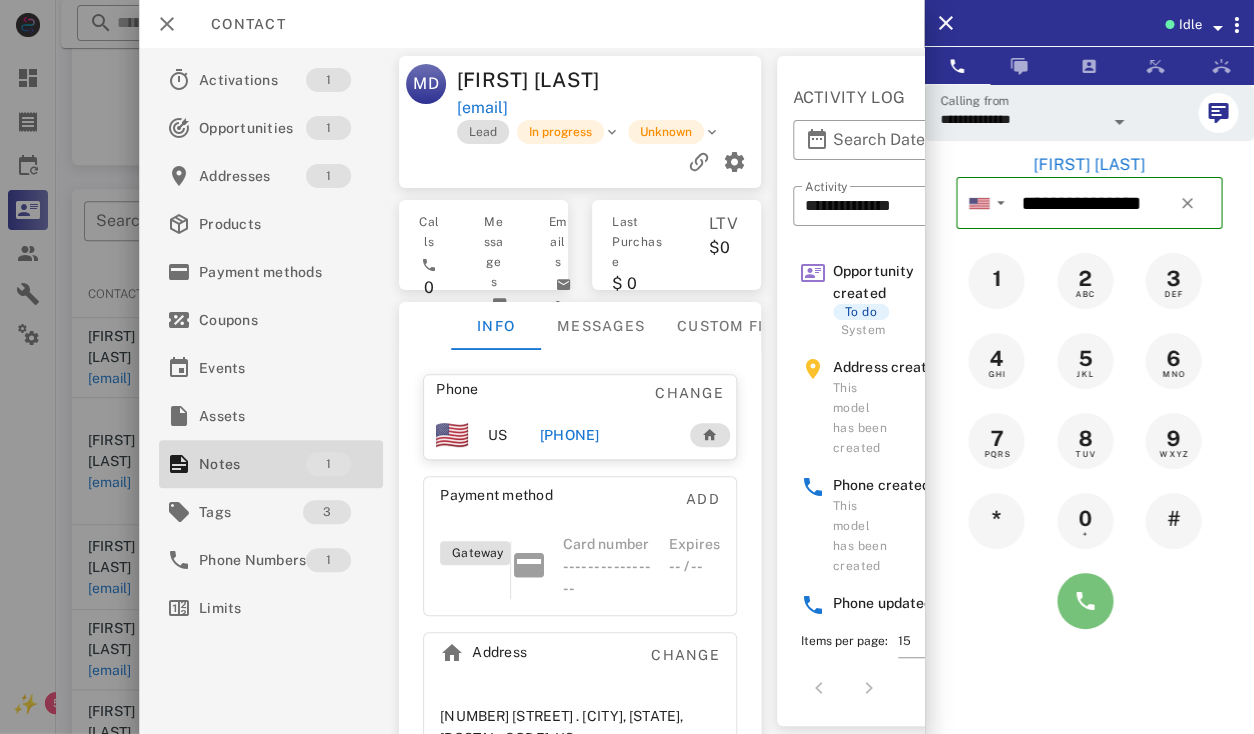 click at bounding box center [1085, 601] 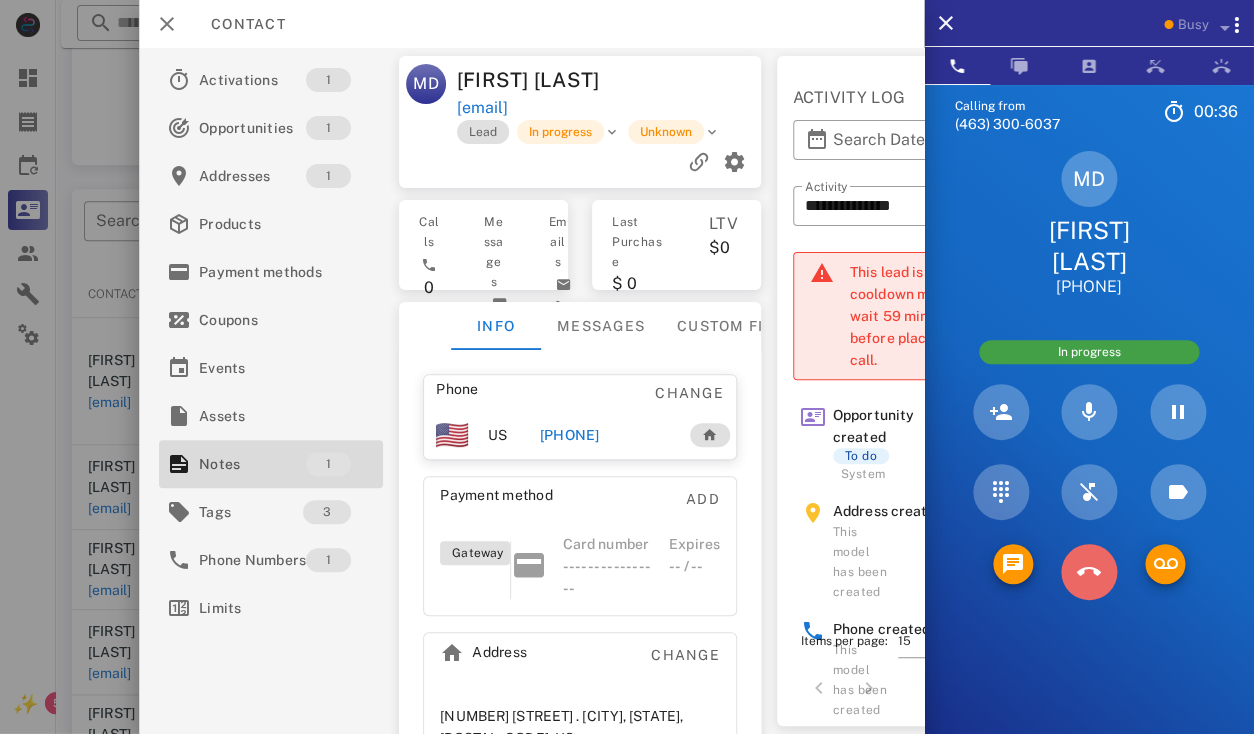 click at bounding box center [1089, 572] 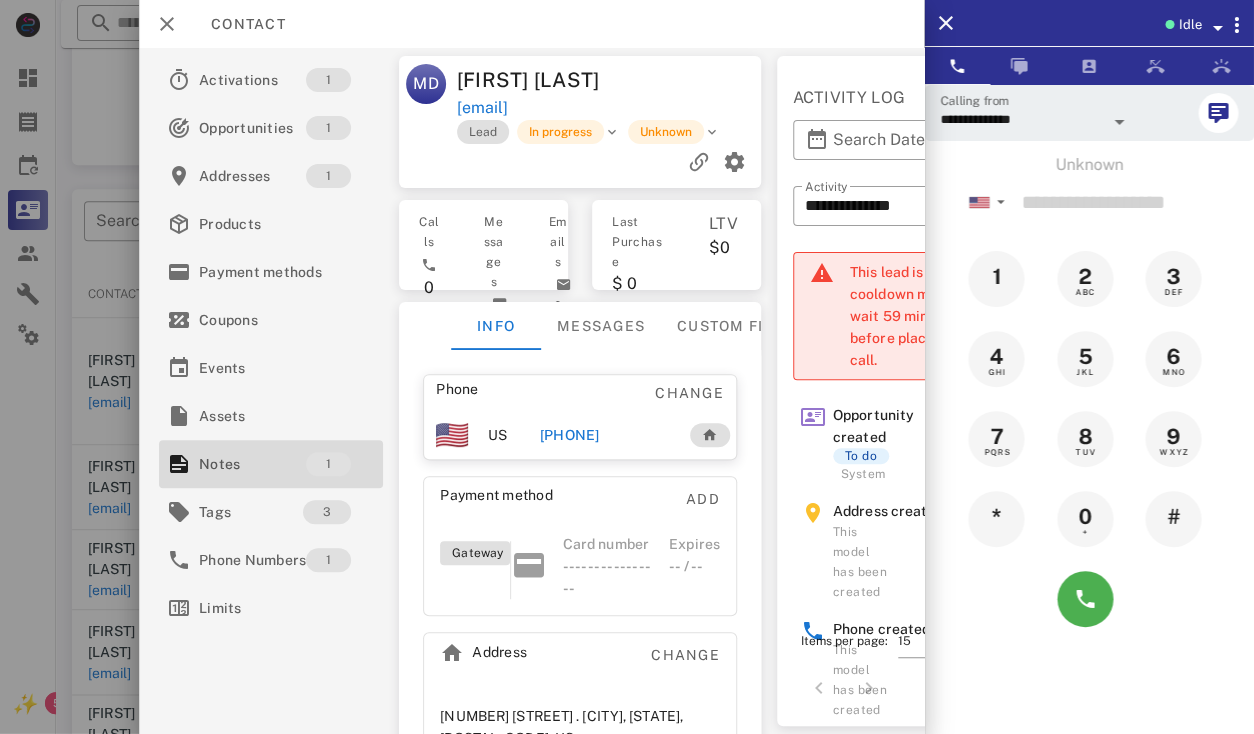 click on "[PHONE]" at bounding box center (569, 435) 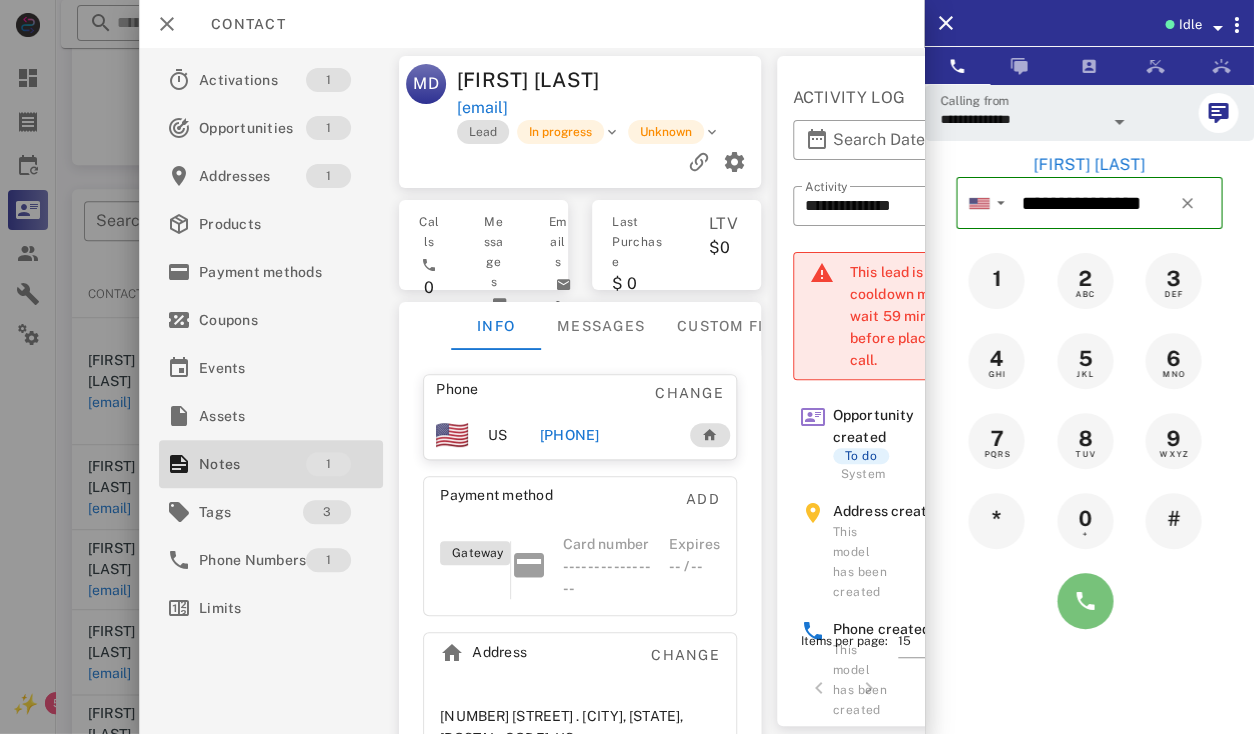 click at bounding box center [1085, 601] 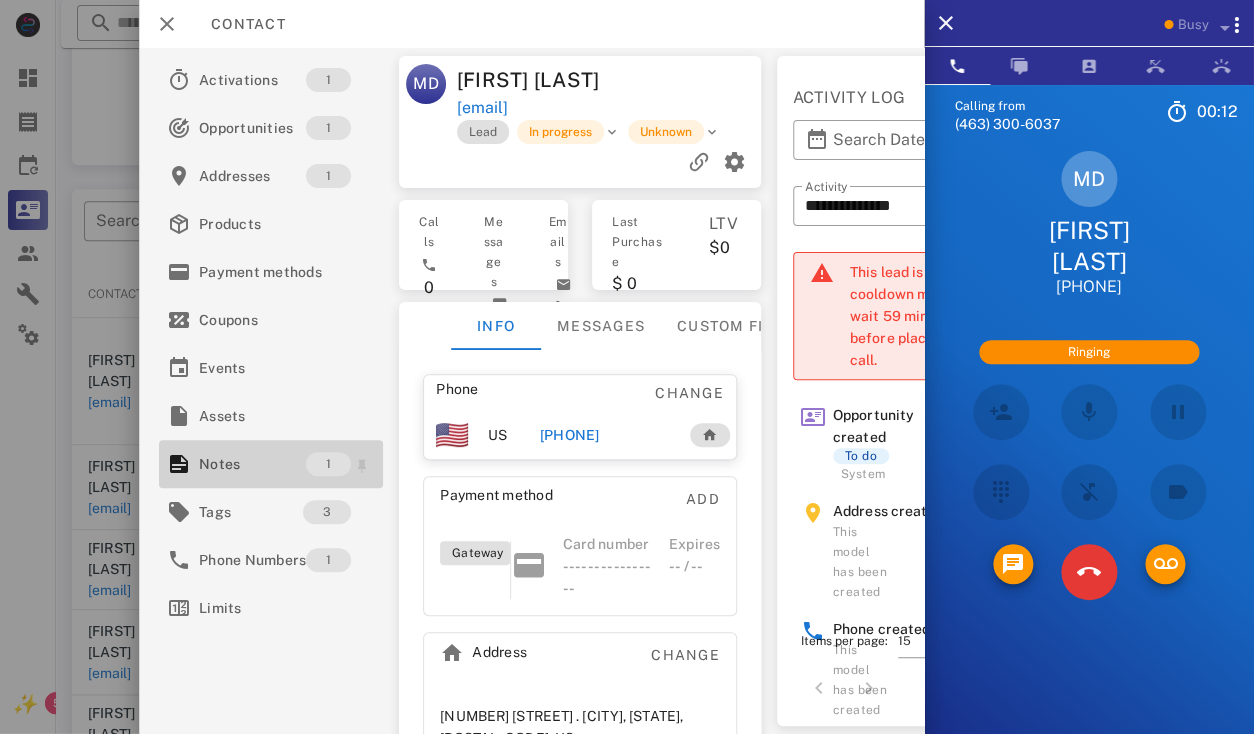 click on "Notes" at bounding box center [252, 464] 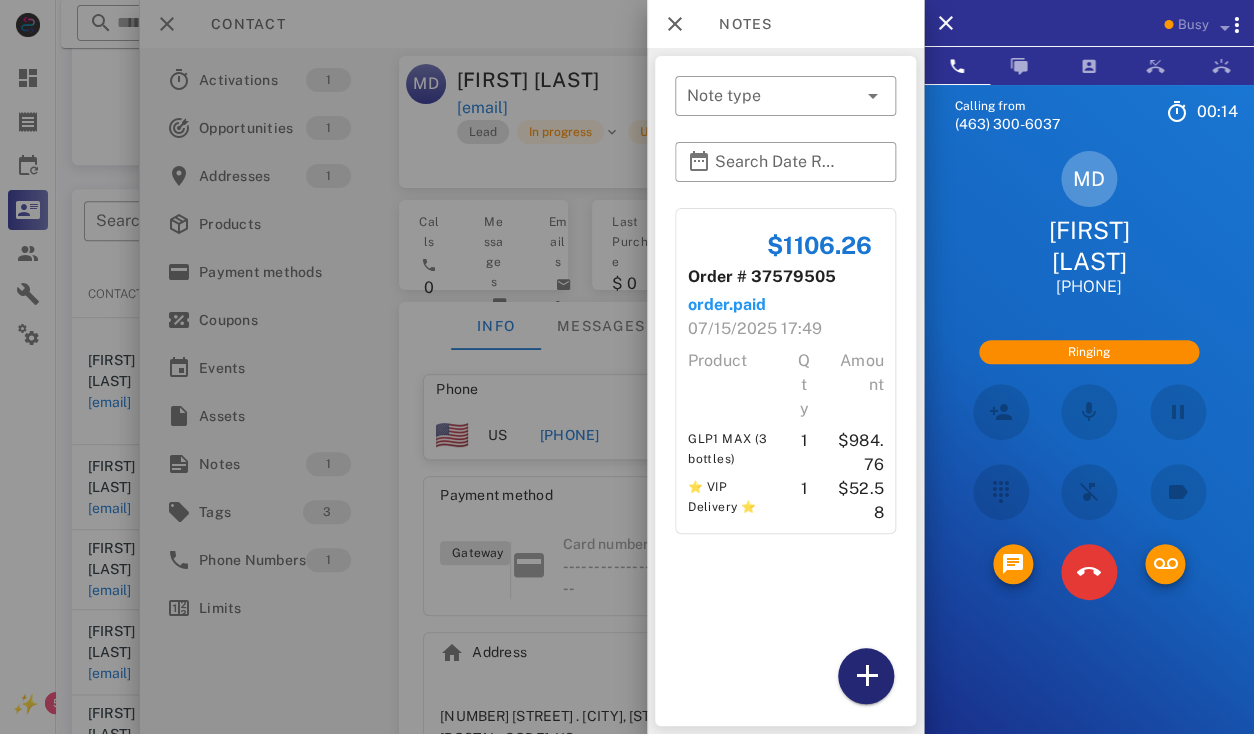 click at bounding box center (866, 676) 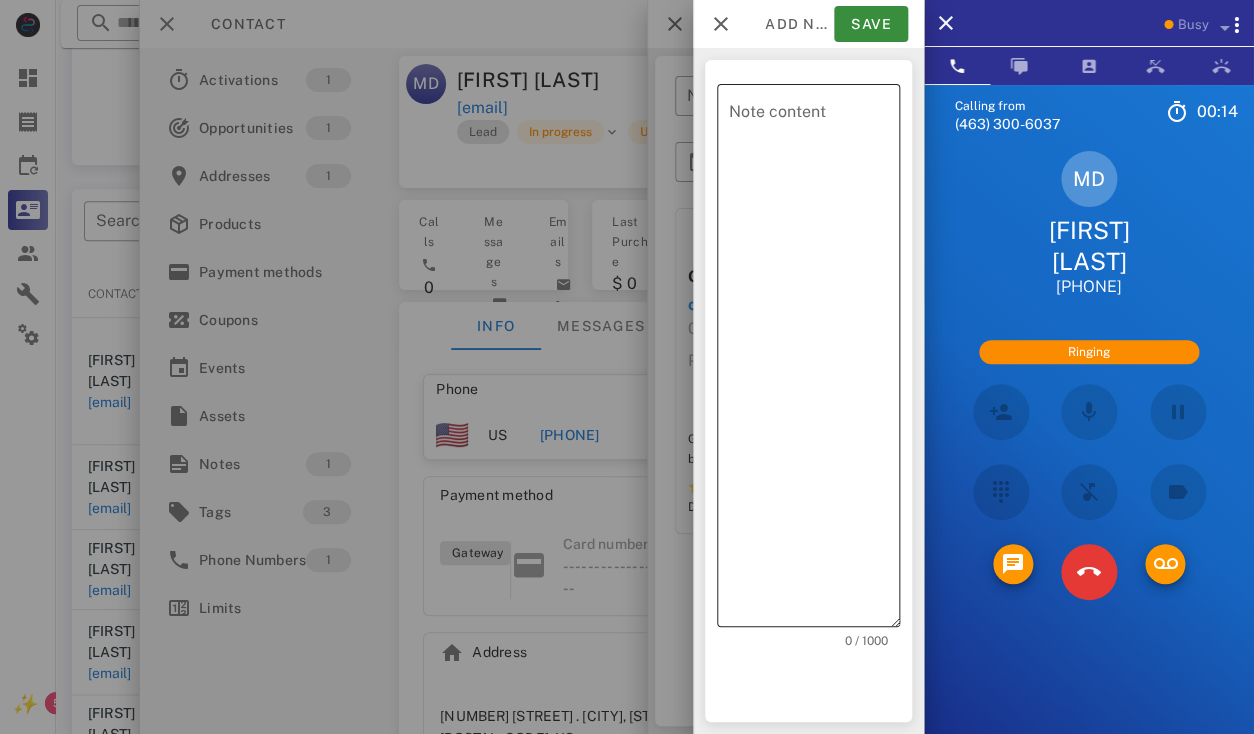 click on "Note content" at bounding box center [814, 360] 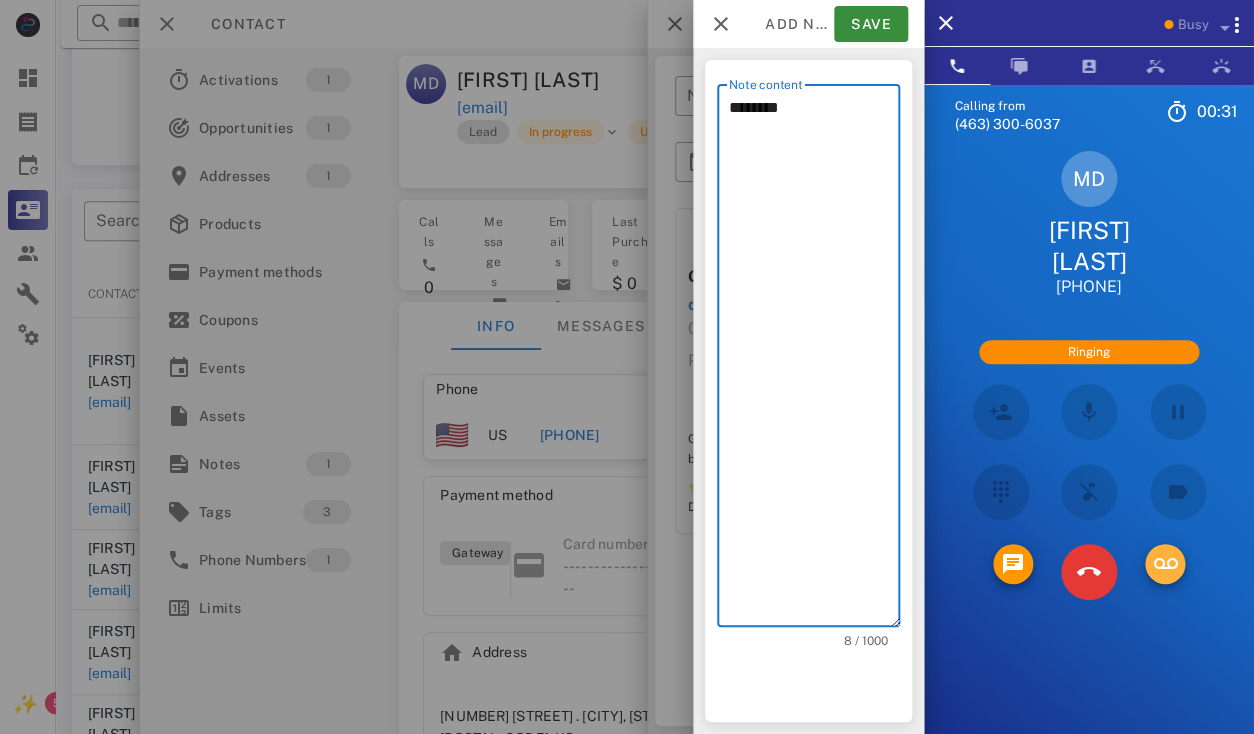 click at bounding box center (1165, 564) 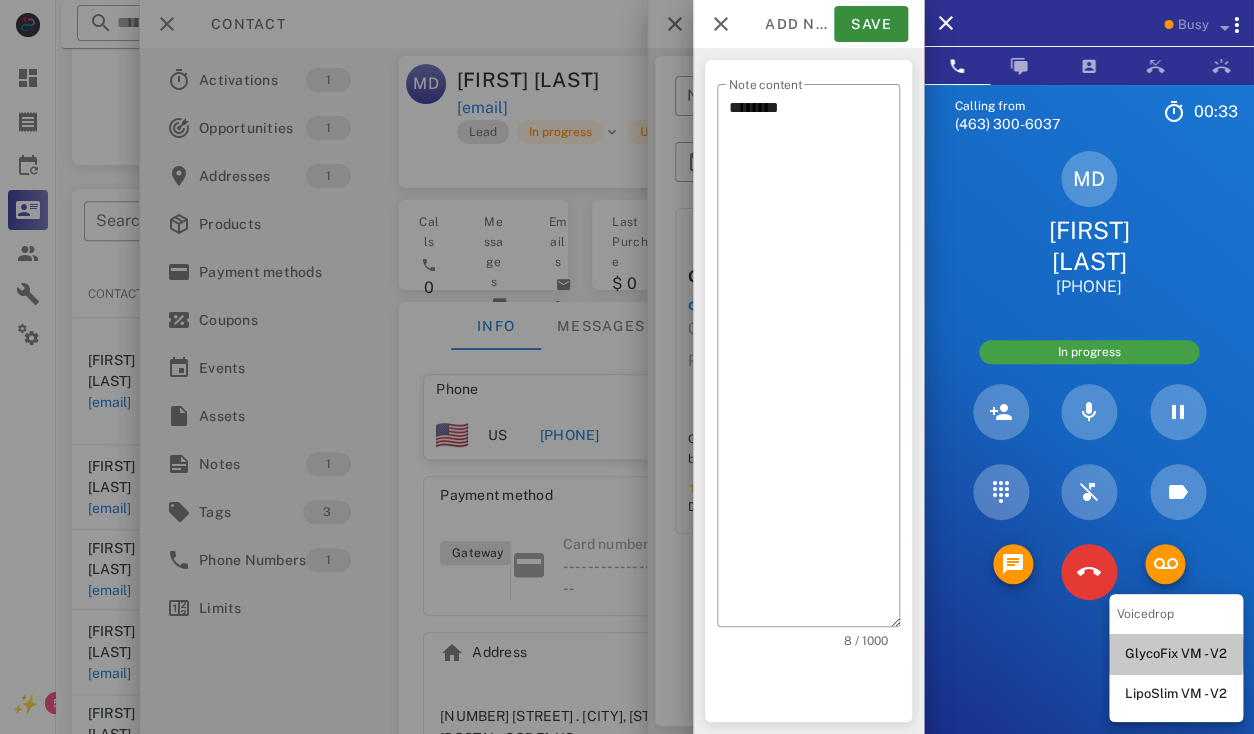 click on "GlycoFix VM - V2" at bounding box center (1176, 654) 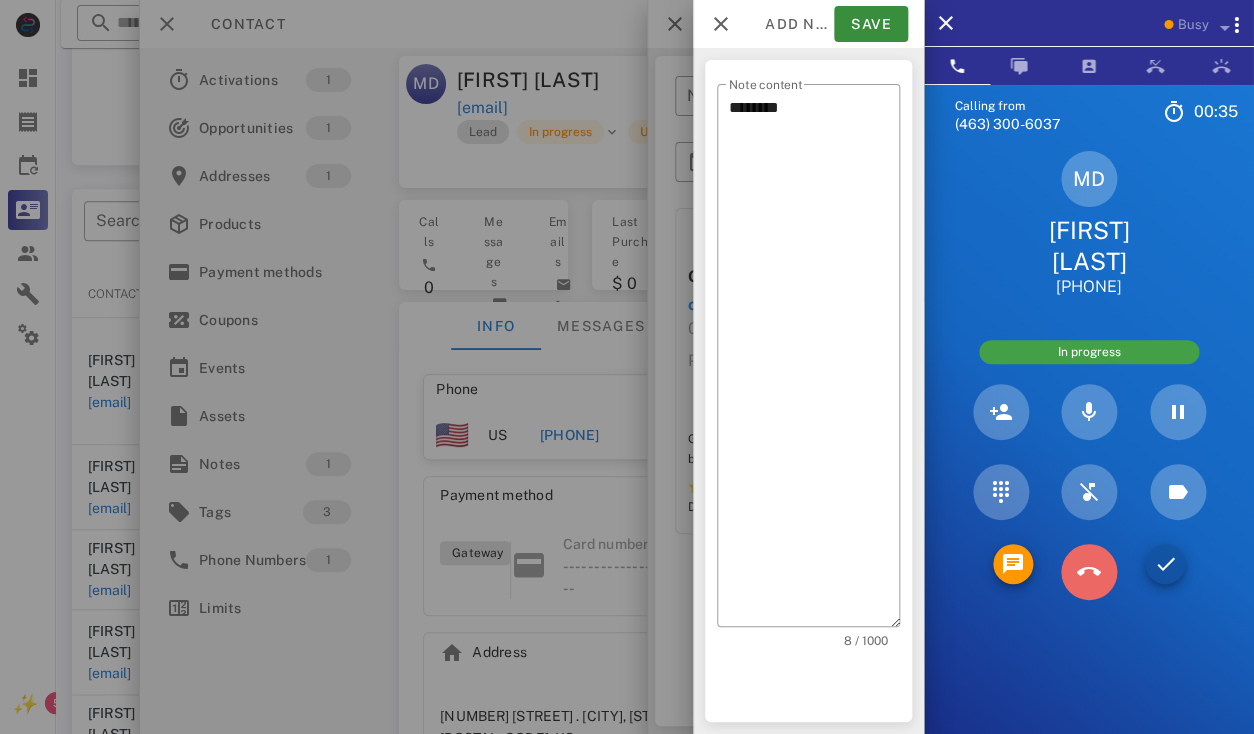 click at bounding box center (1089, 572) 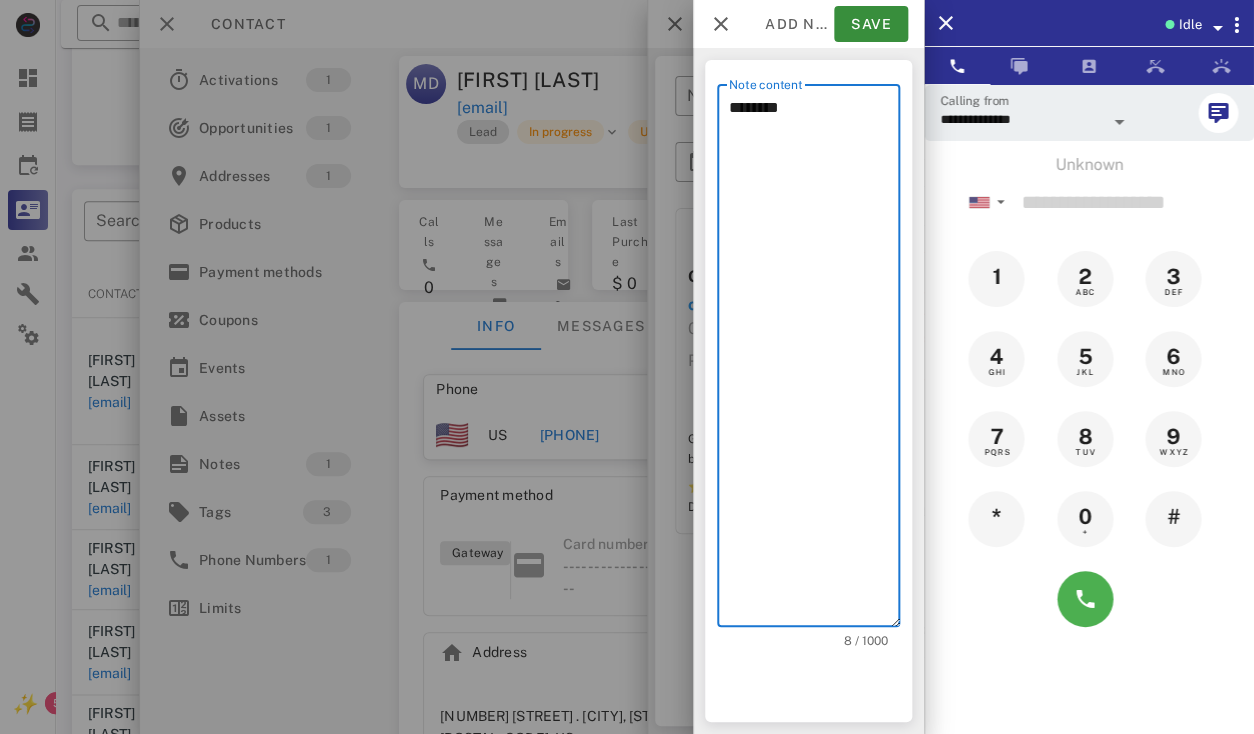 click on "********" at bounding box center (814, 360) 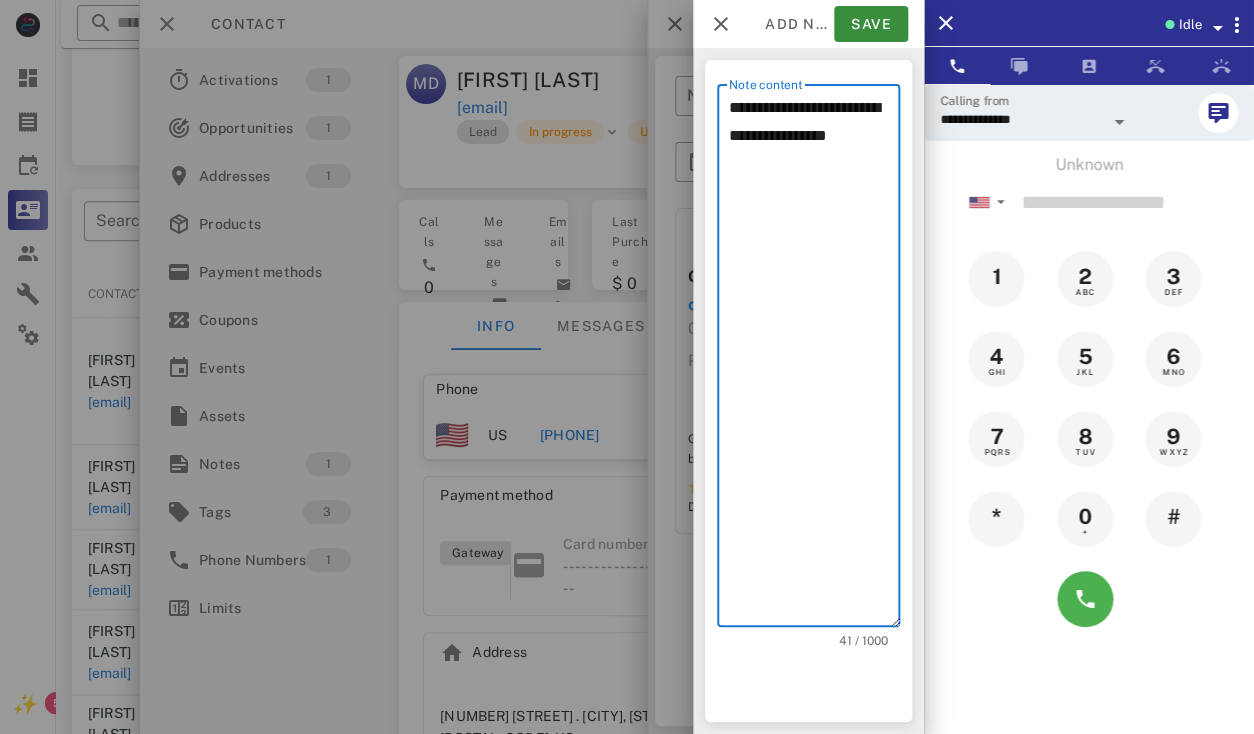 click on "**********" at bounding box center (814, 360) 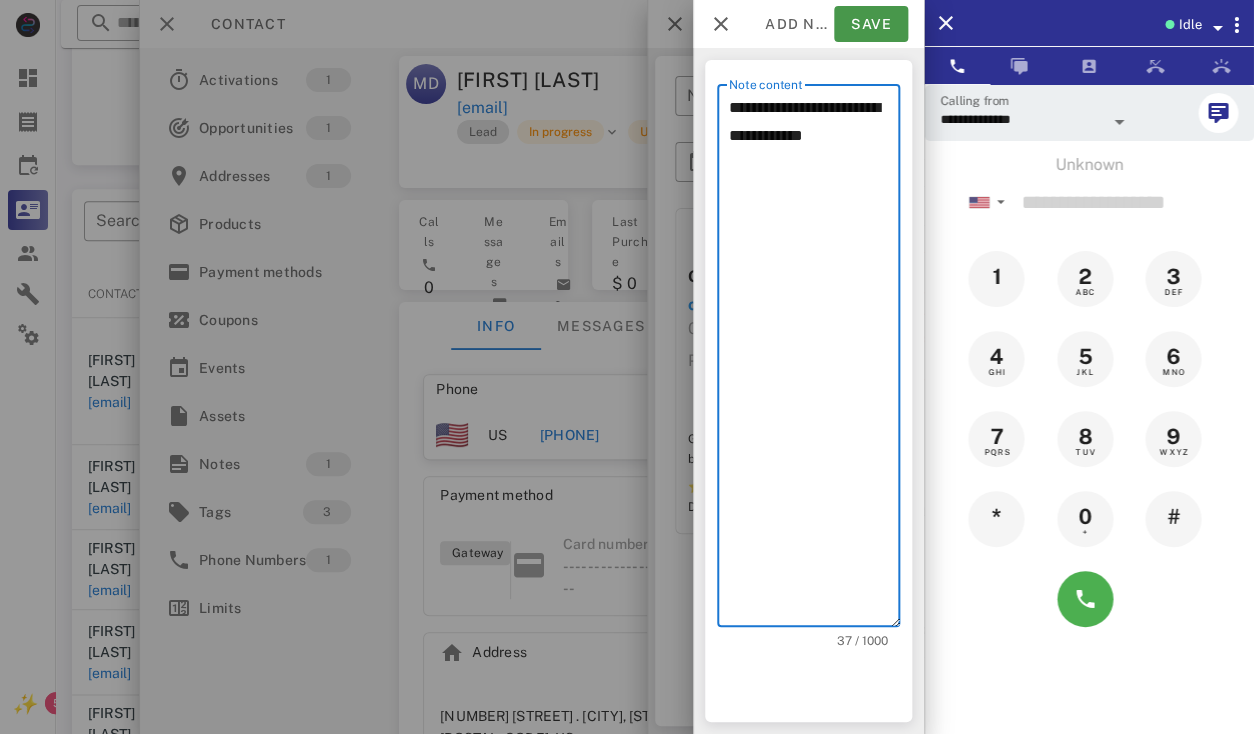 type on "**********" 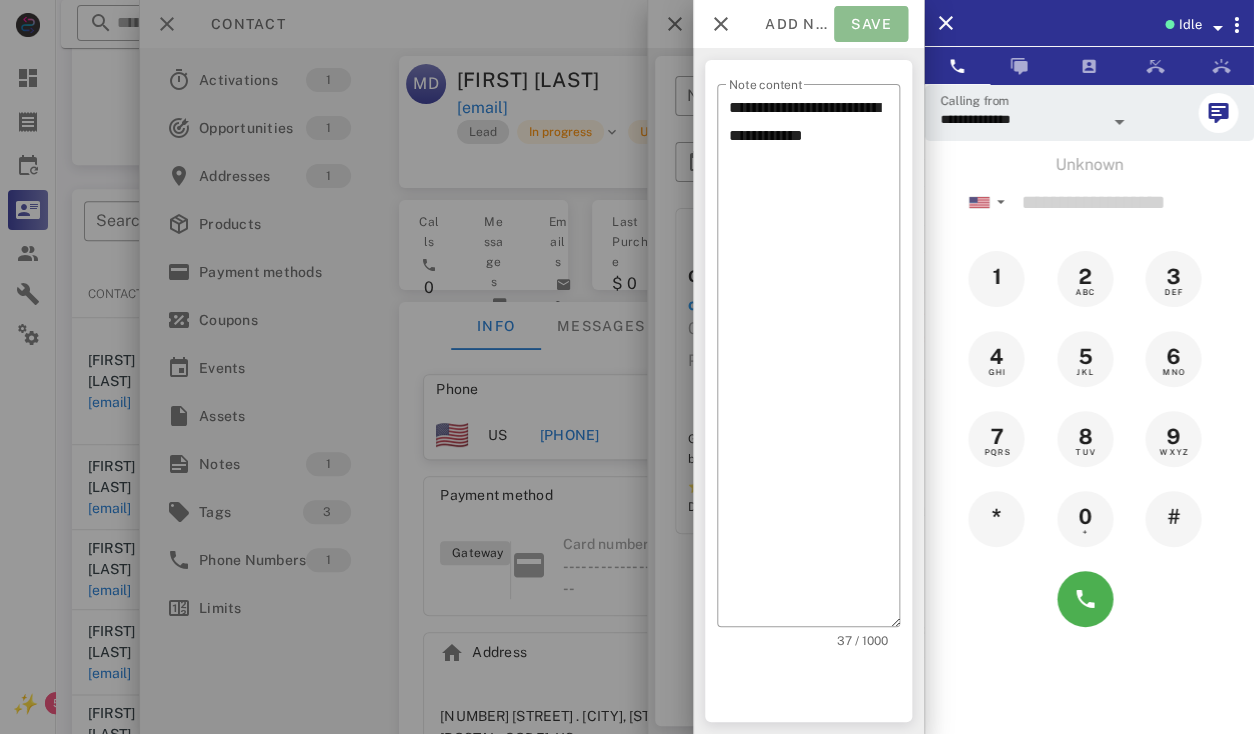 click on "Save" at bounding box center [871, 24] 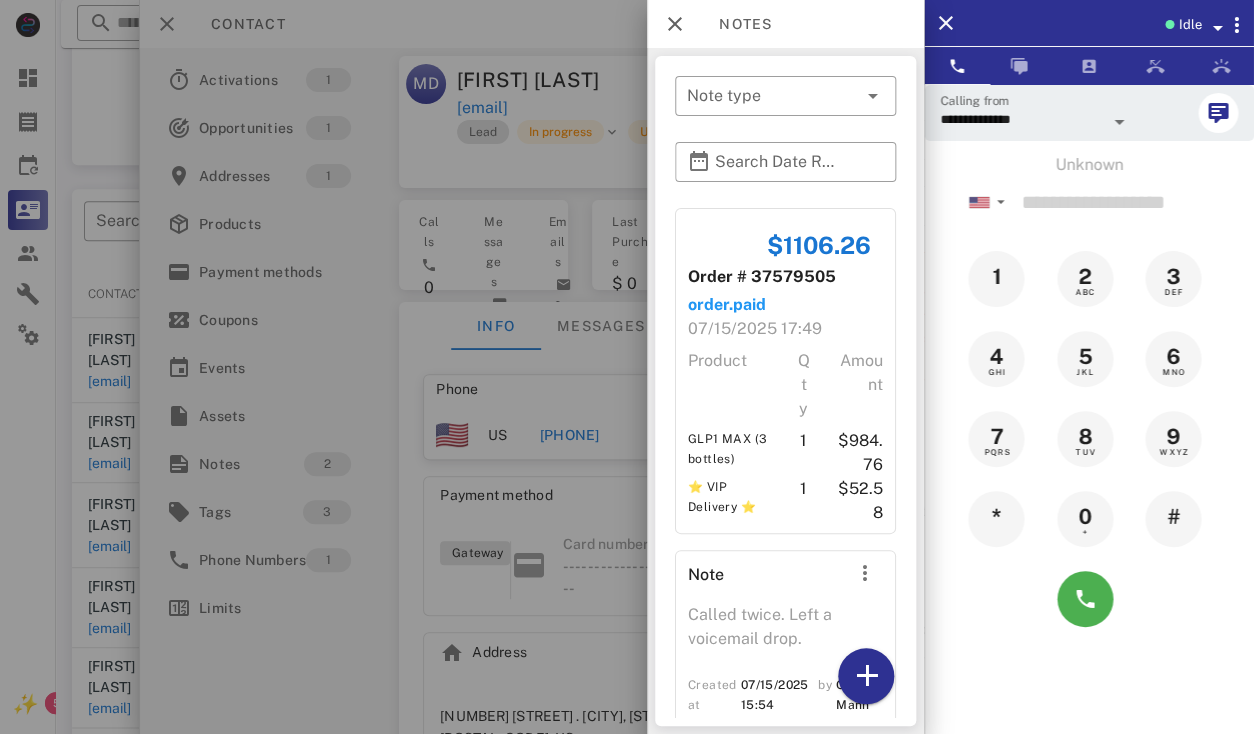 click at bounding box center (627, 367) 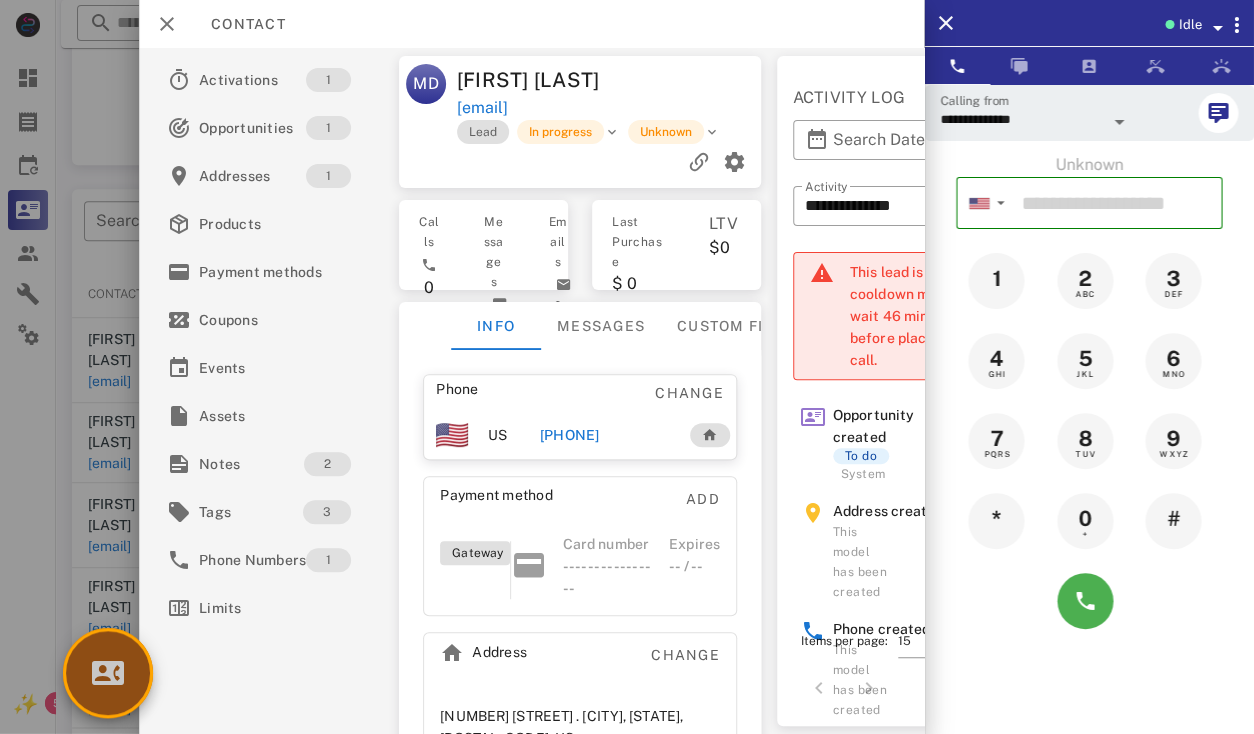 click at bounding box center [108, 673] 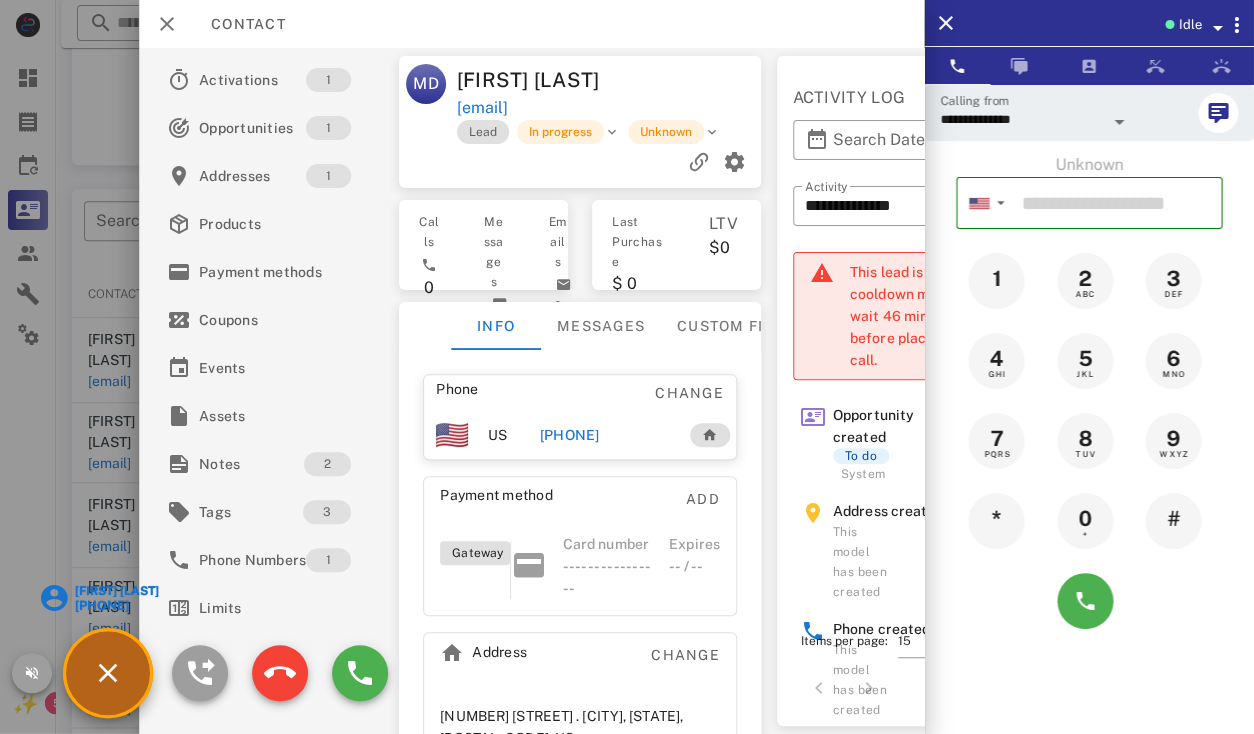 click on "[FIRST] [LAST]" at bounding box center [116, 591] 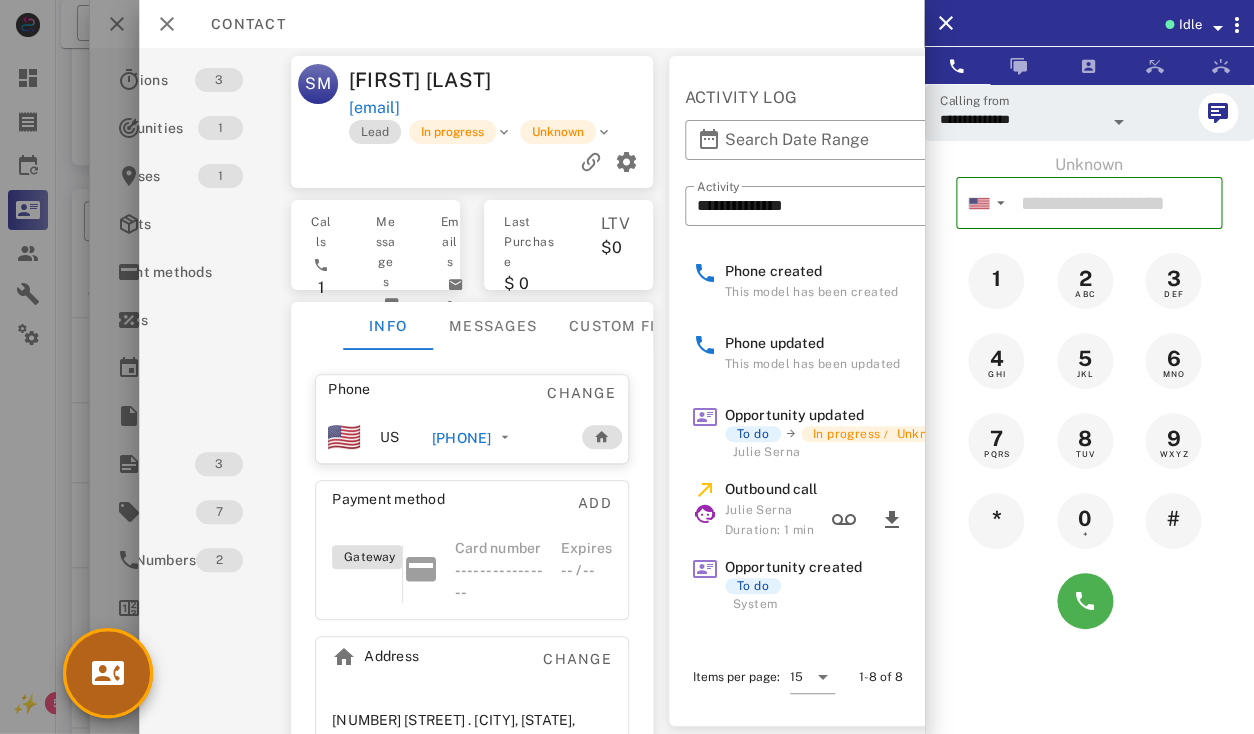 scroll, scrollTop: 0, scrollLeft: 0, axis: both 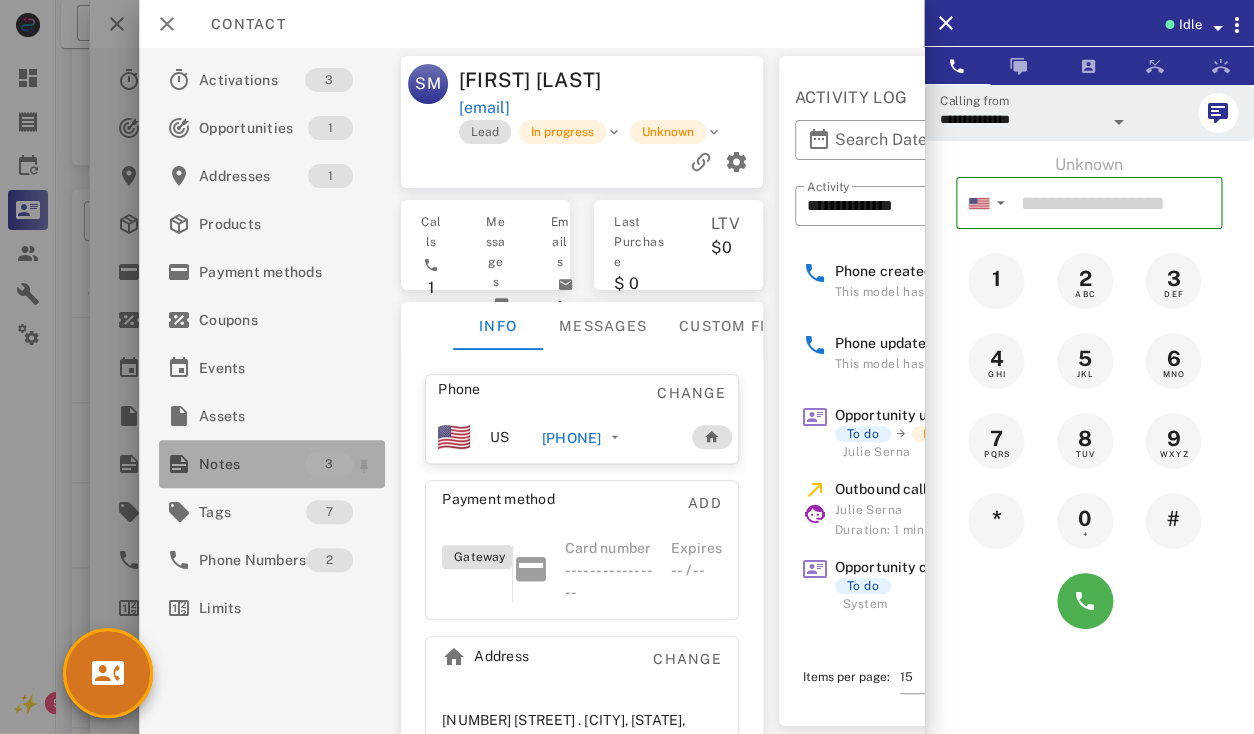 click on "Notes" at bounding box center [252, 464] 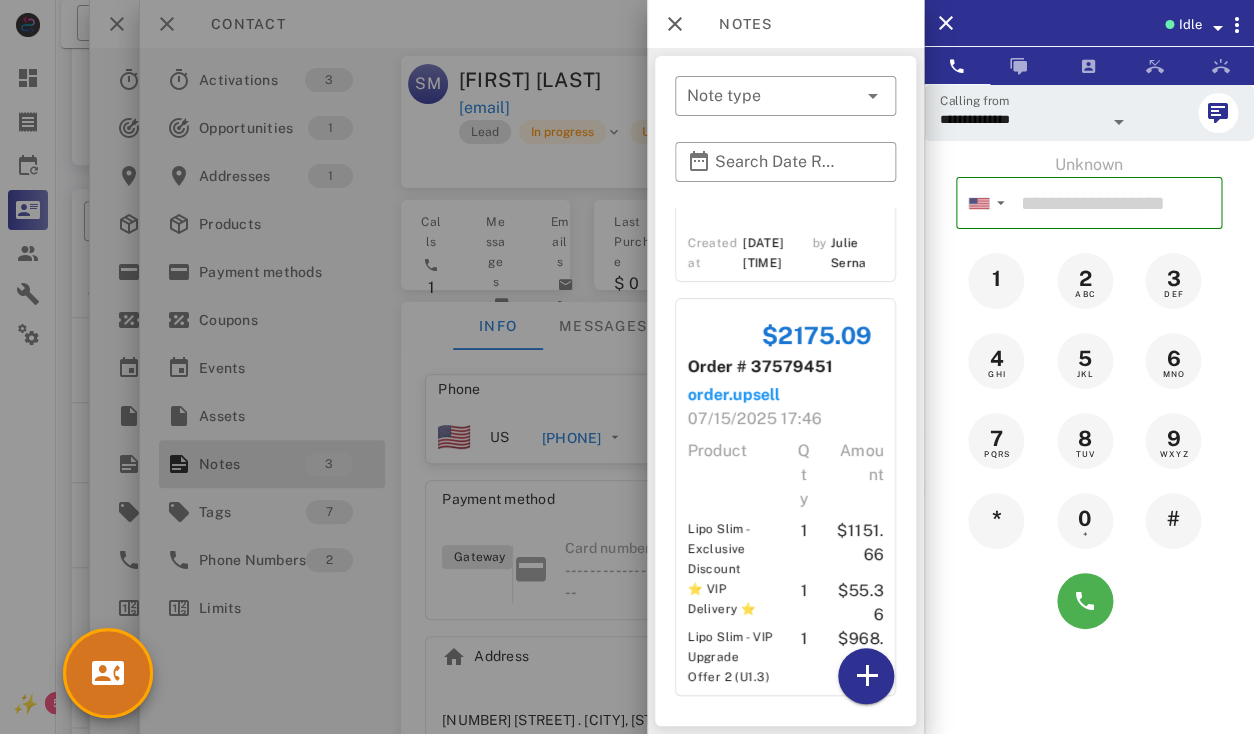 scroll, scrollTop: 438, scrollLeft: 0, axis: vertical 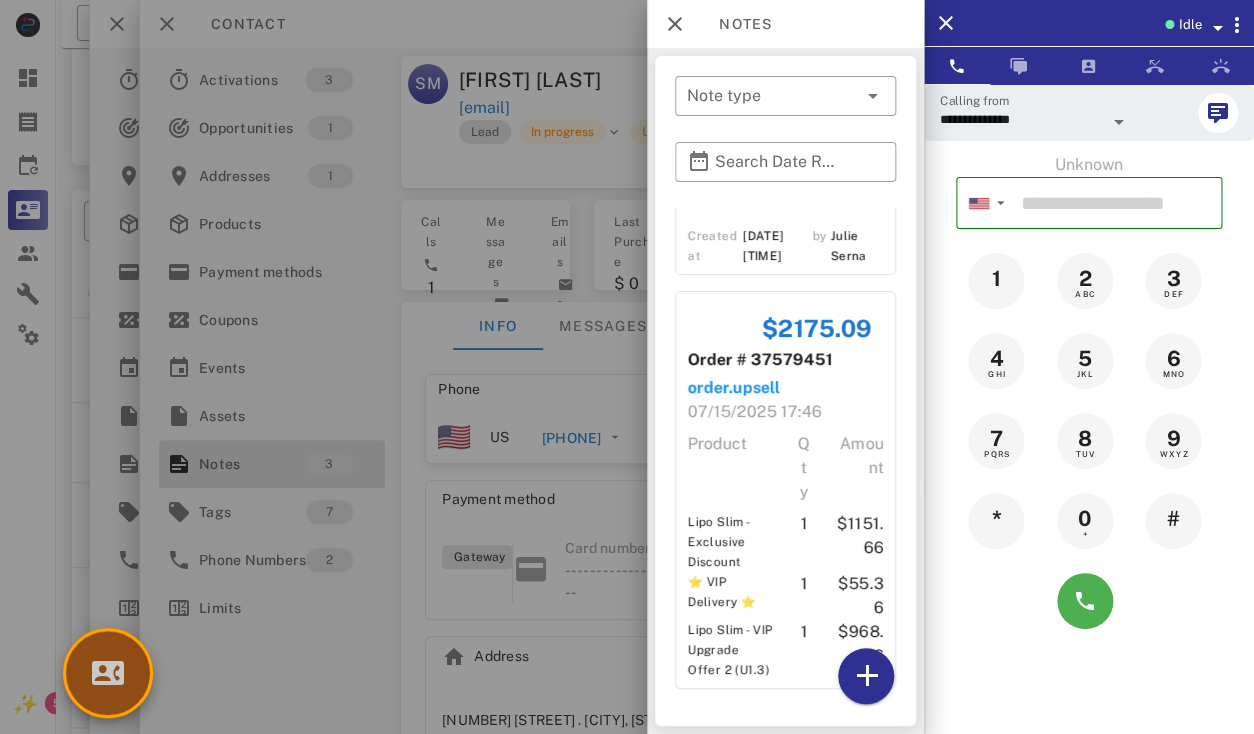 click at bounding box center (108, 673) 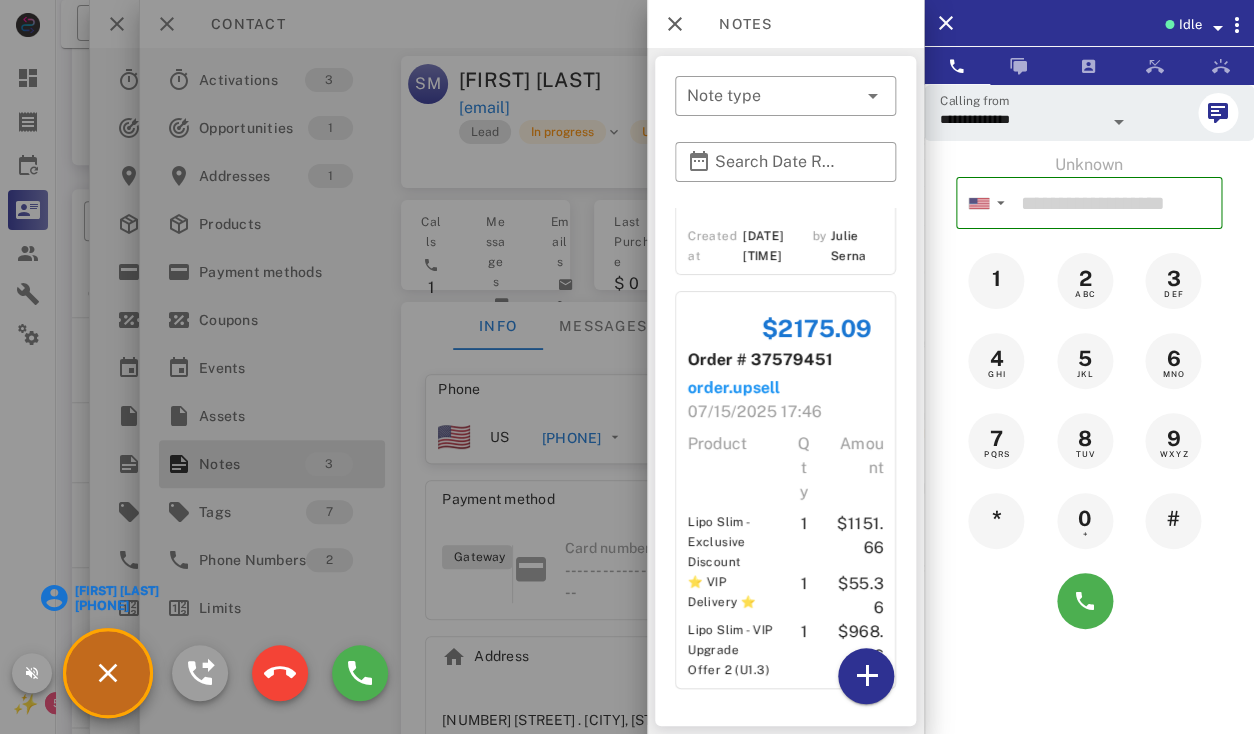 click at bounding box center (627, 367) 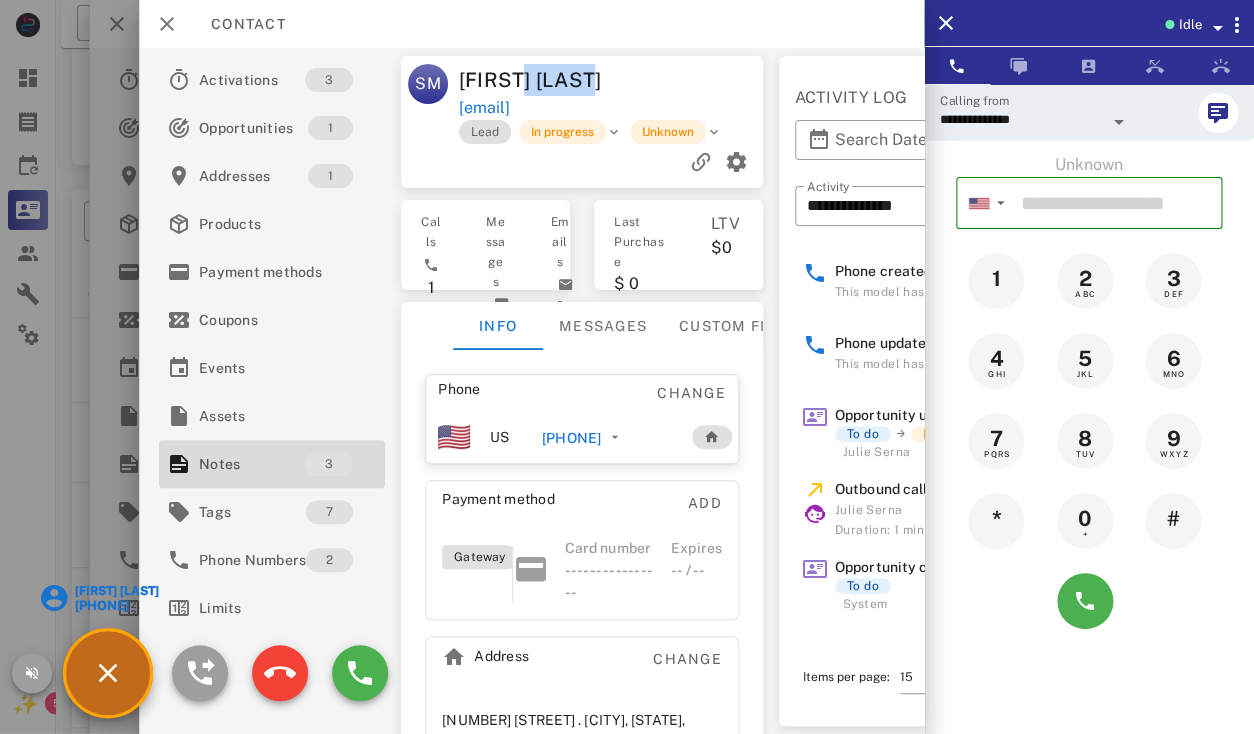 click on "[FIRST] [LAST]" at bounding box center (535, 80) 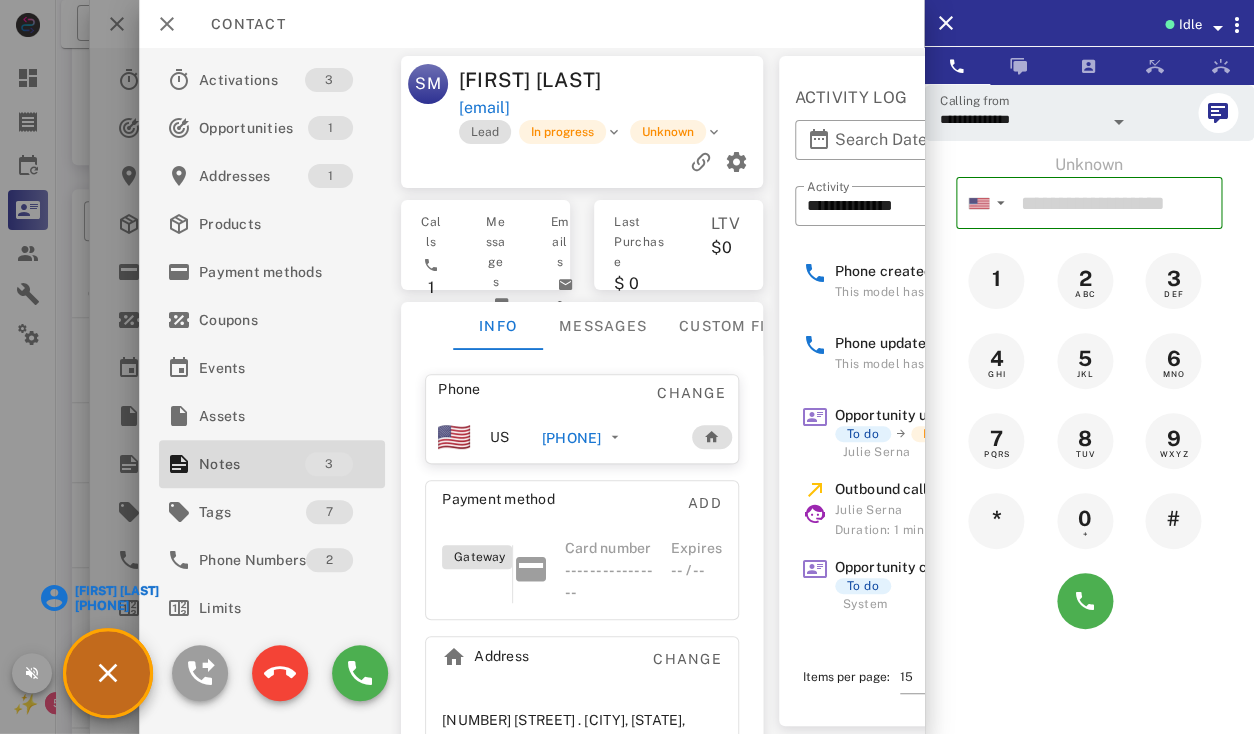 click on "[FIRST] [LAST]" at bounding box center (535, 80) 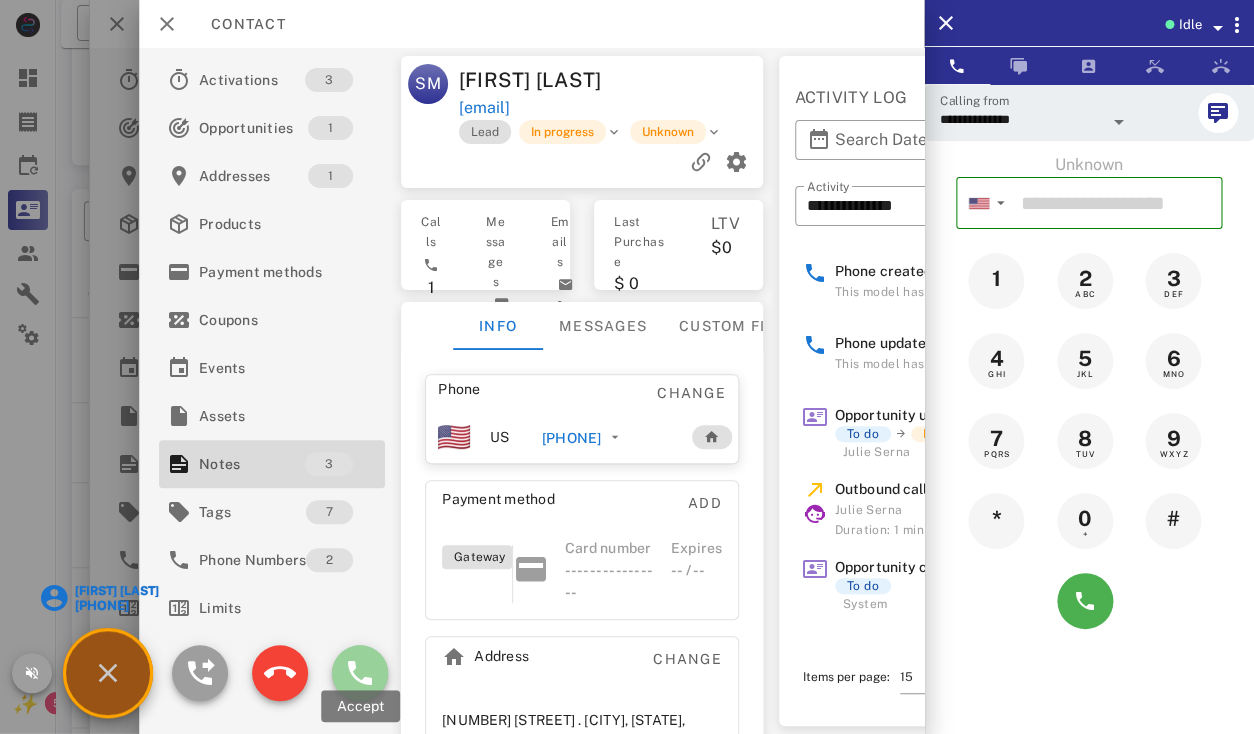 click at bounding box center (360, 673) 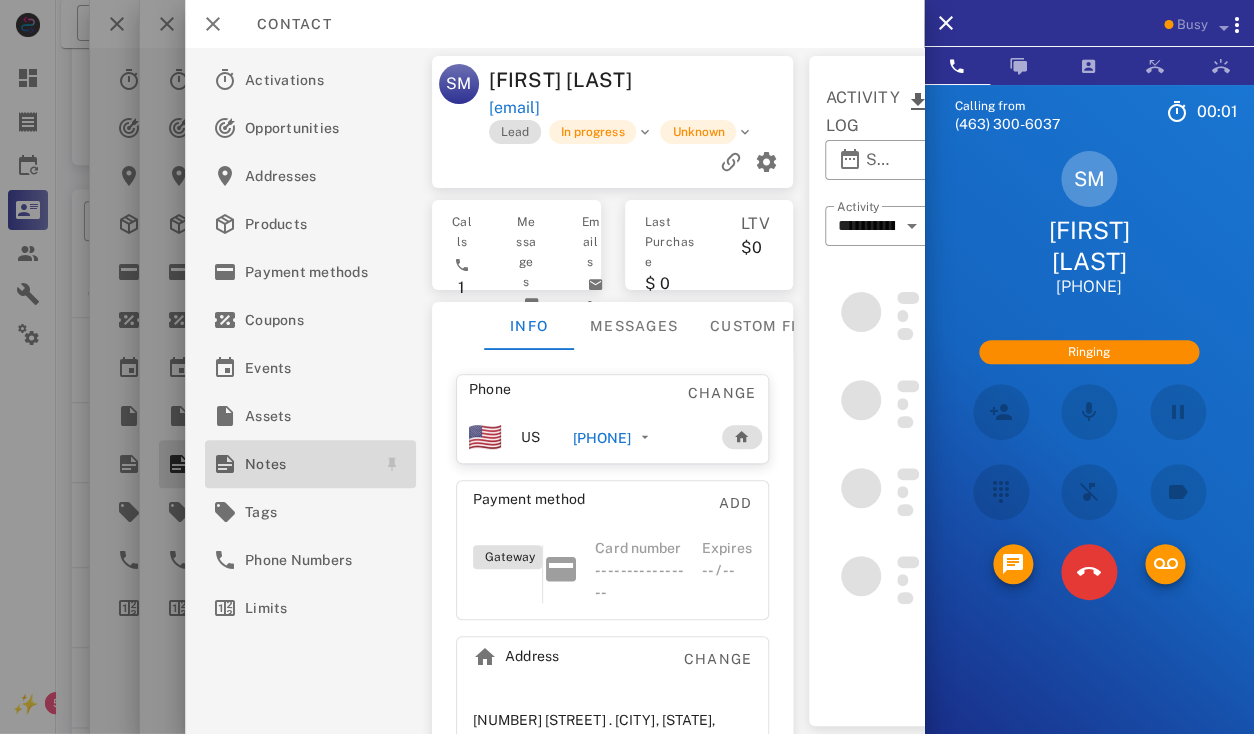 click on "Notes" at bounding box center [306, 464] 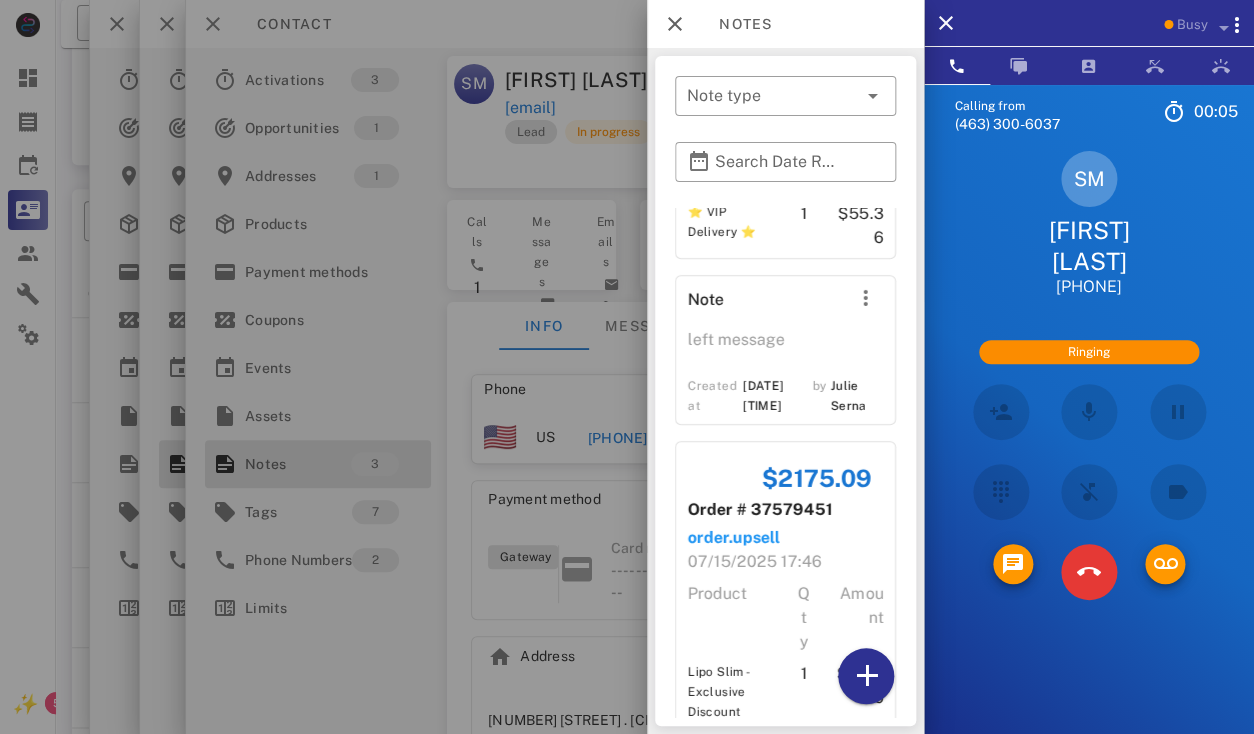 scroll, scrollTop: 438, scrollLeft: 0, axis: vertical 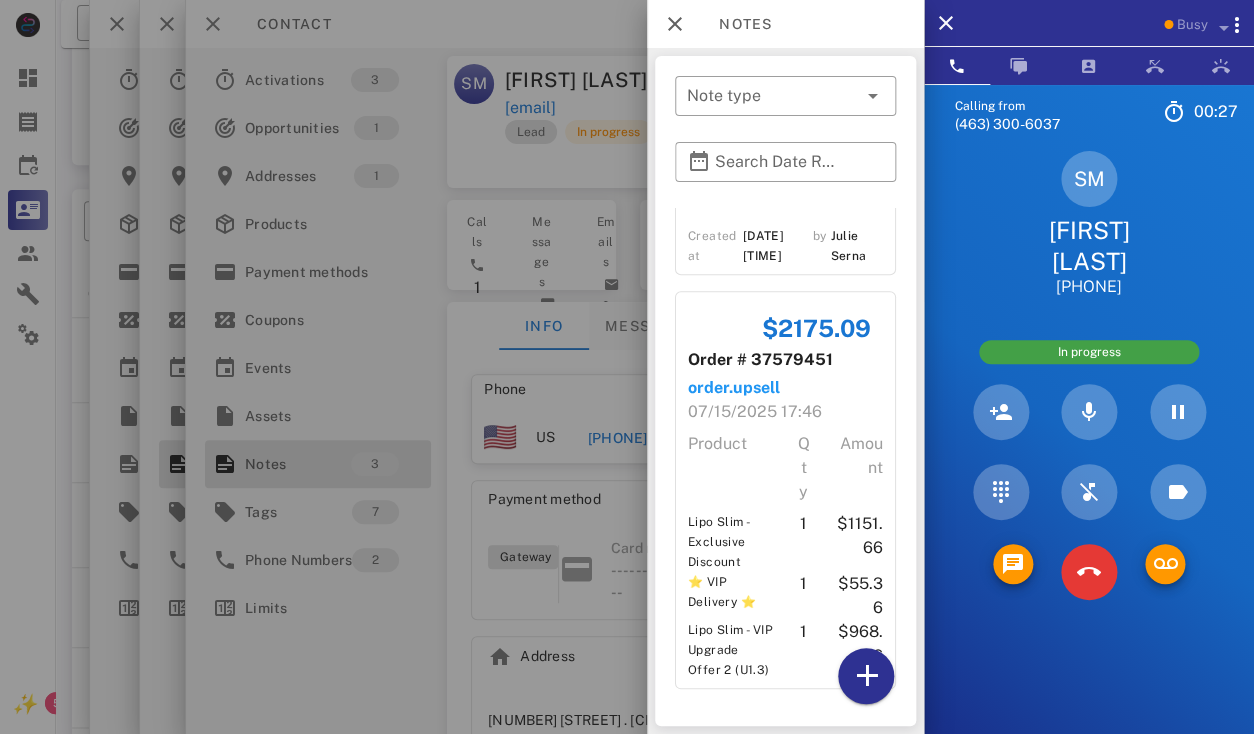 click at bounding box center (627, 367) 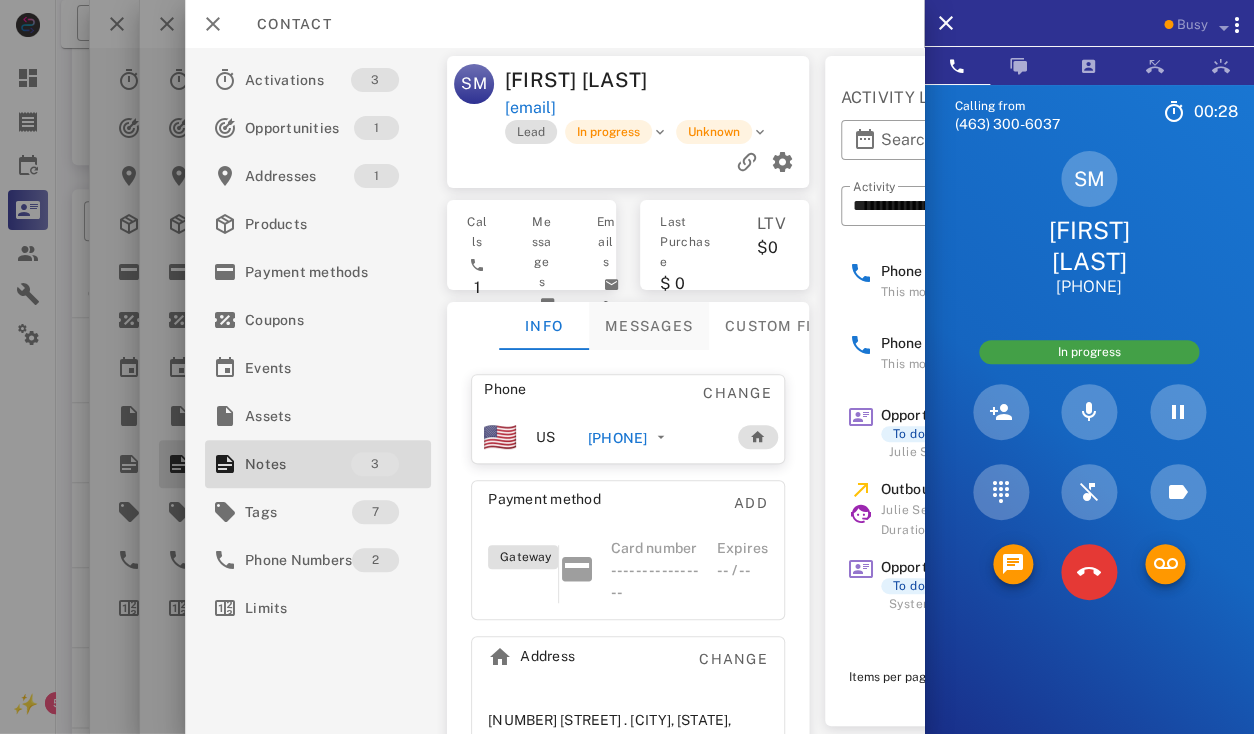 scroll, scrollTop: 77, scrollLeft: 0, axis: vertical 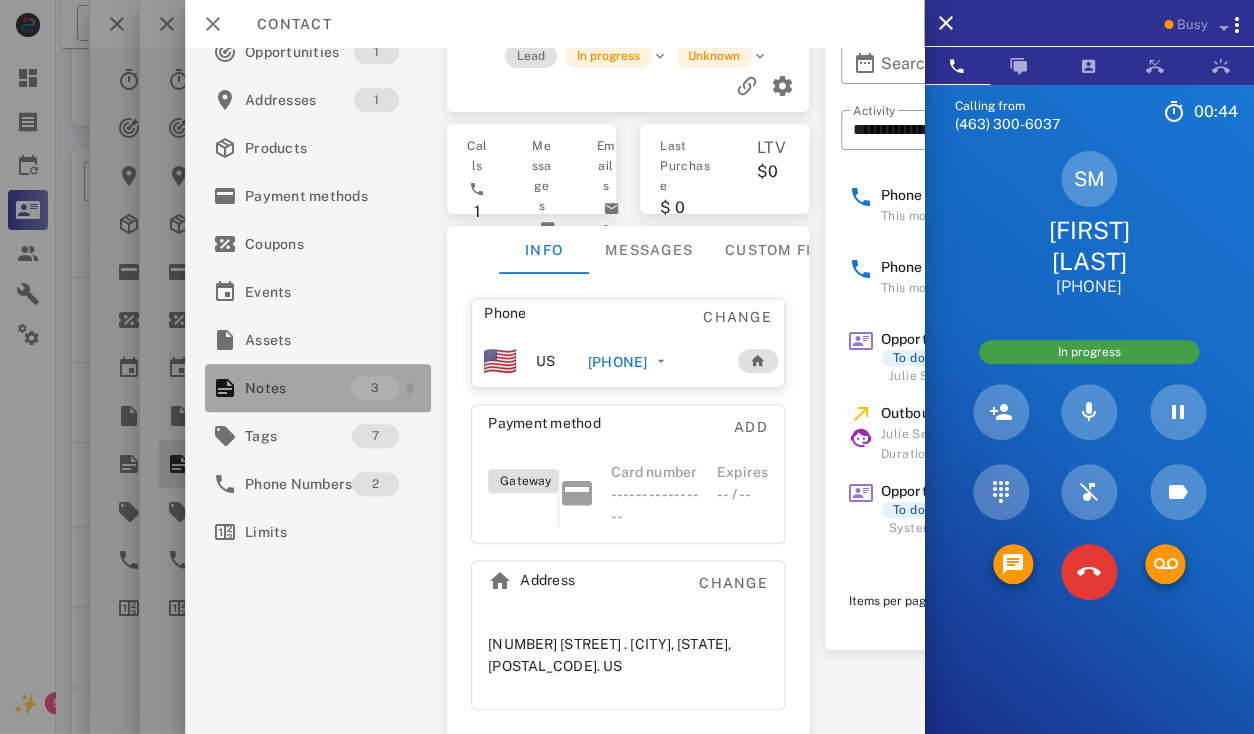 click on "Notes" at bounding box center (298, 388) 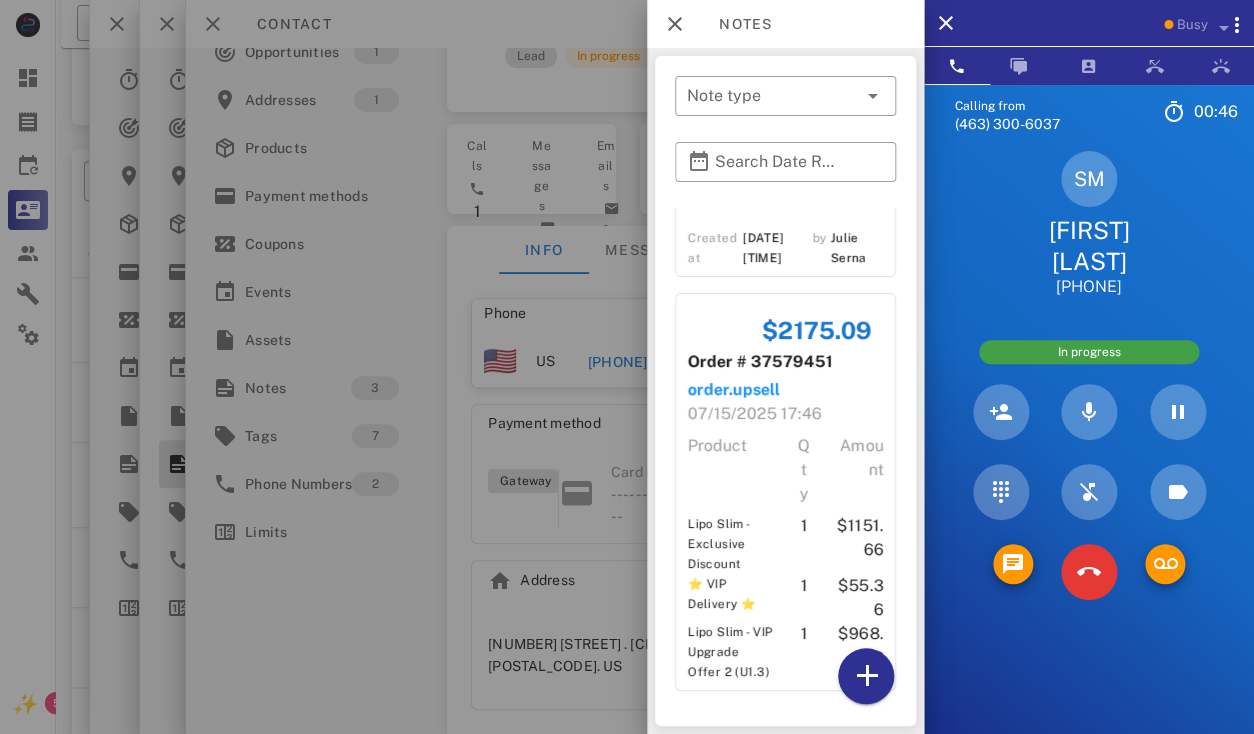 scroll, scrollTop: 438, scrollLeft: 0, axis: vertical 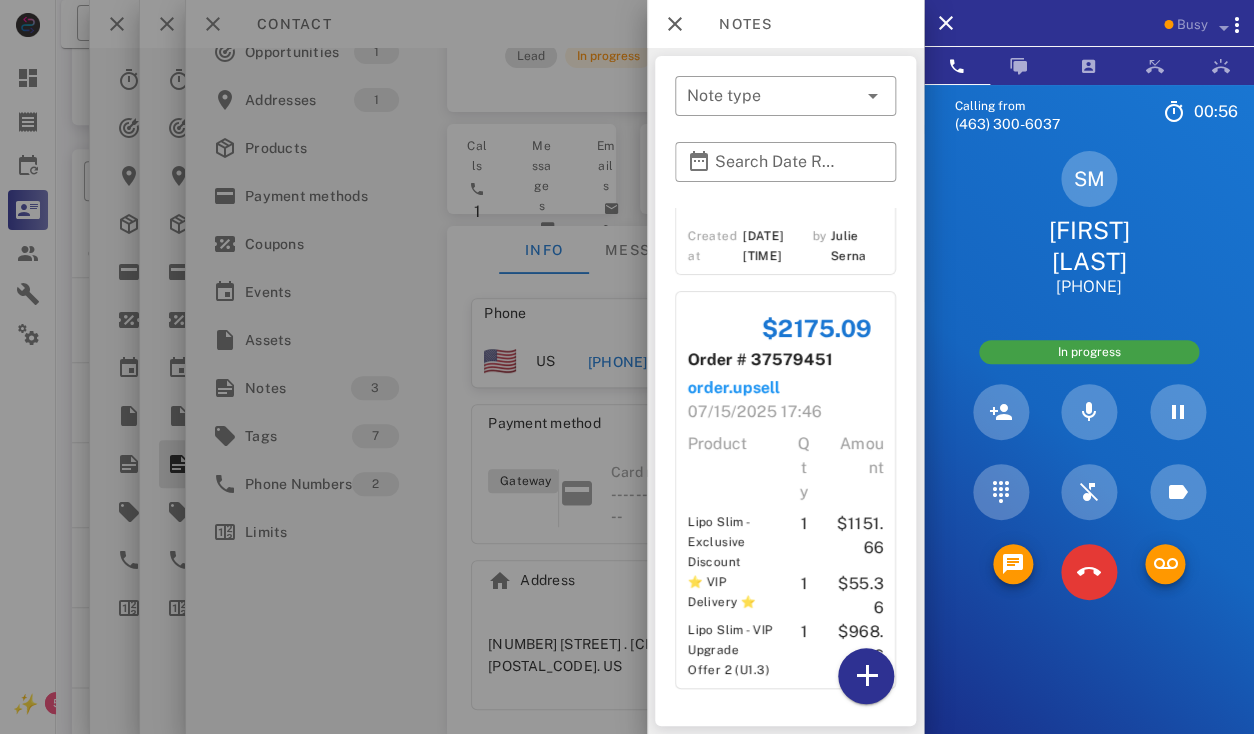 click on "$2175.09" at bounding box center [816, 328] 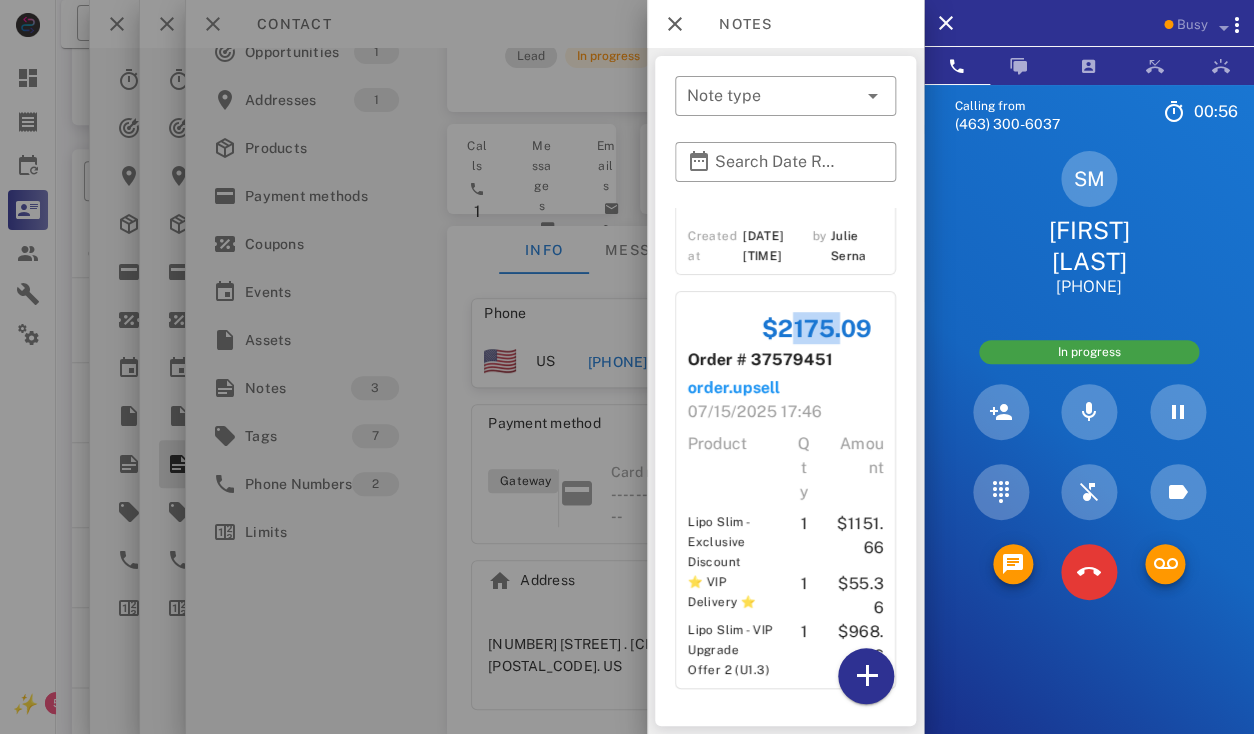 click on "$2175.09" at bounding box center [816, 328] 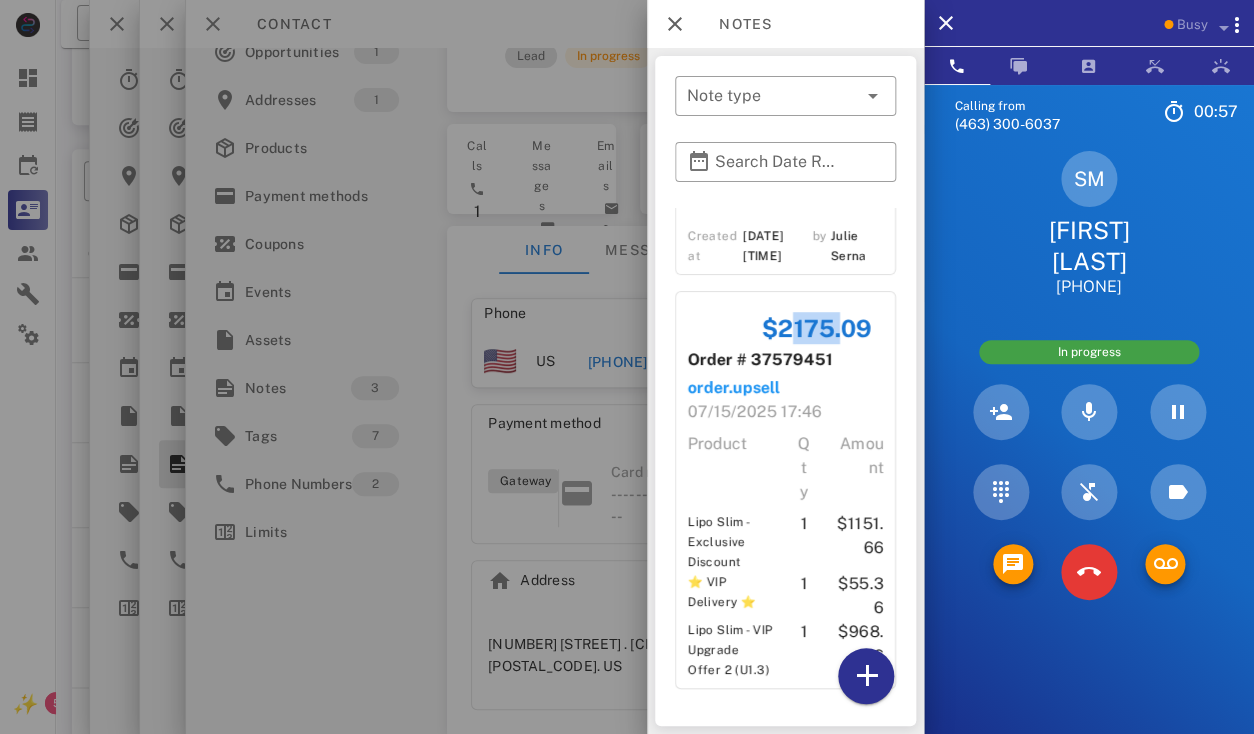 click on "$2175.09" at bounding box center (816, 328) 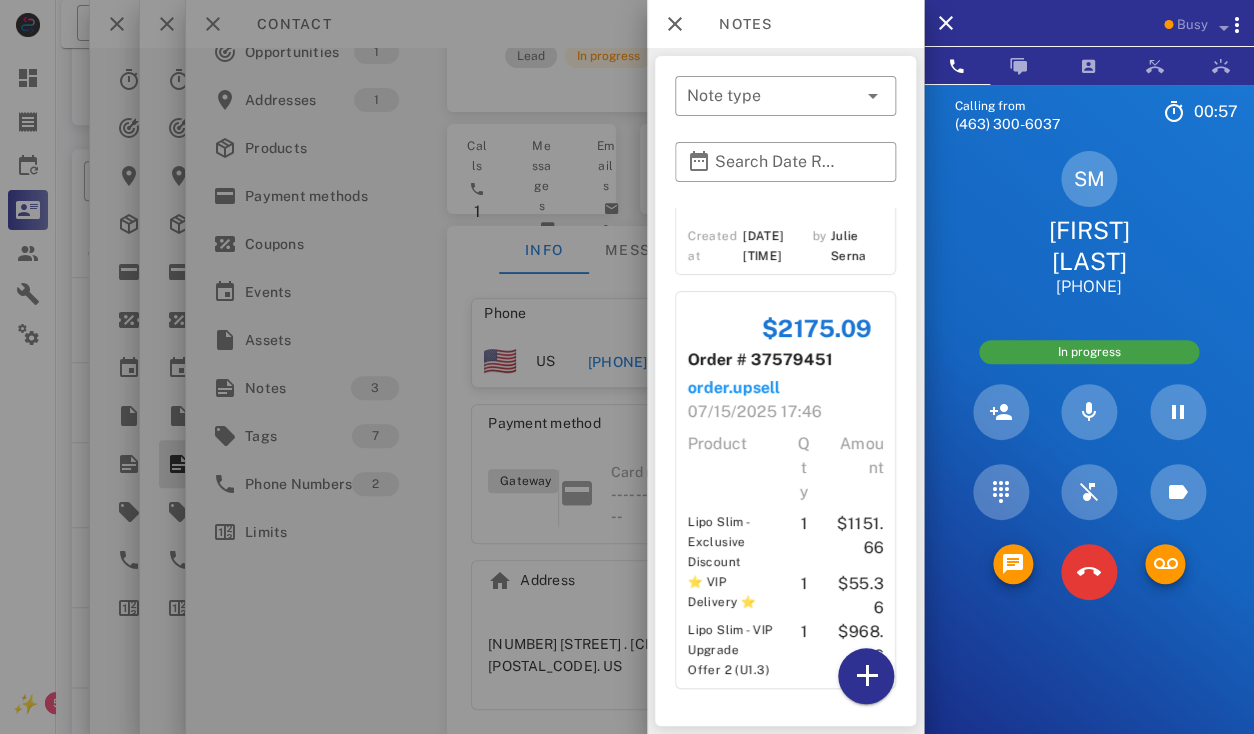 click on "$2175.09" at bounding box center (816, 328) 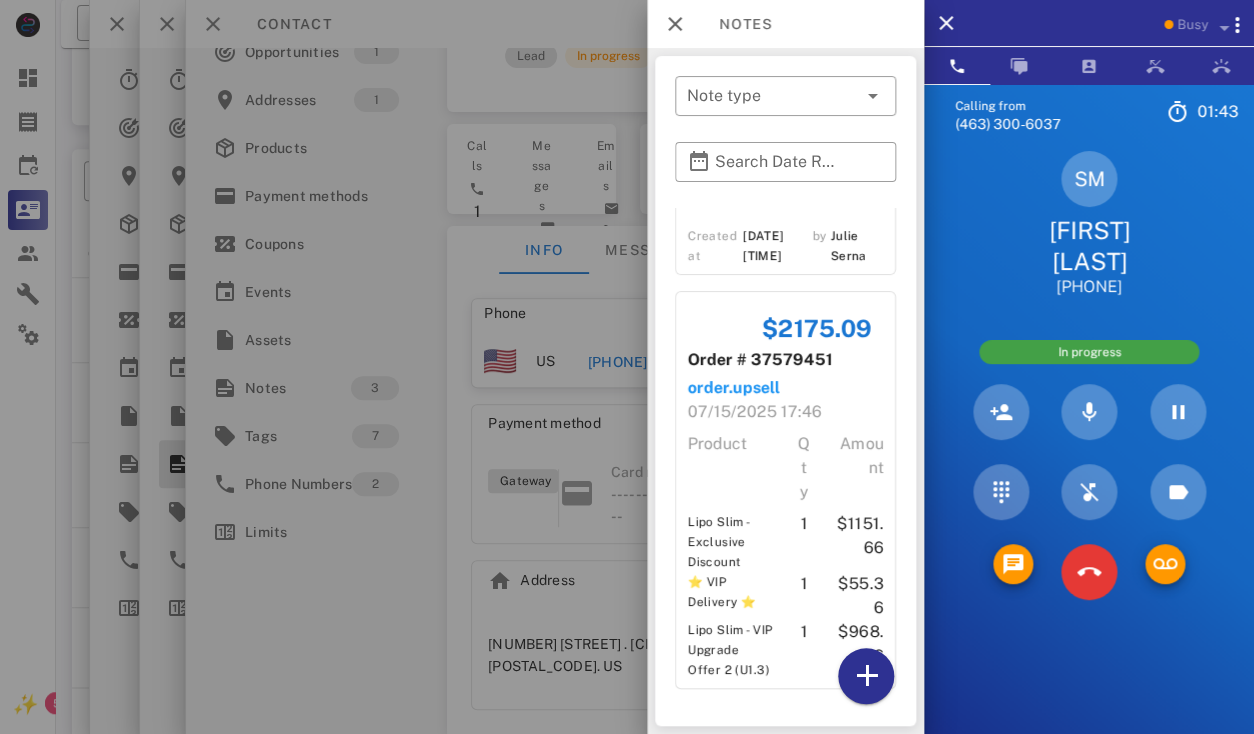 scroll, scrollTop: 381, scrollLeft: 0, axis: vertical 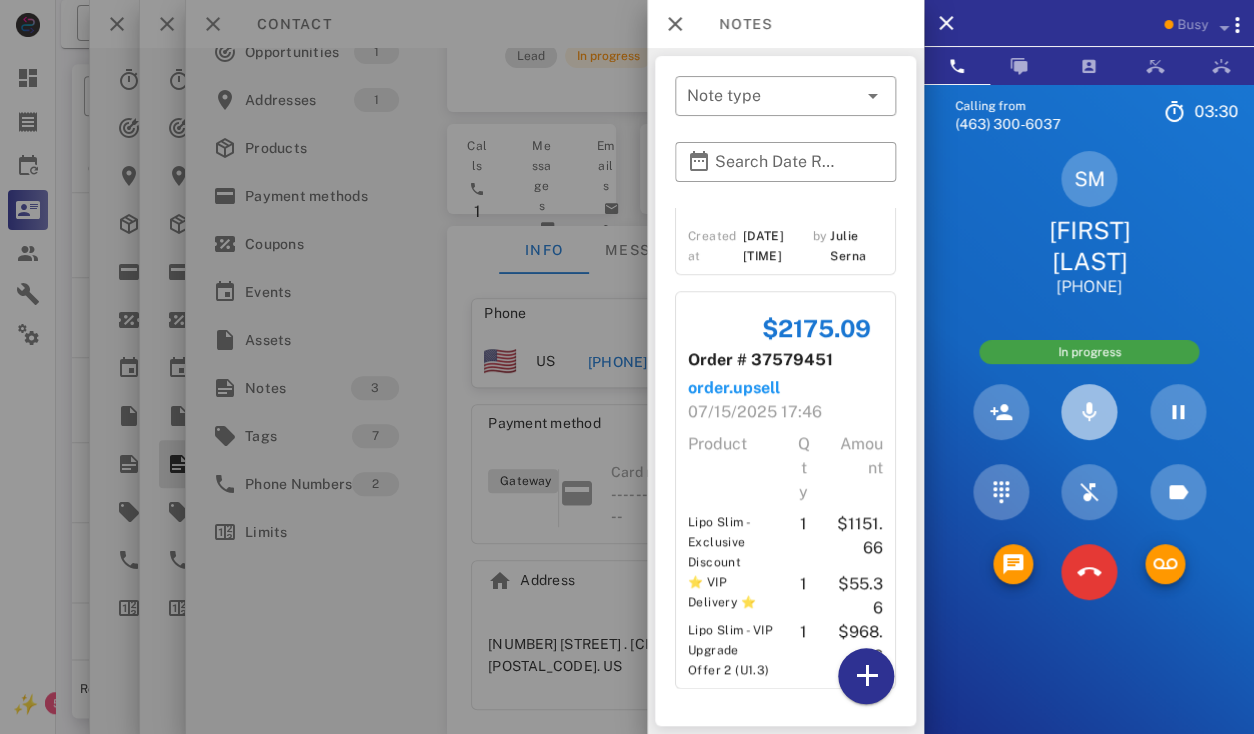 click at bounding box center [1089, 412] 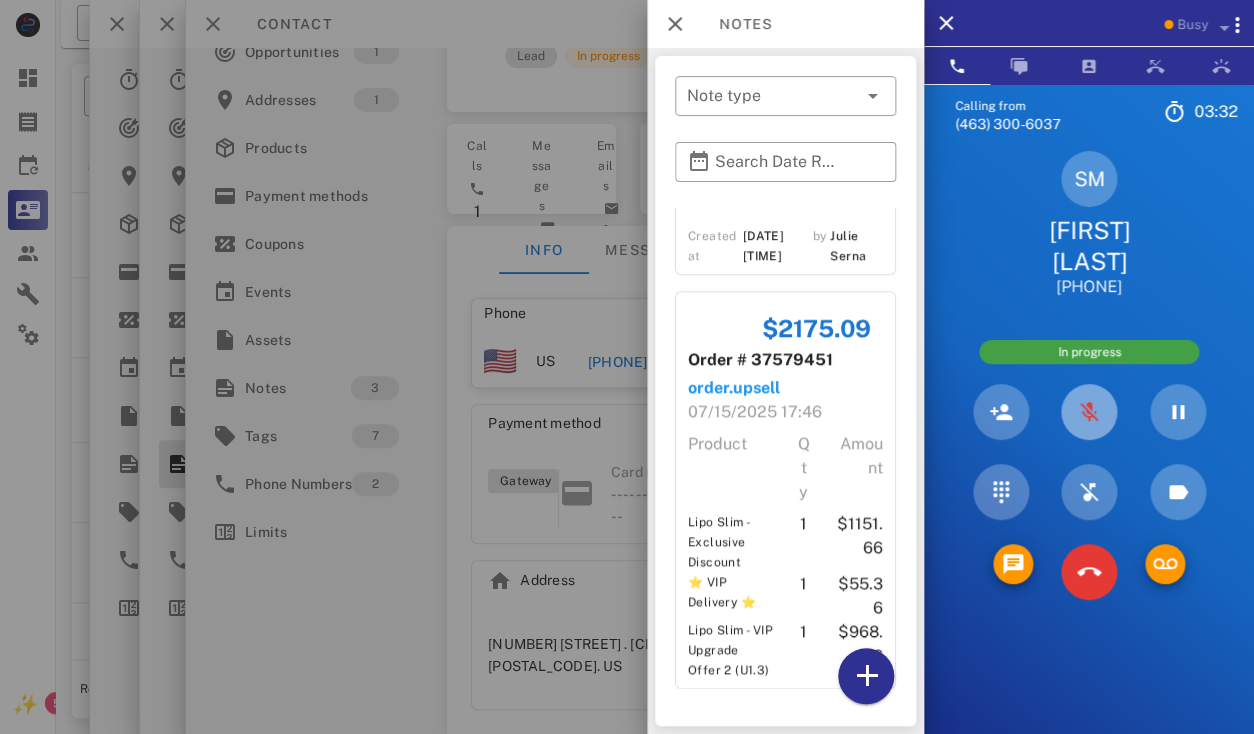 click at bounding box center (1089, 412) 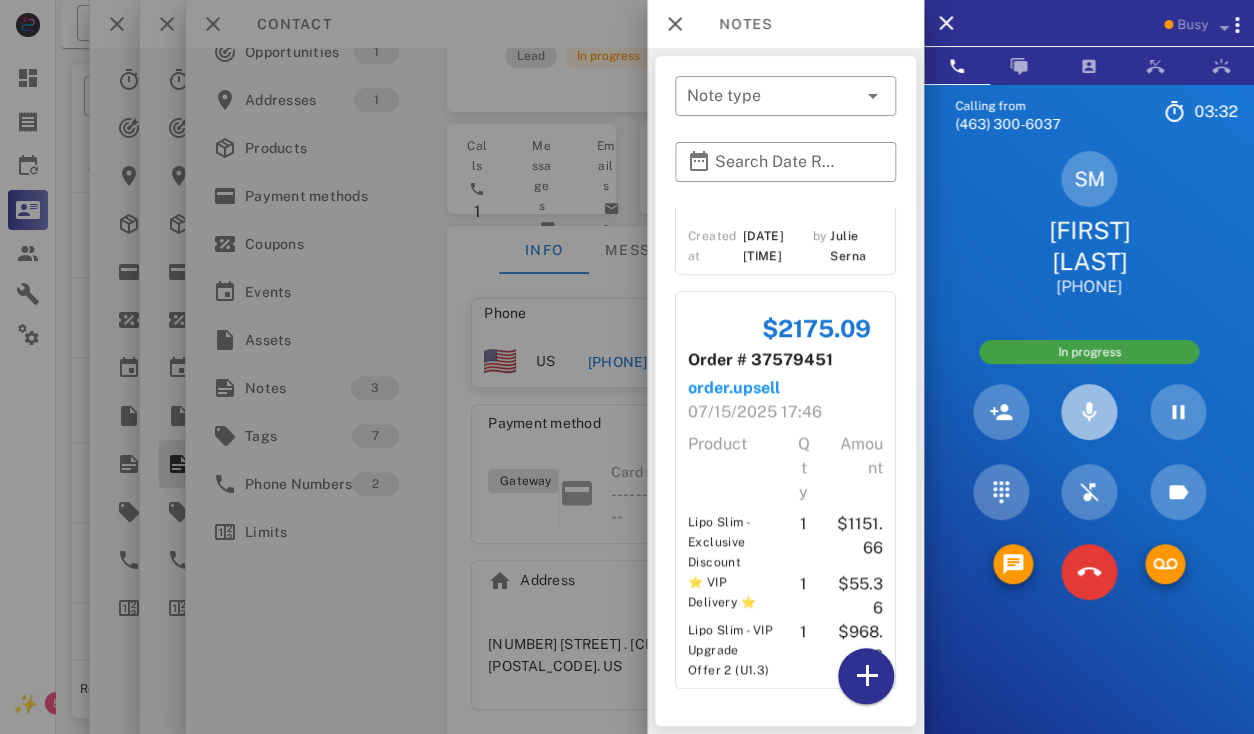 type 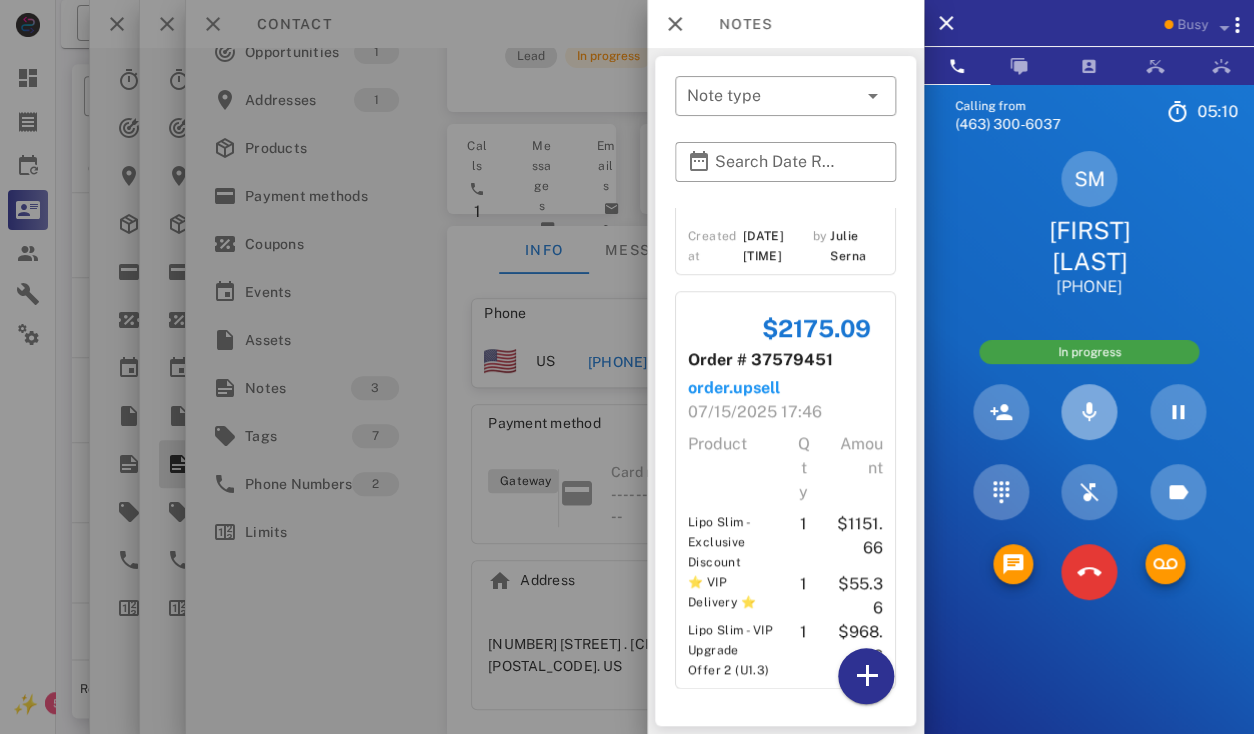 click at bounding box center [1089, 412] 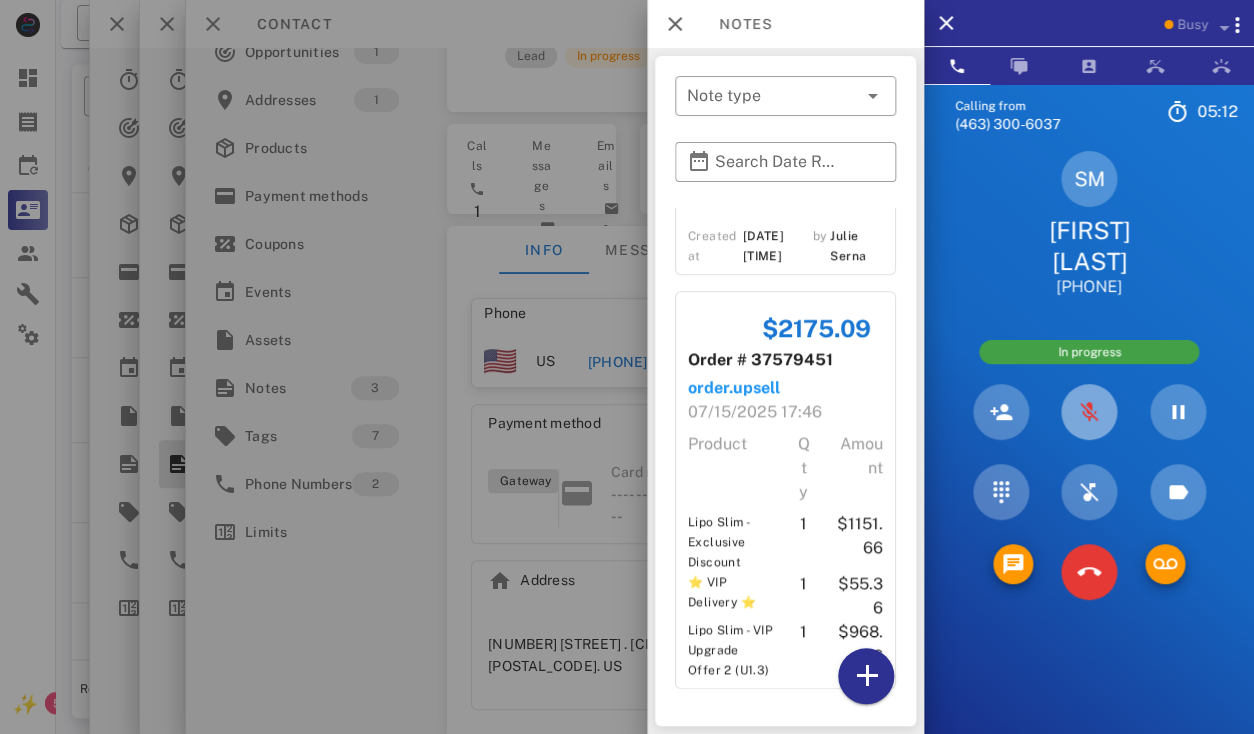 click at bounding box center (1089, 412) 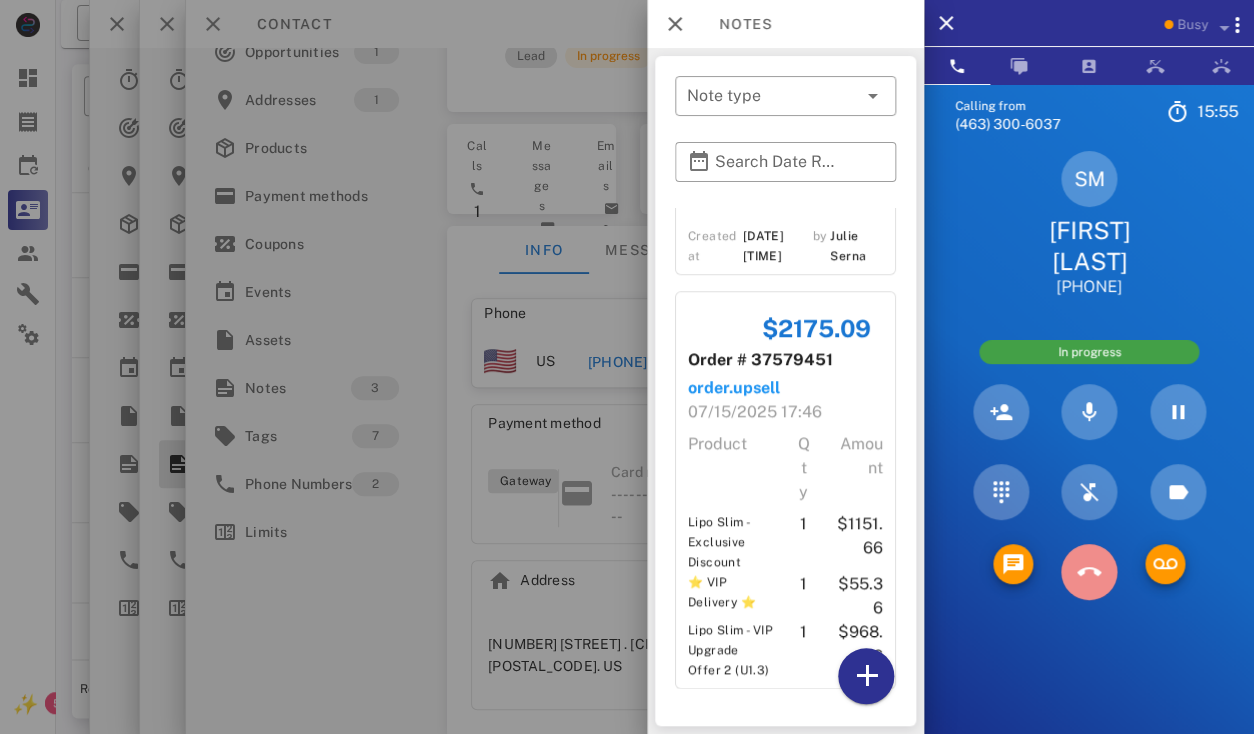 click at bounding box center (1089, 572) 